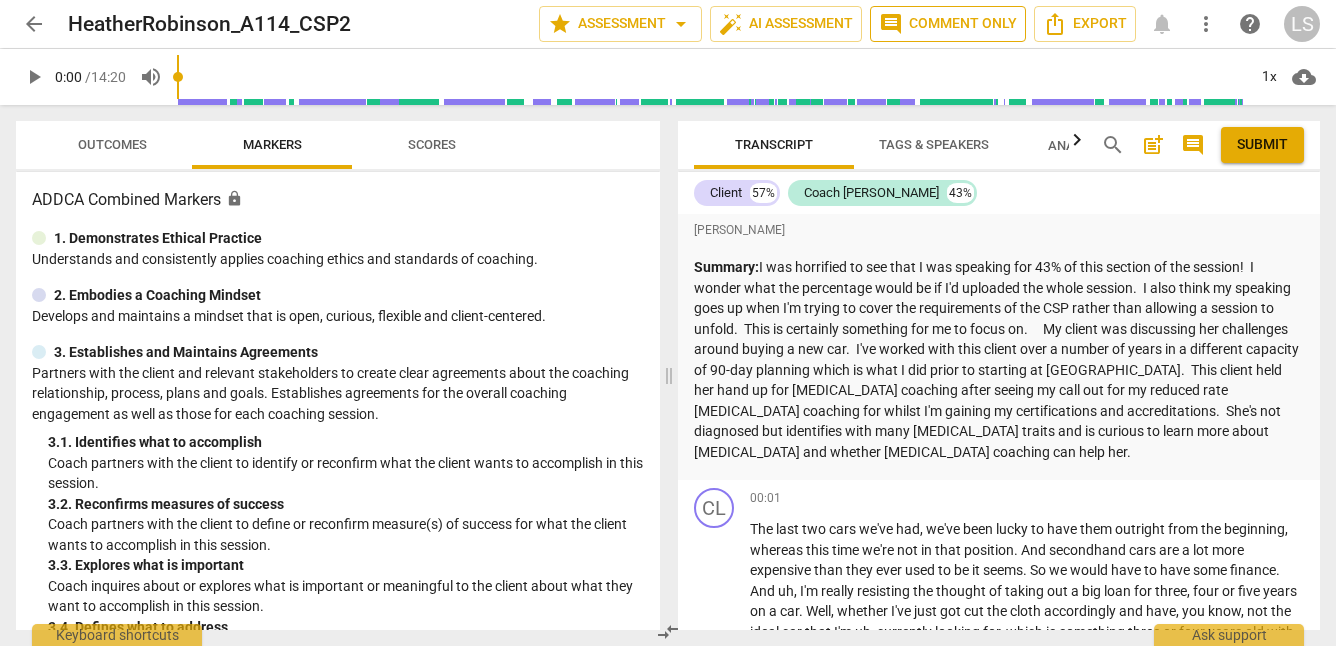 scroll, scrollTop: 0, scrollLeft: 0, axis: both 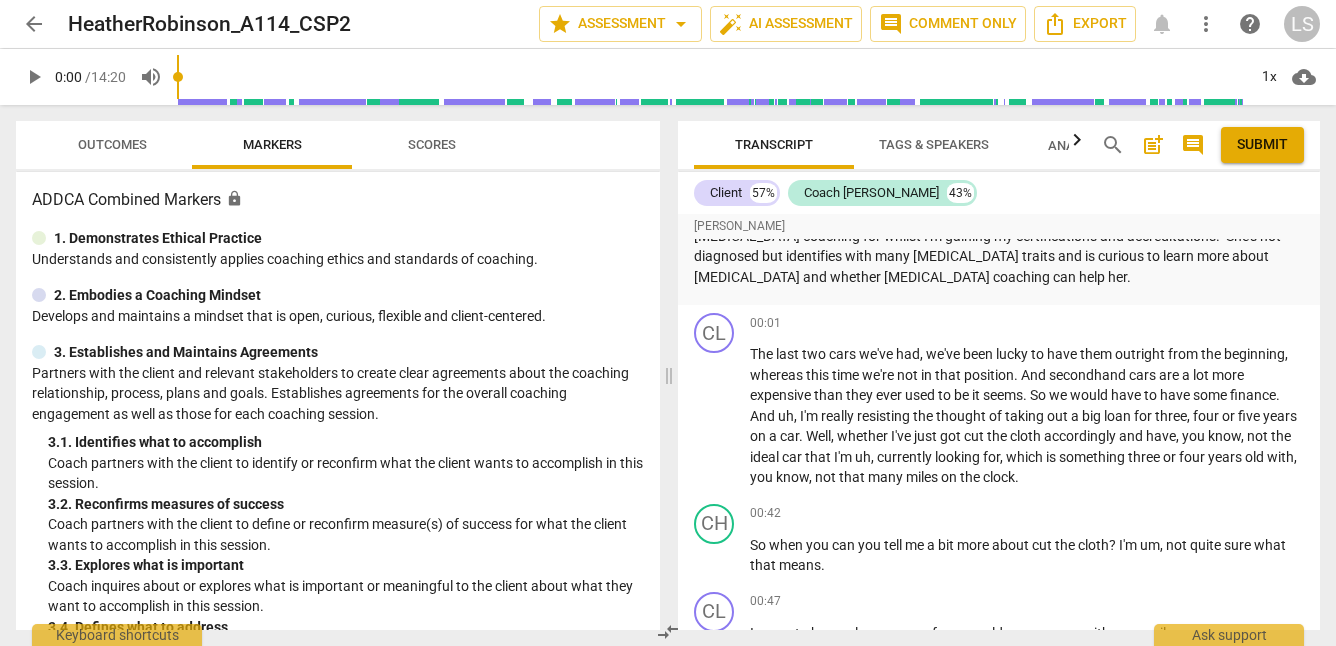 click on "play_arrow" at bounding box center (34, 77) 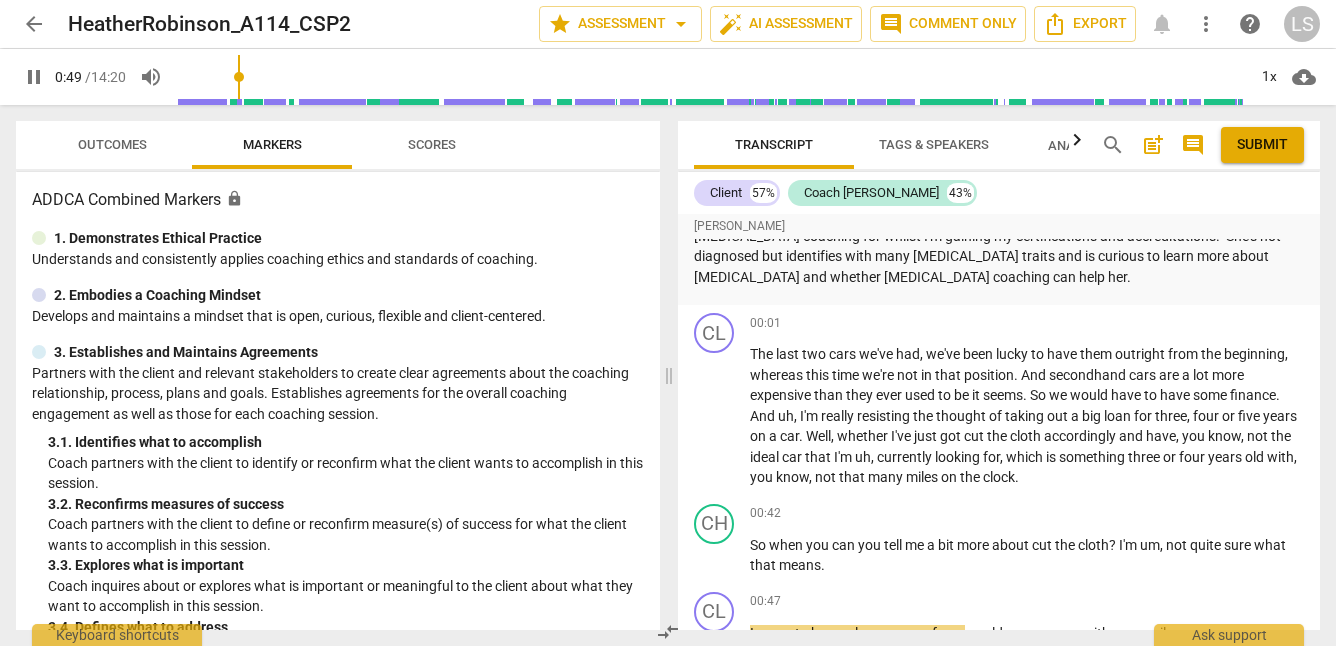 click on "pause" at bounding box center (34, 77) 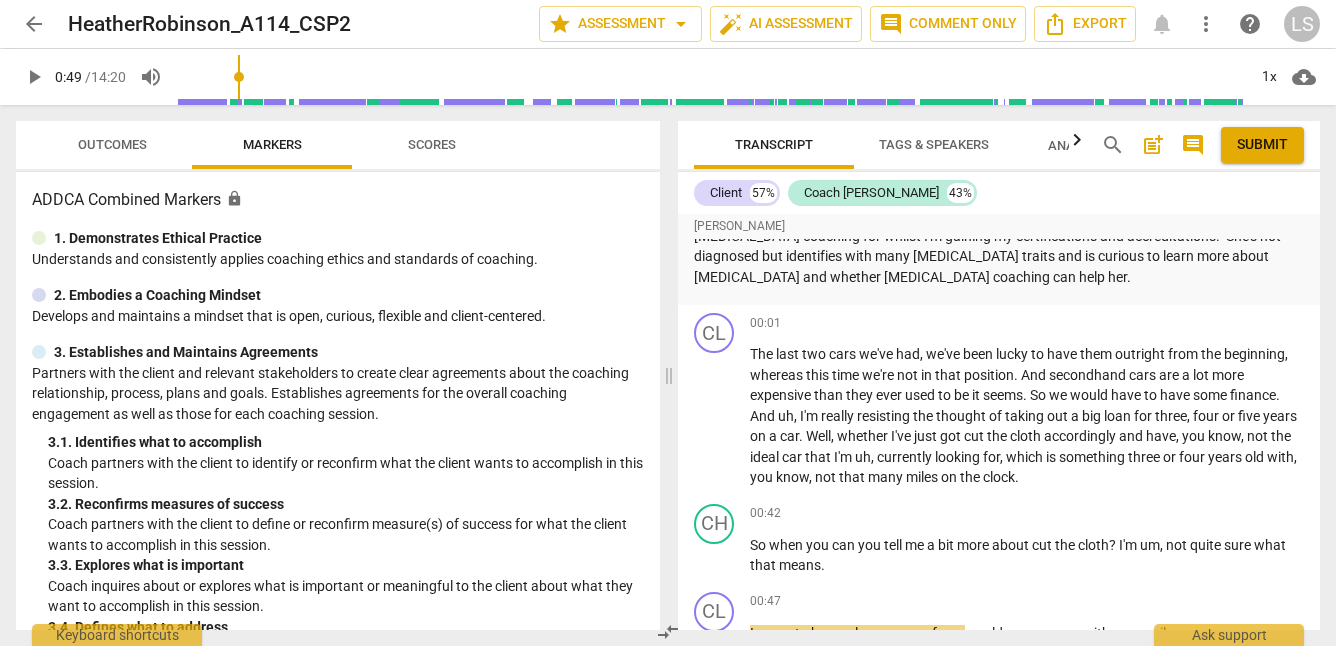 type on "49" 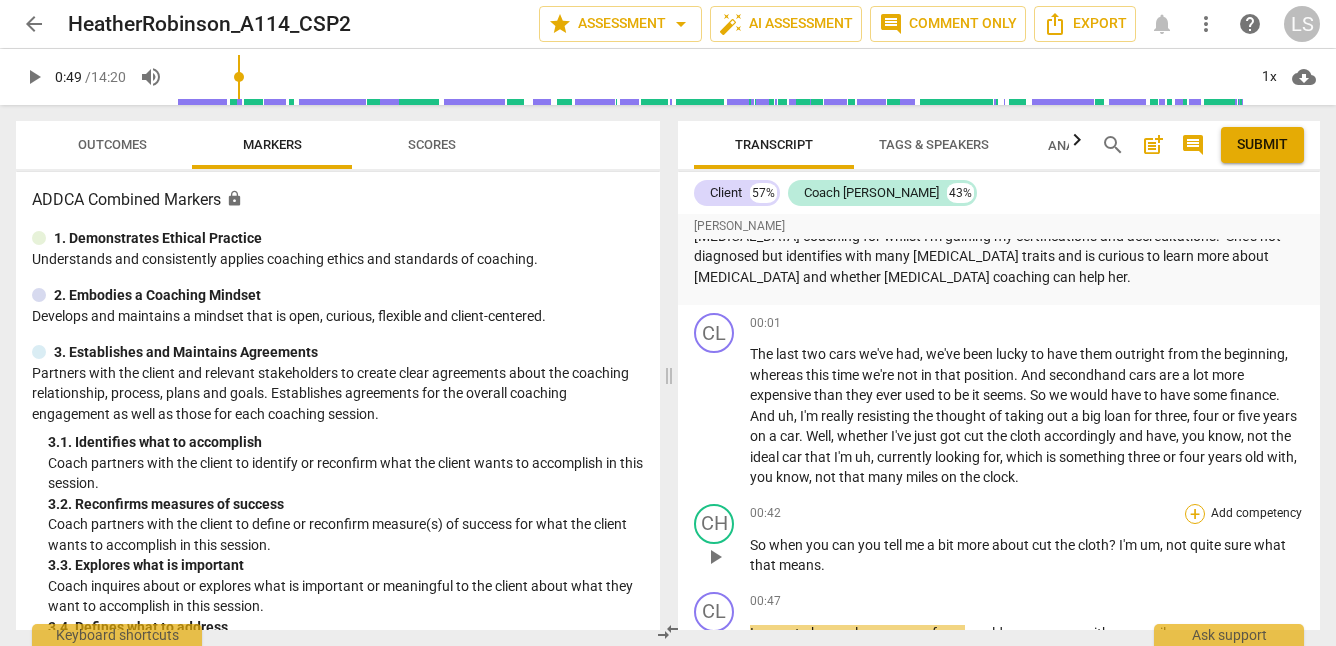 click on "+" at bounding box center [1195, 514] 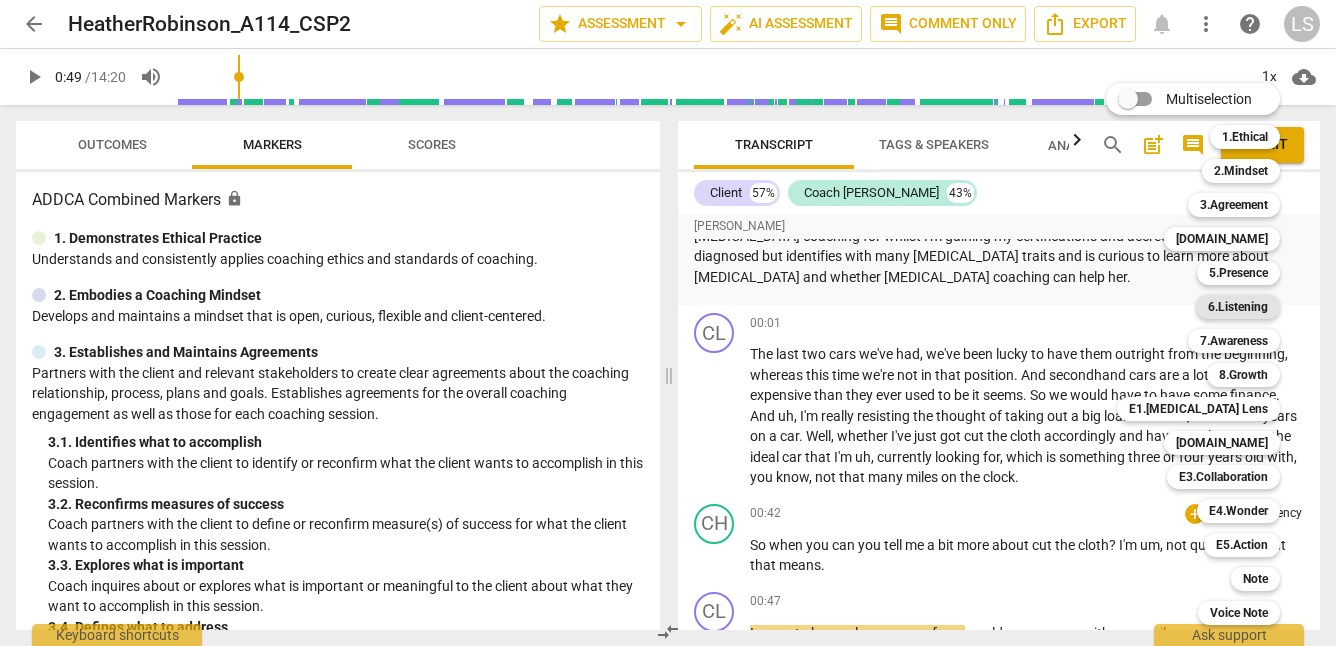 click on "6.Listening" at bounding box center (1238, 307) 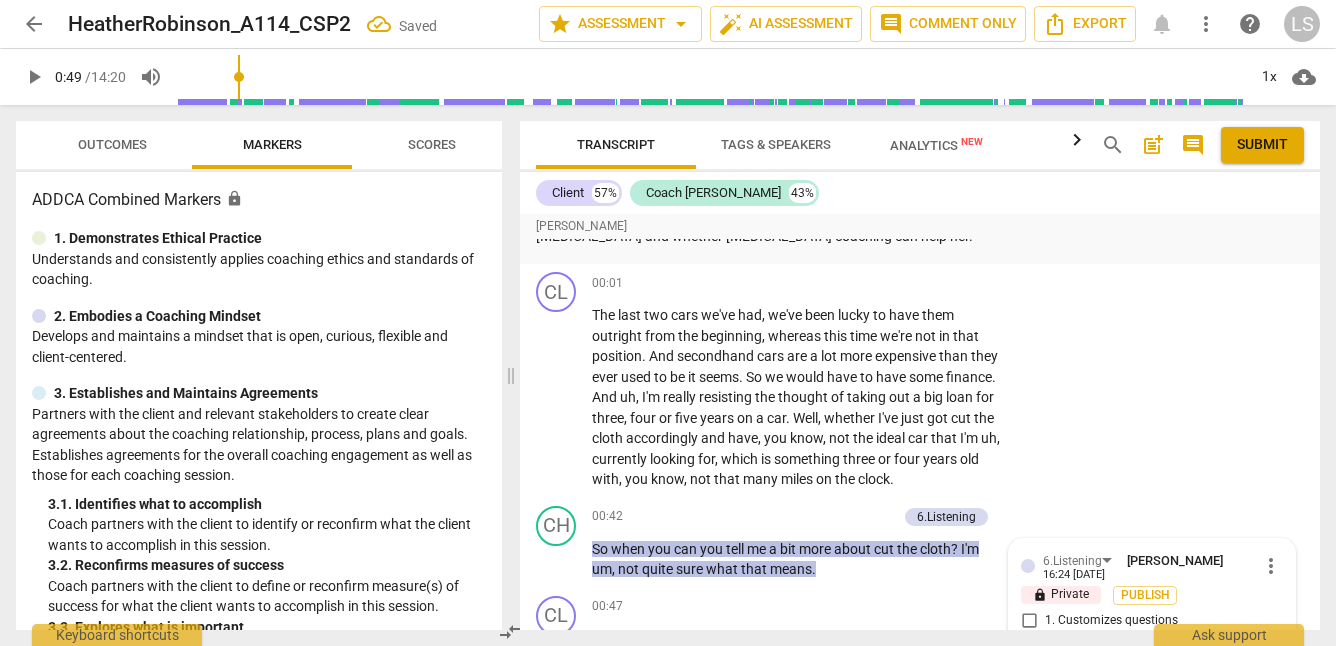 scroll, scrollTop: 584, scrollLeft: 0, axis: vertical 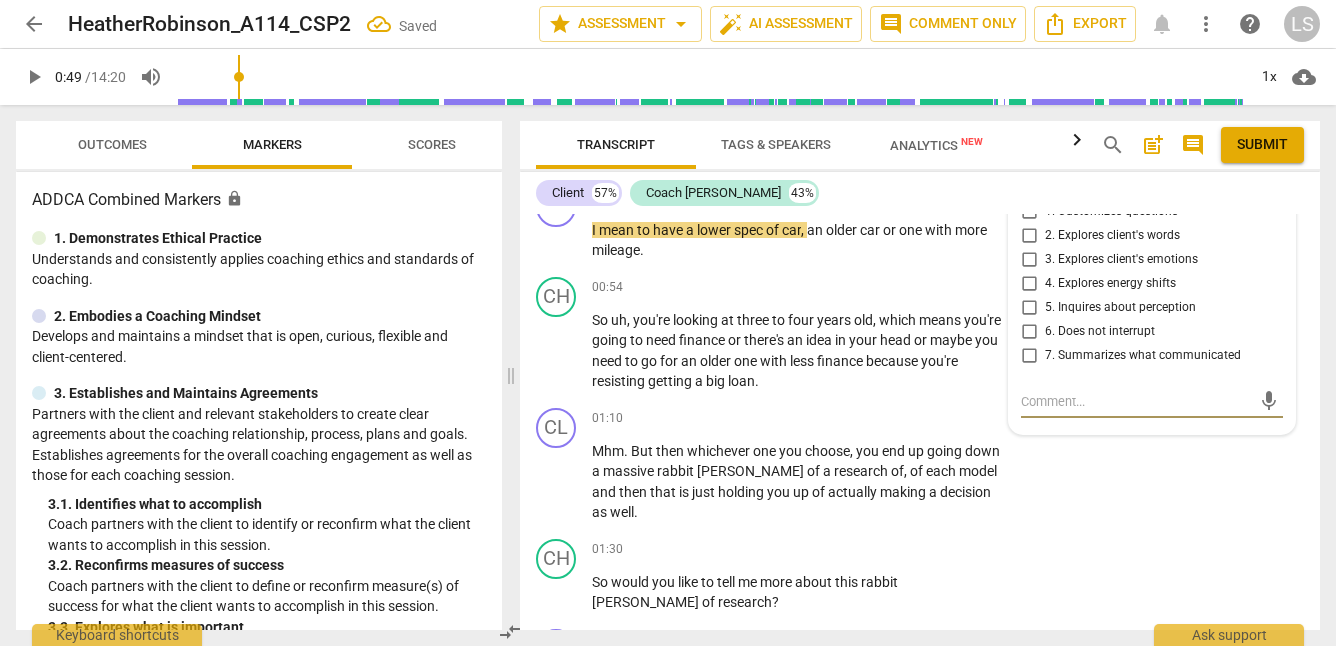 click on "2. Explores client's words" at bounding box center [1029, 236] 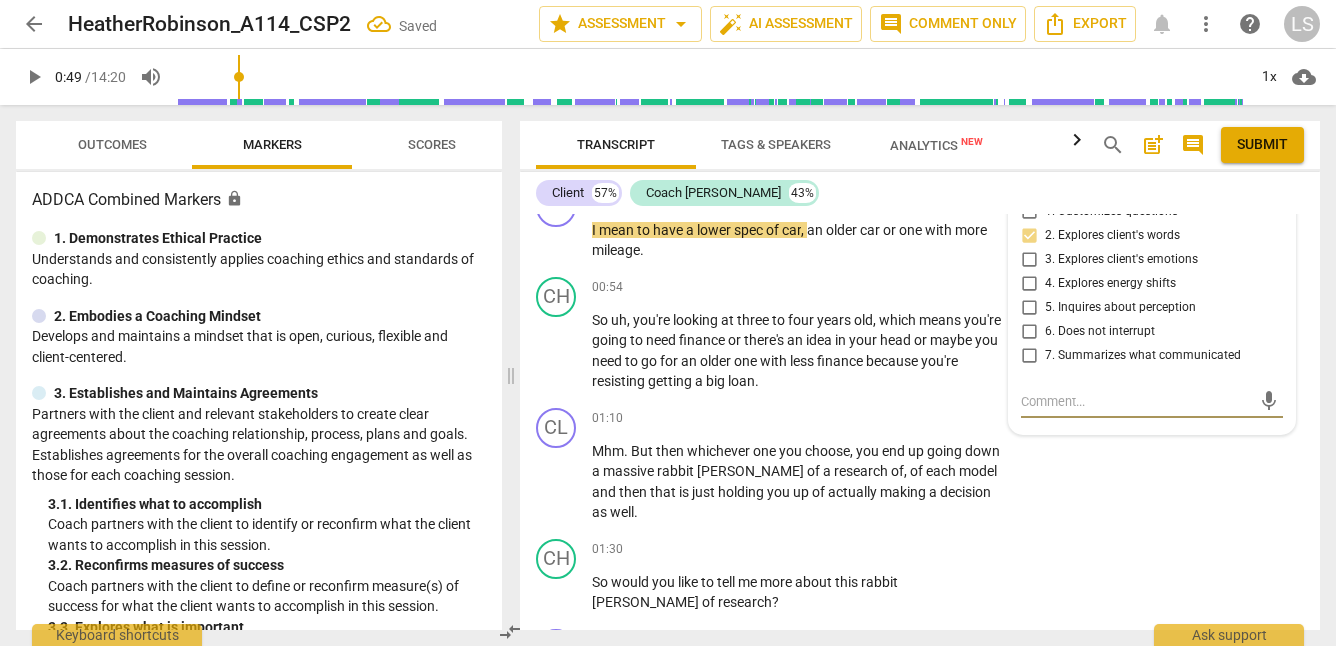 click at bounding box center (1136, 401) 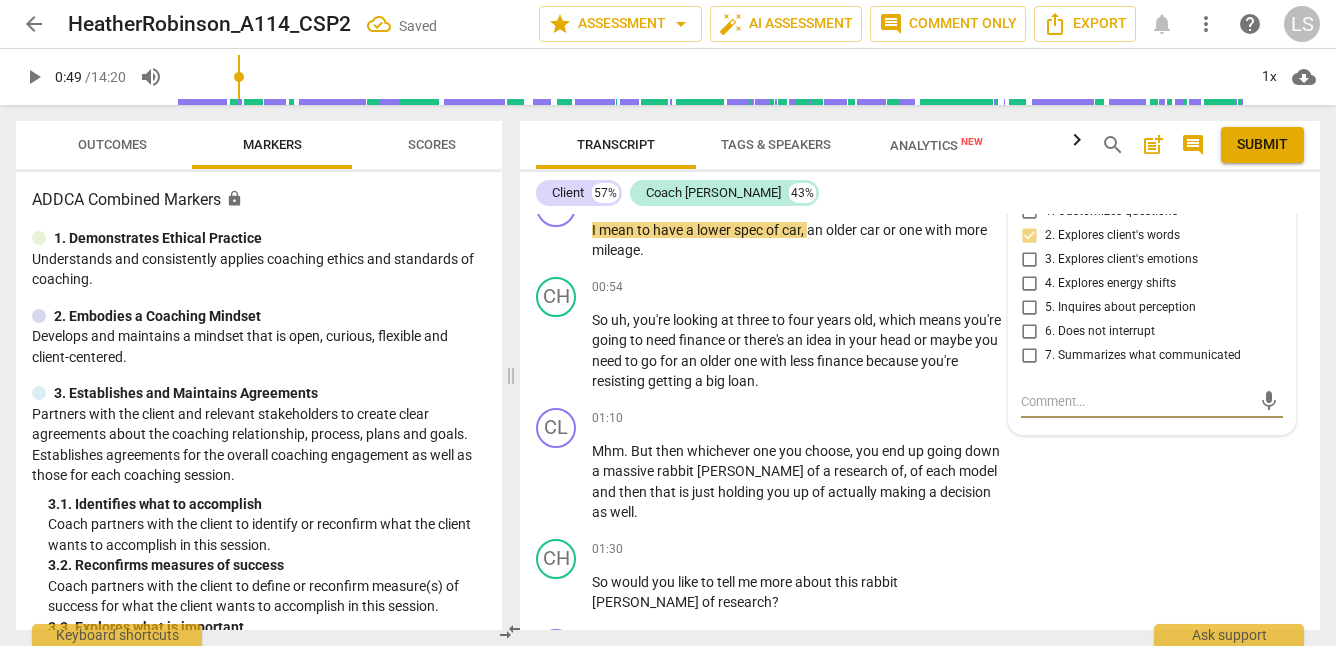 type on "g" 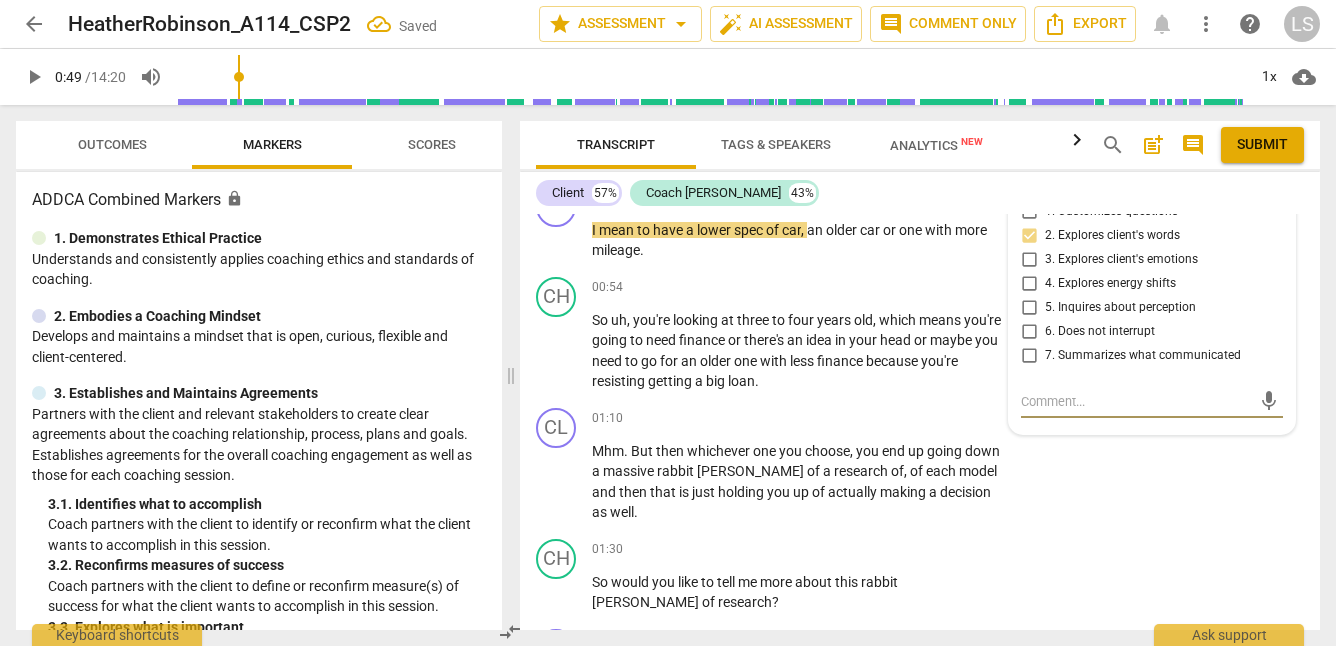 type on "g" 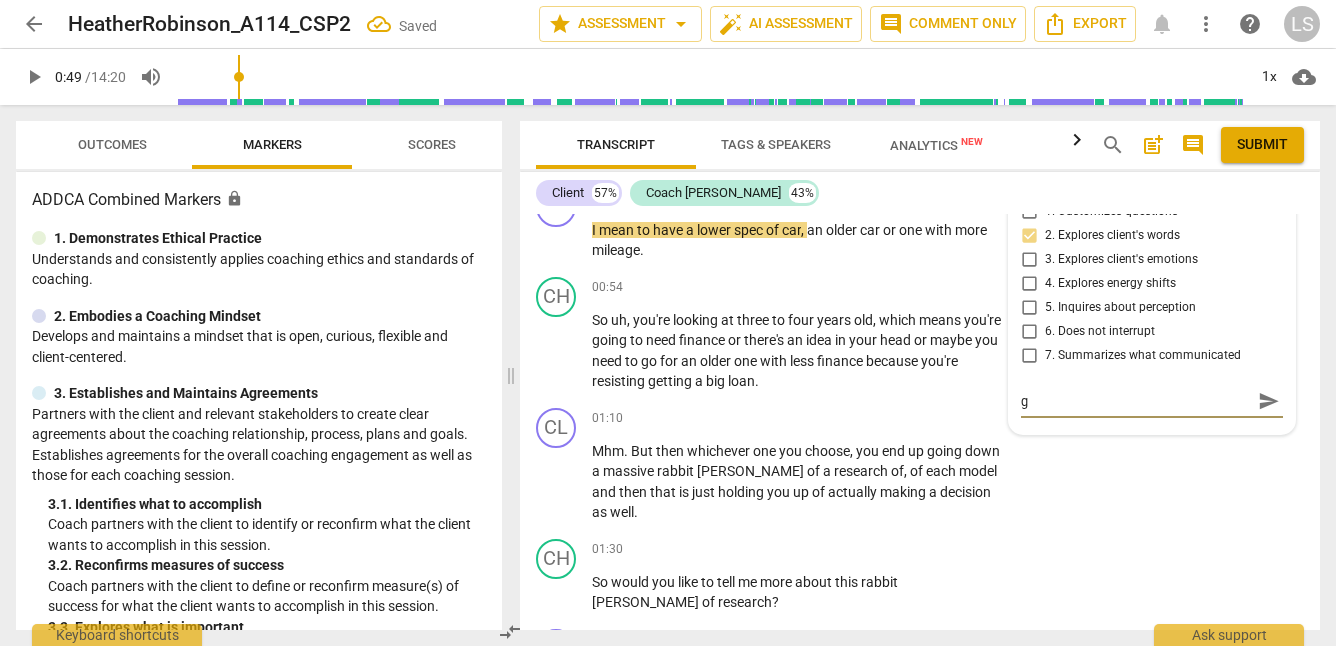type on "gr" 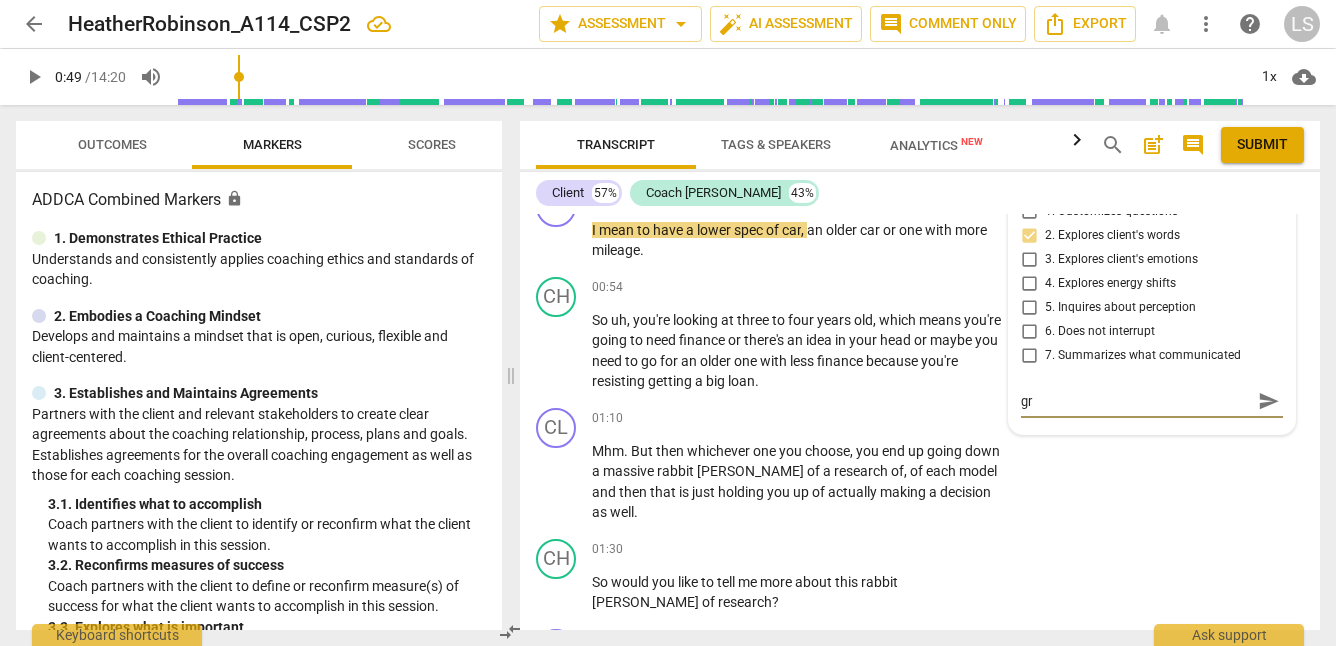type on "gre" 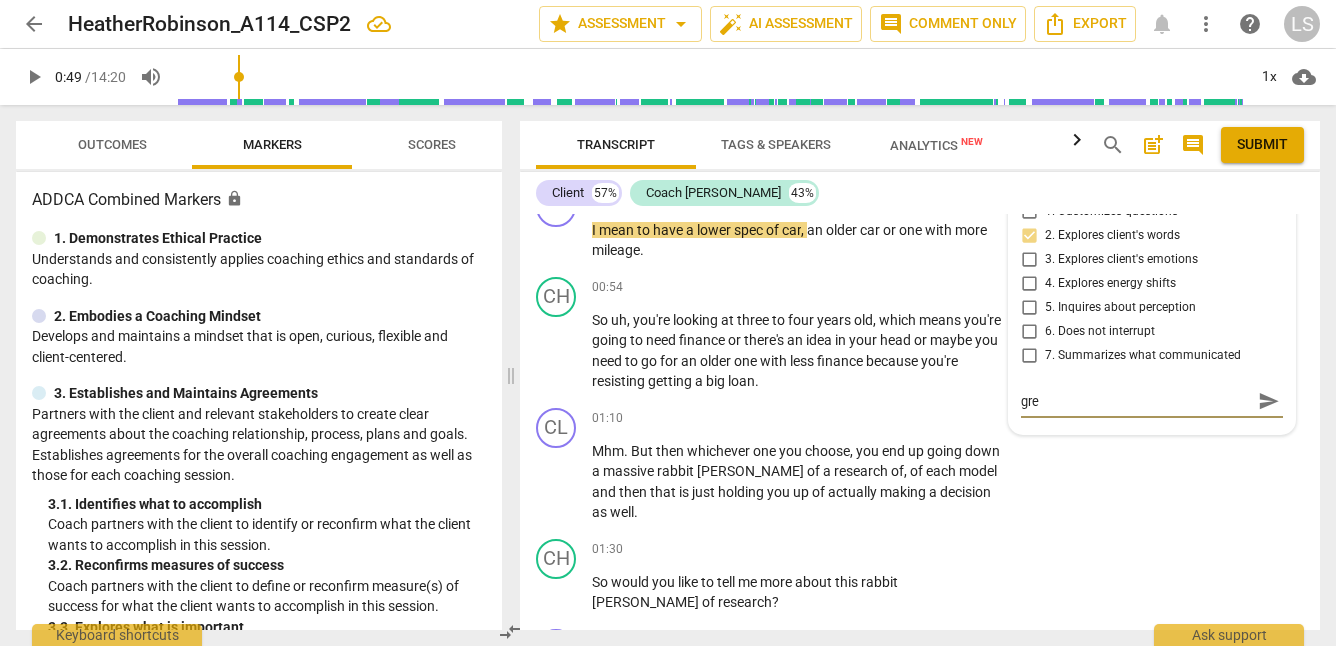 type on "grea" 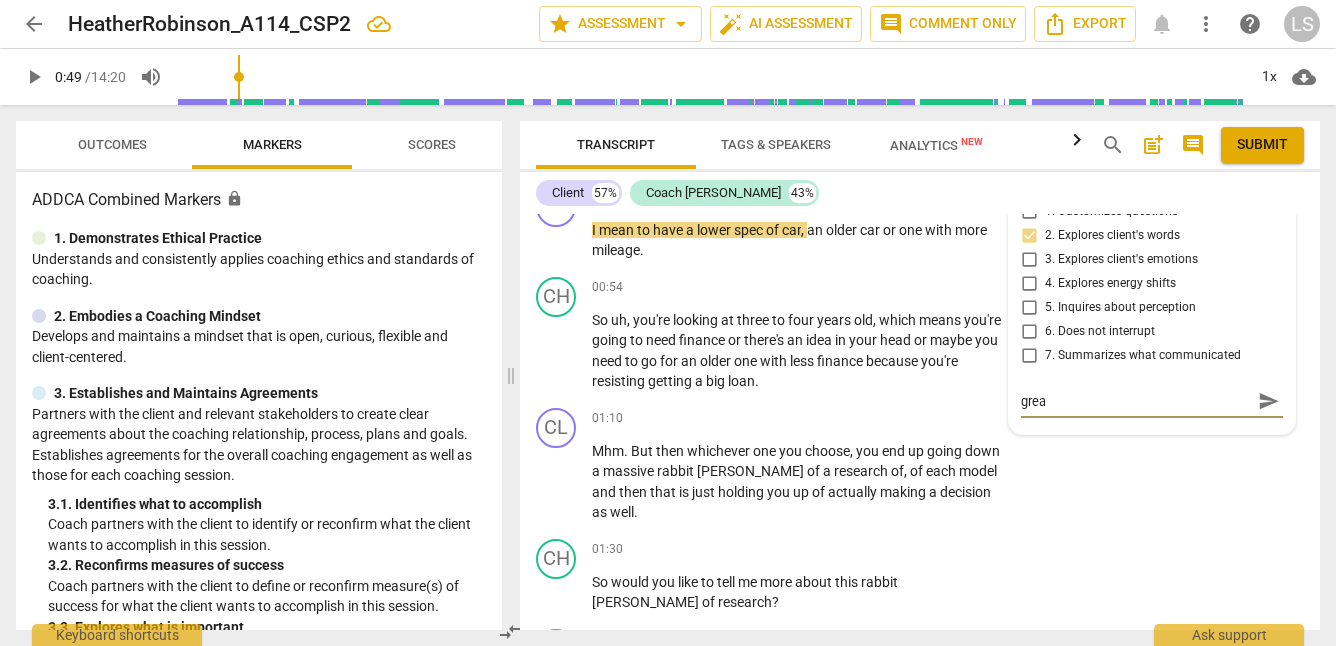 type on "great" 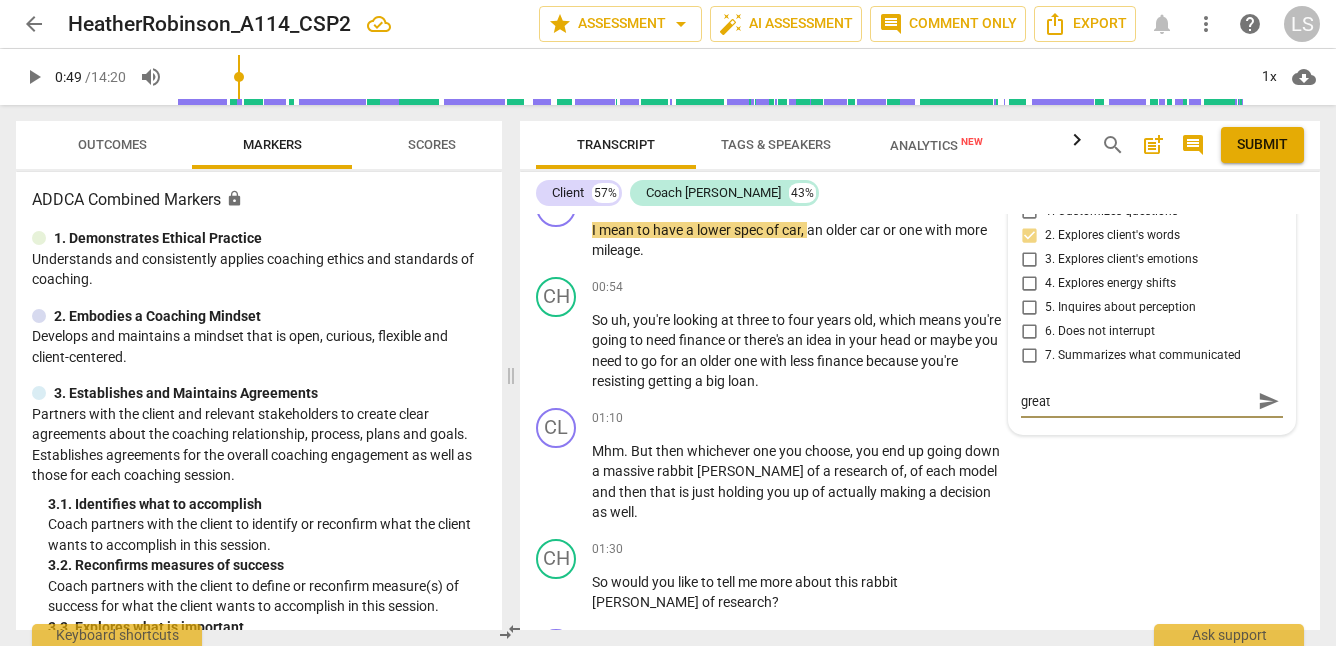 type on "great" 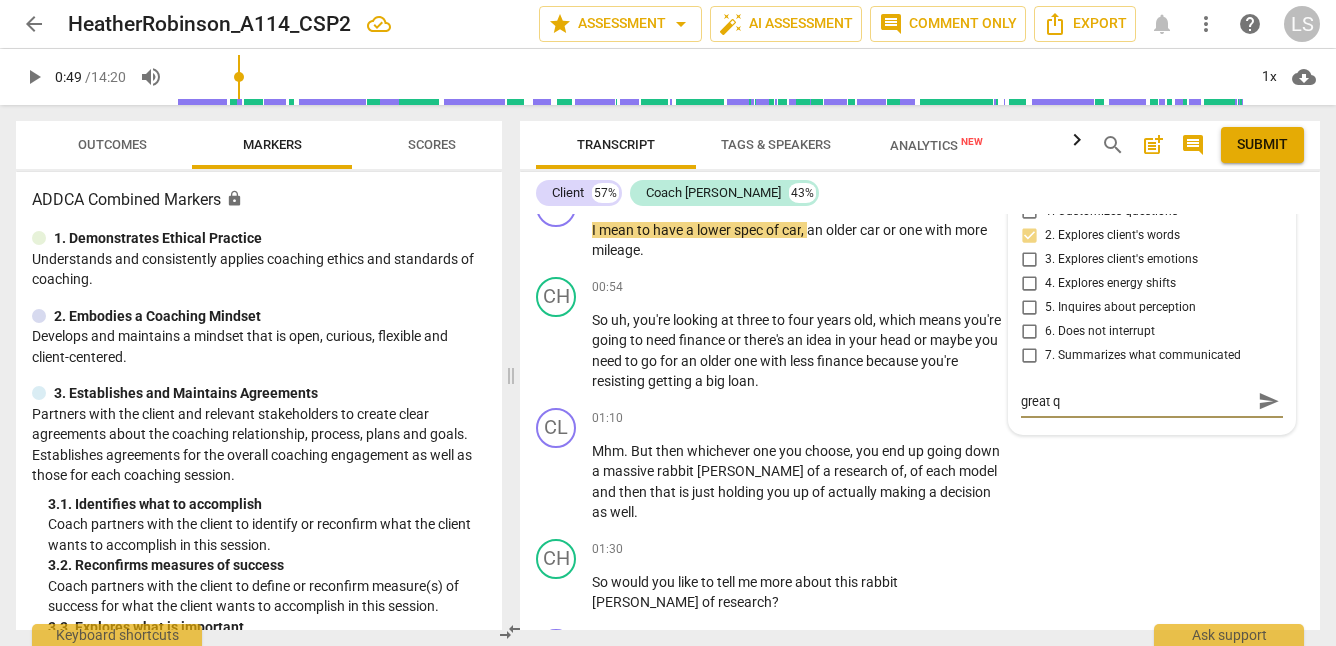 type on "great qu" 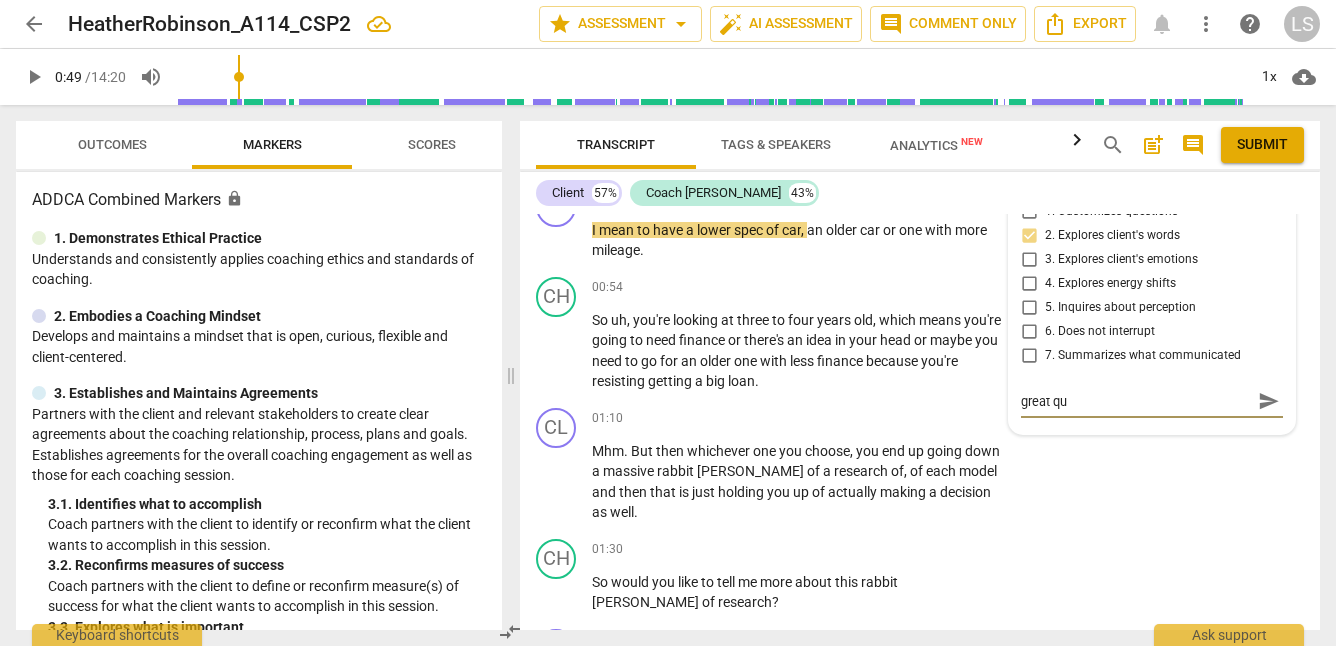 type on "great que" 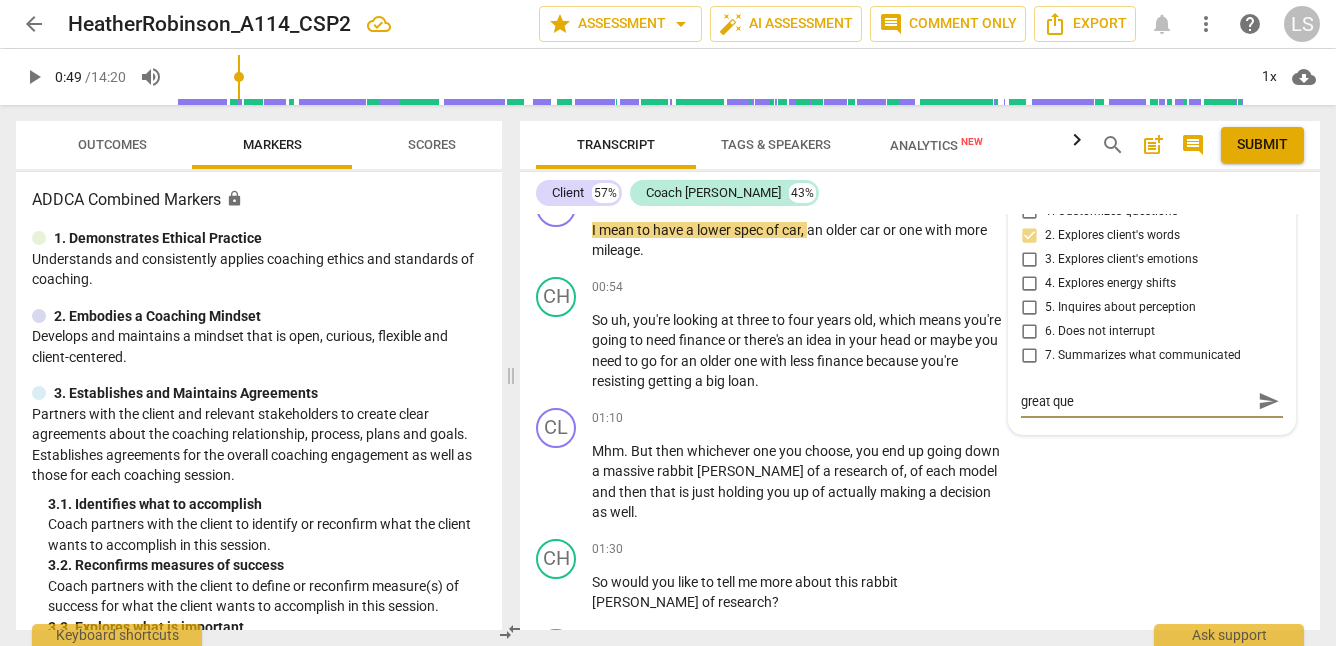type on "great ques" 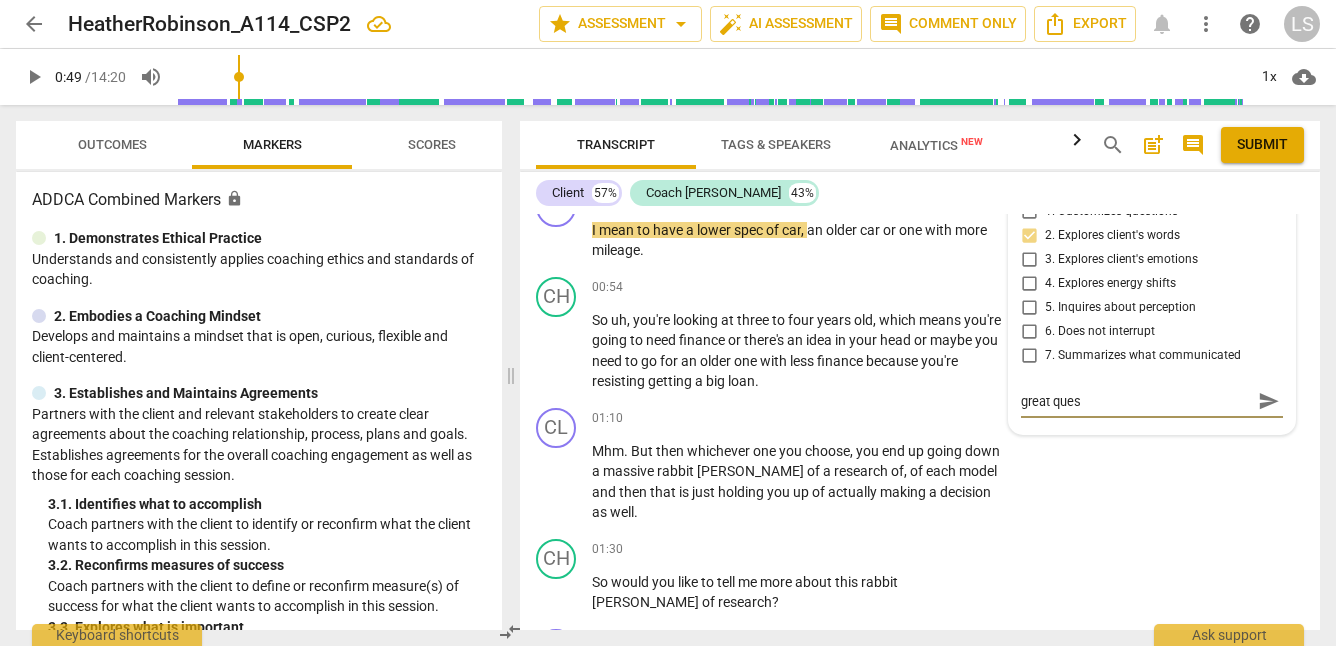 type on "great quest" 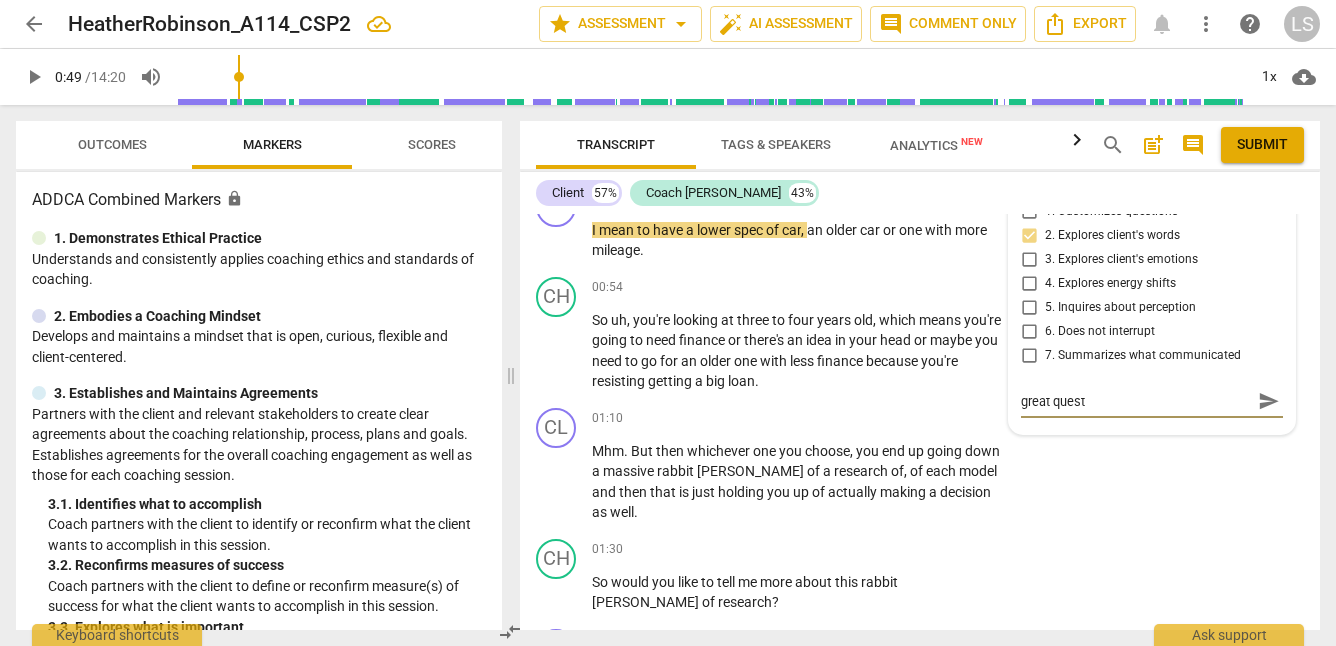type on "great questi" 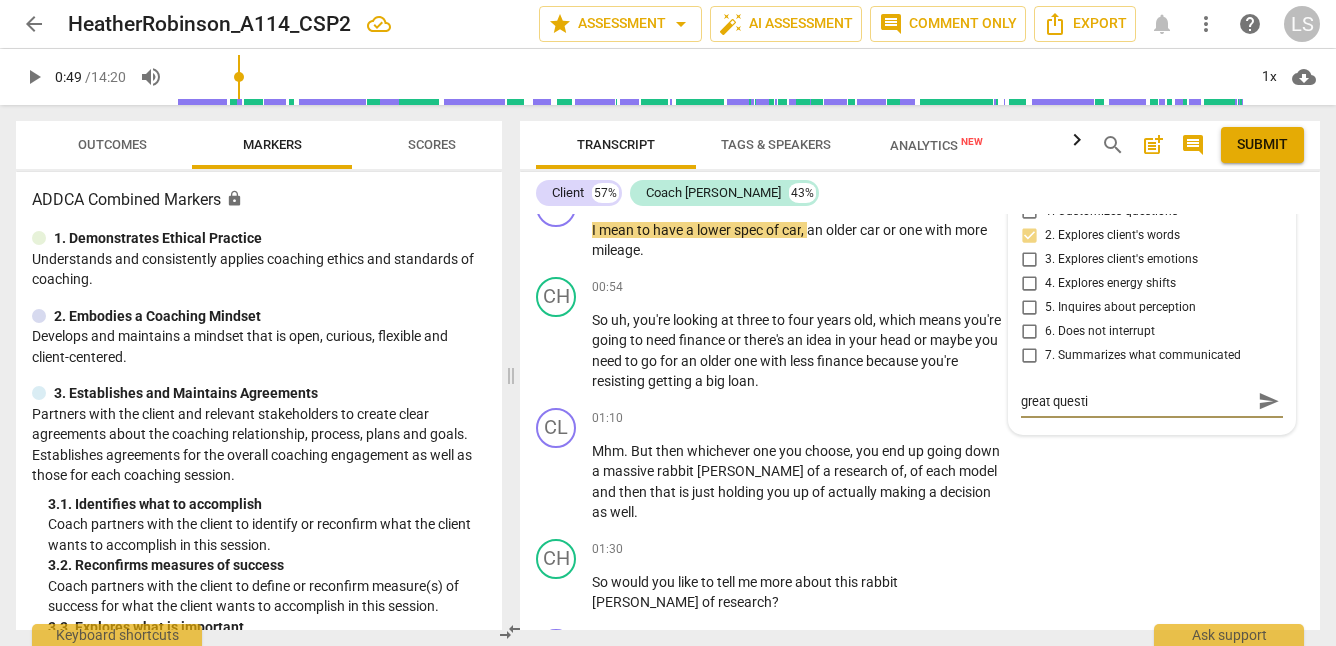 type on "great questio" 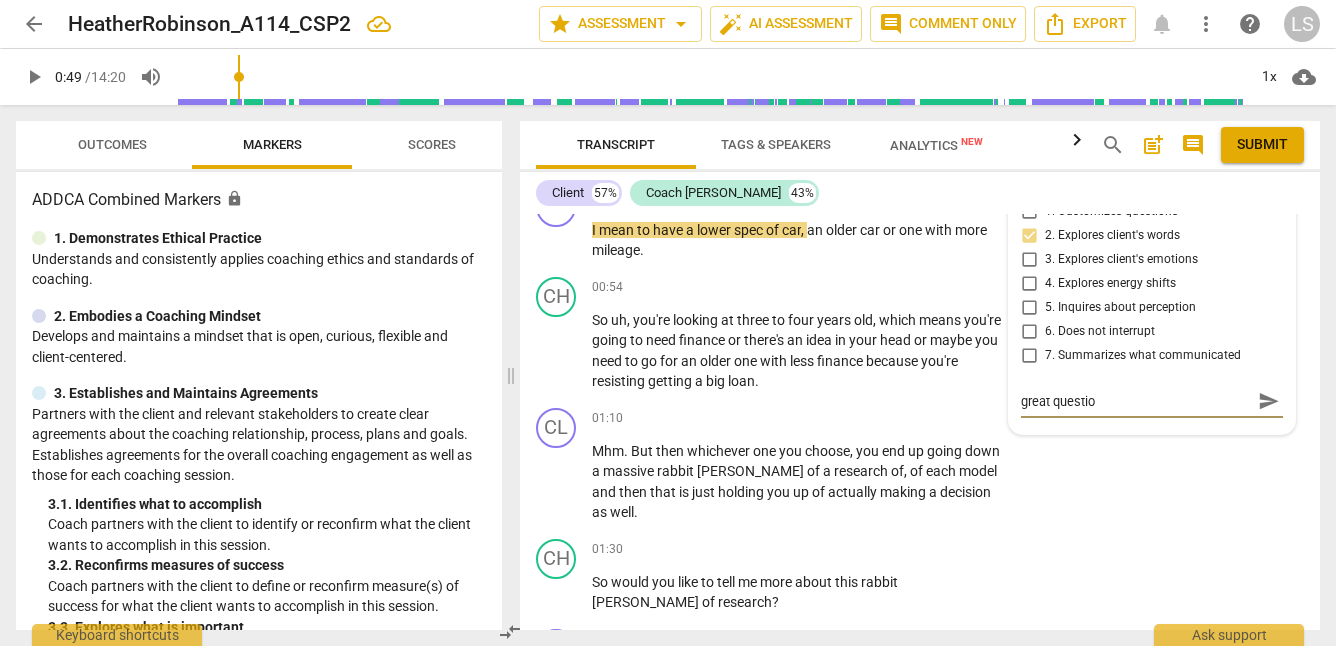 type on "great question" 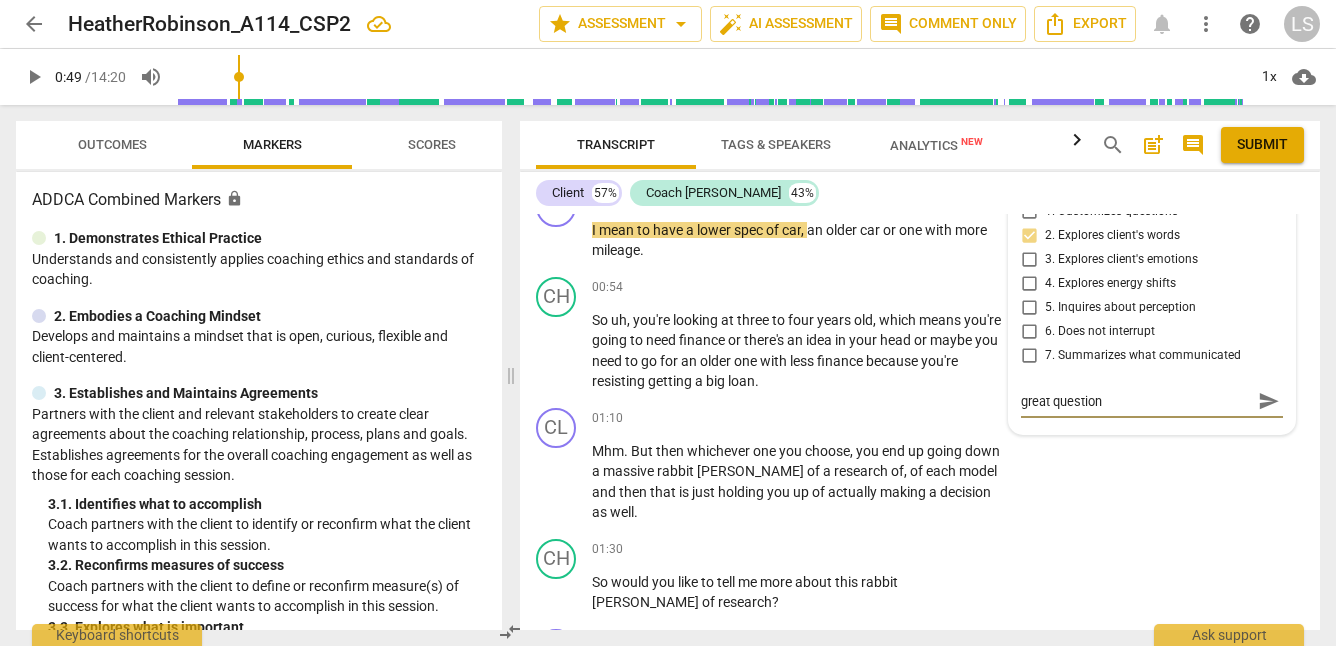 type on "great question" 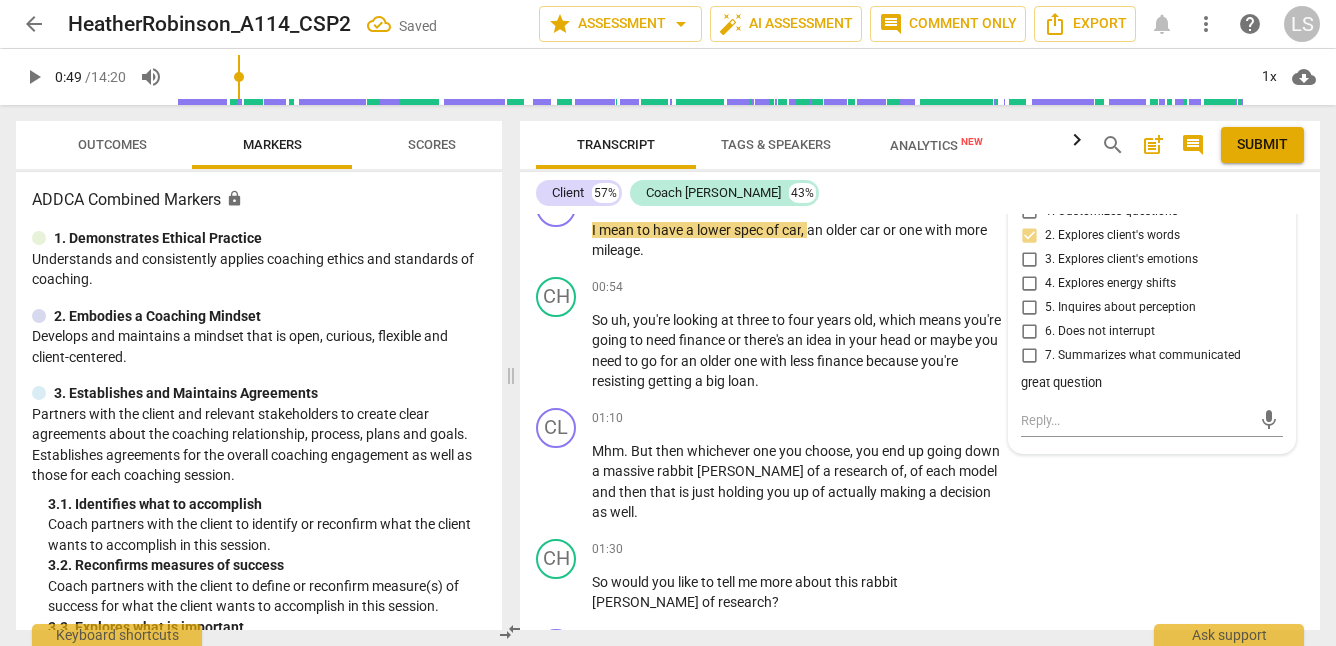 click on "play_arrow" at bounding box center [34, 77] 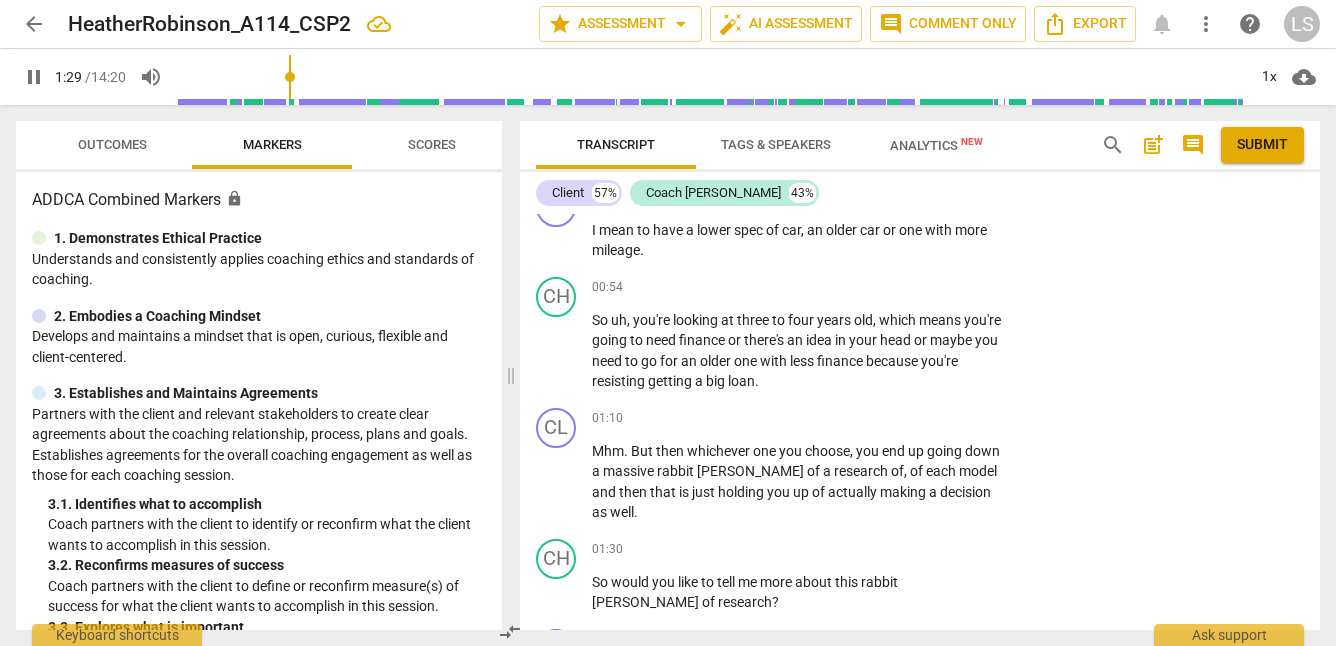 click on "pause" at bounding box center [34, 77] 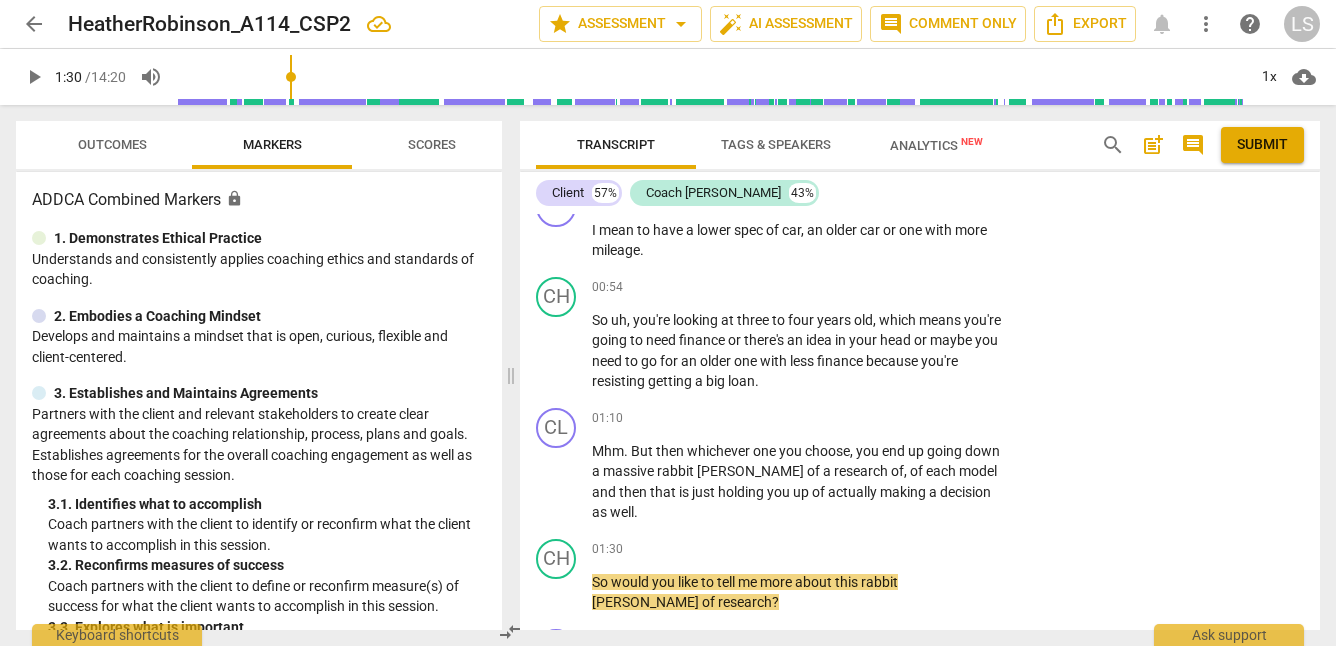 type on "91" 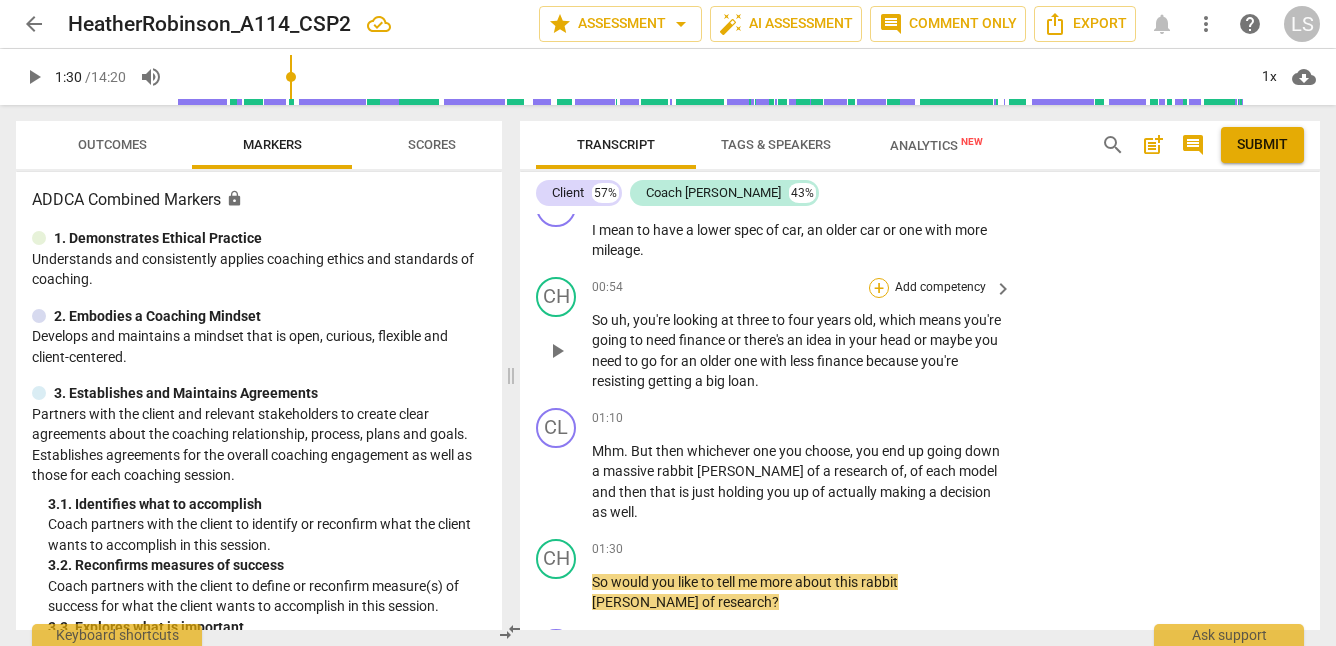 click on "+" at bounding box center [879, 288] 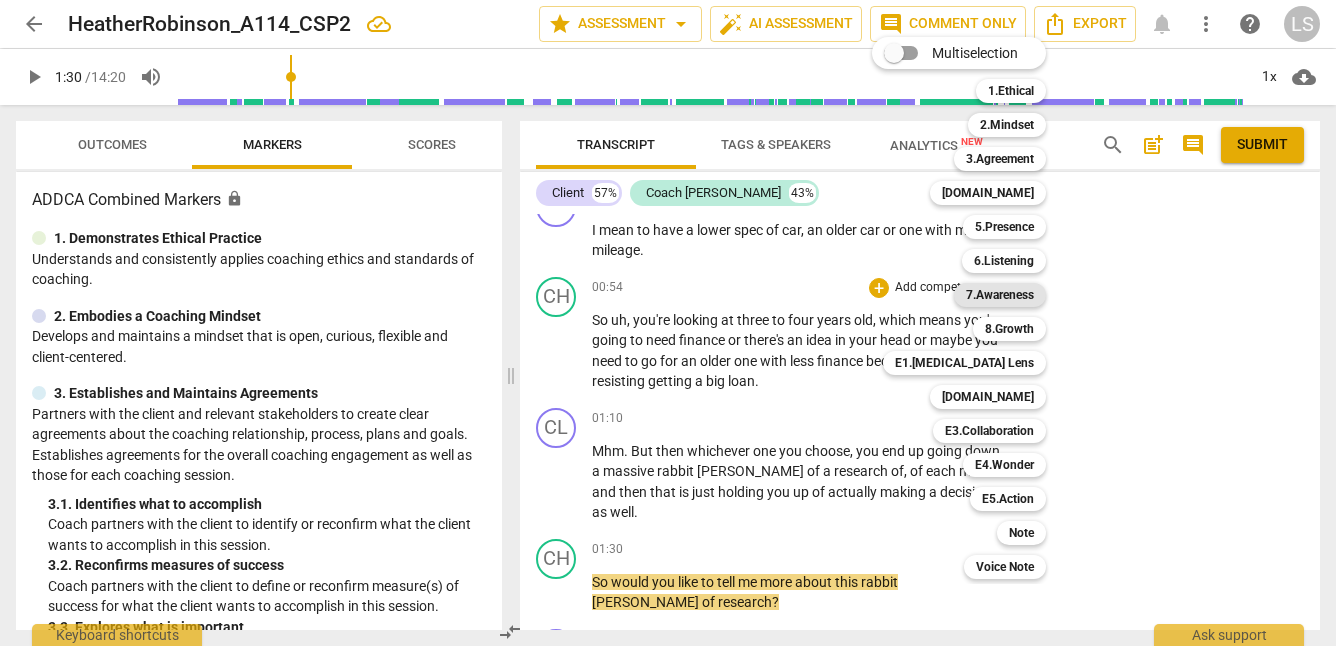 click on "7.Awareness" at bounding box center [1000, 295] 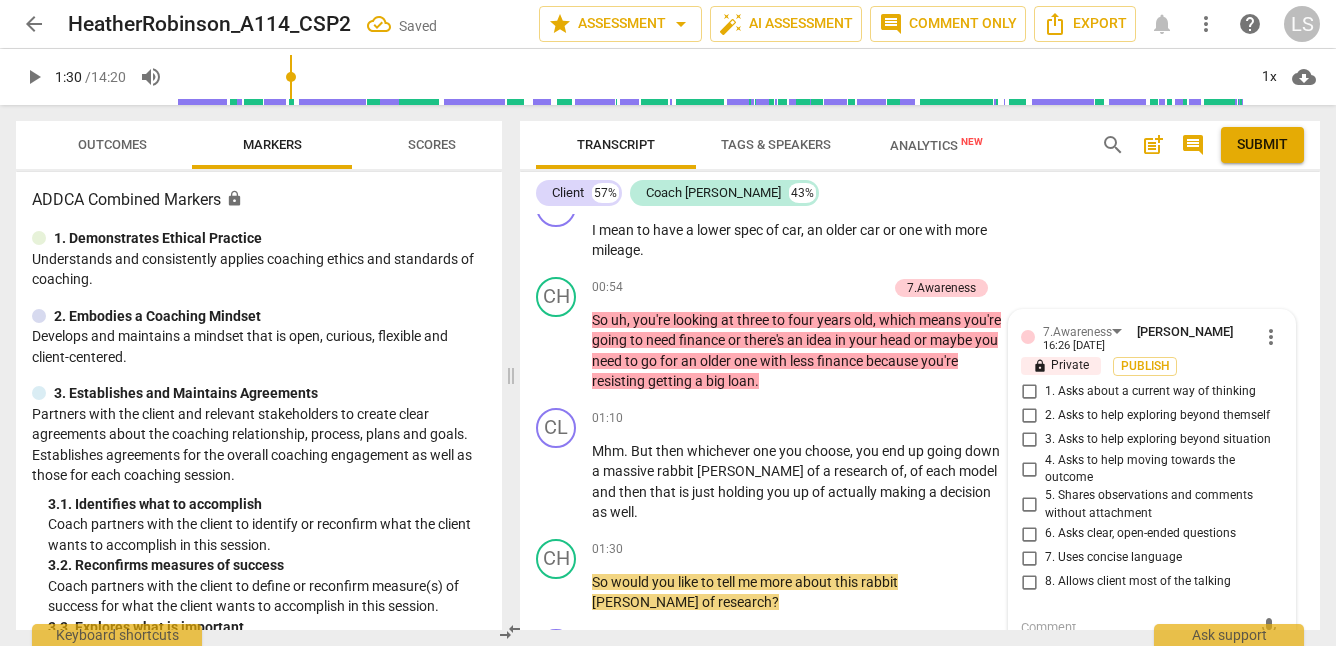scroll, scrollTop: 811, scrollLeft: 0, axis: vertical 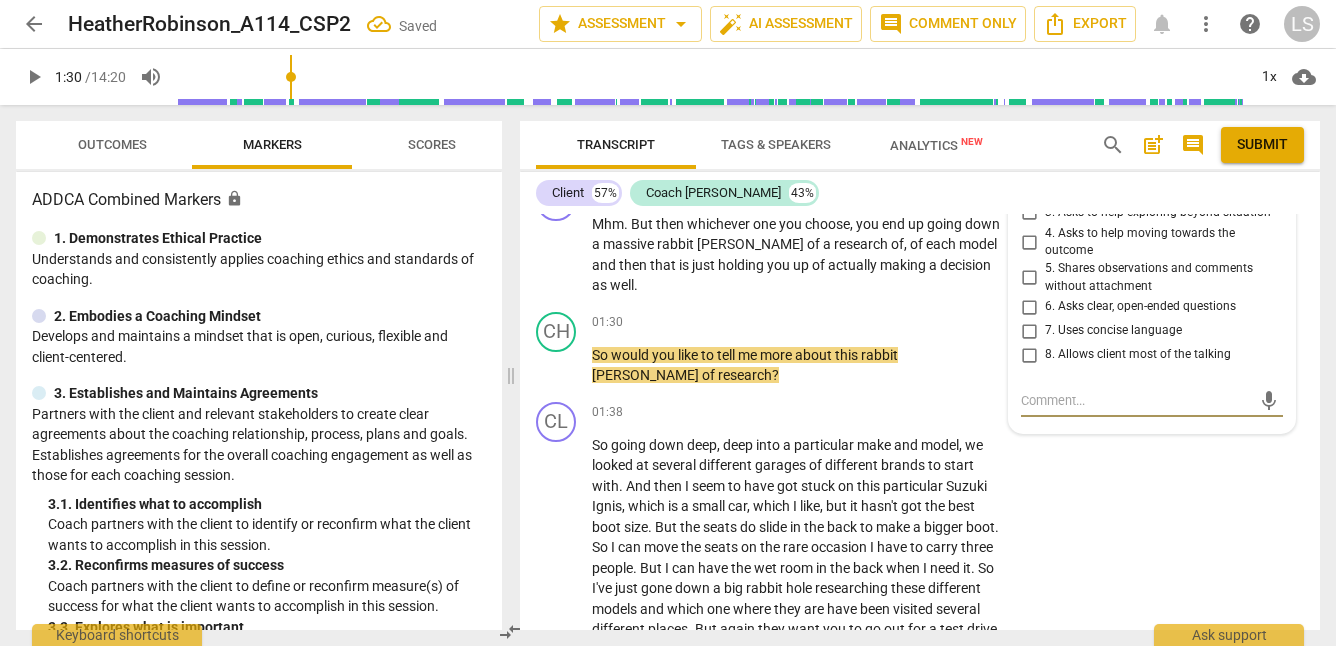 click on "5. Shares observations and comments without attachment" at bounding box center [1029, 278] 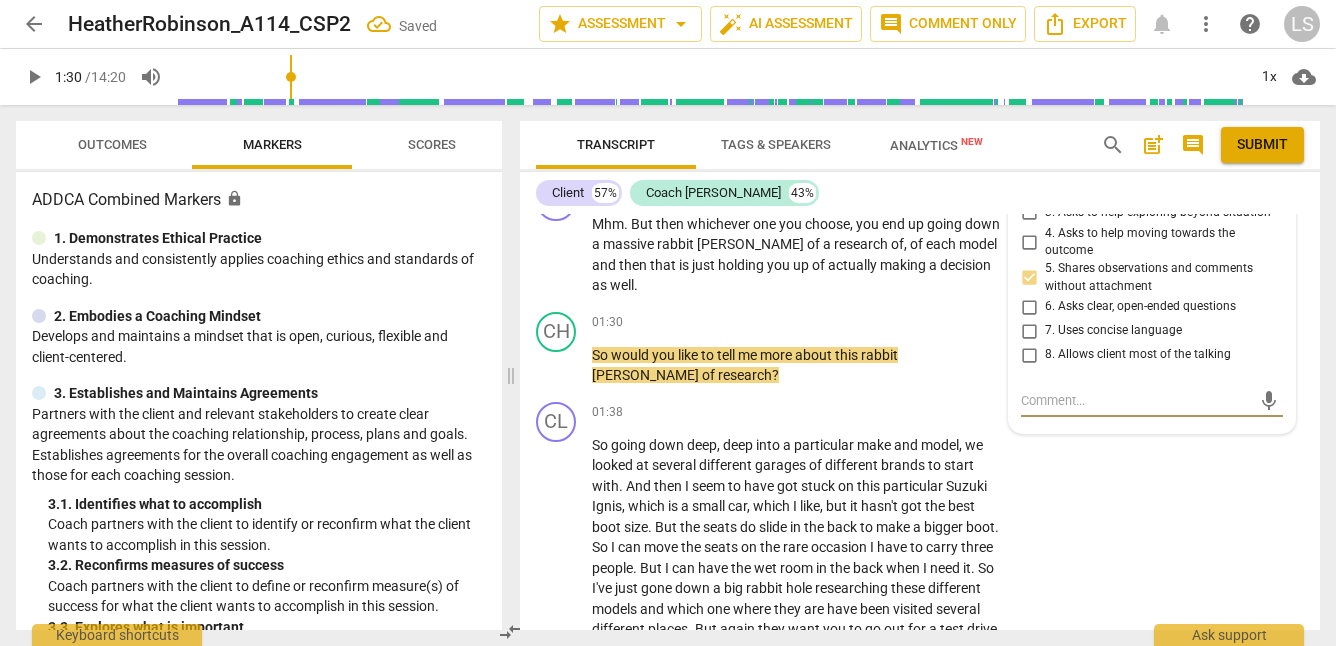 click at bounding box center [1136, 400] 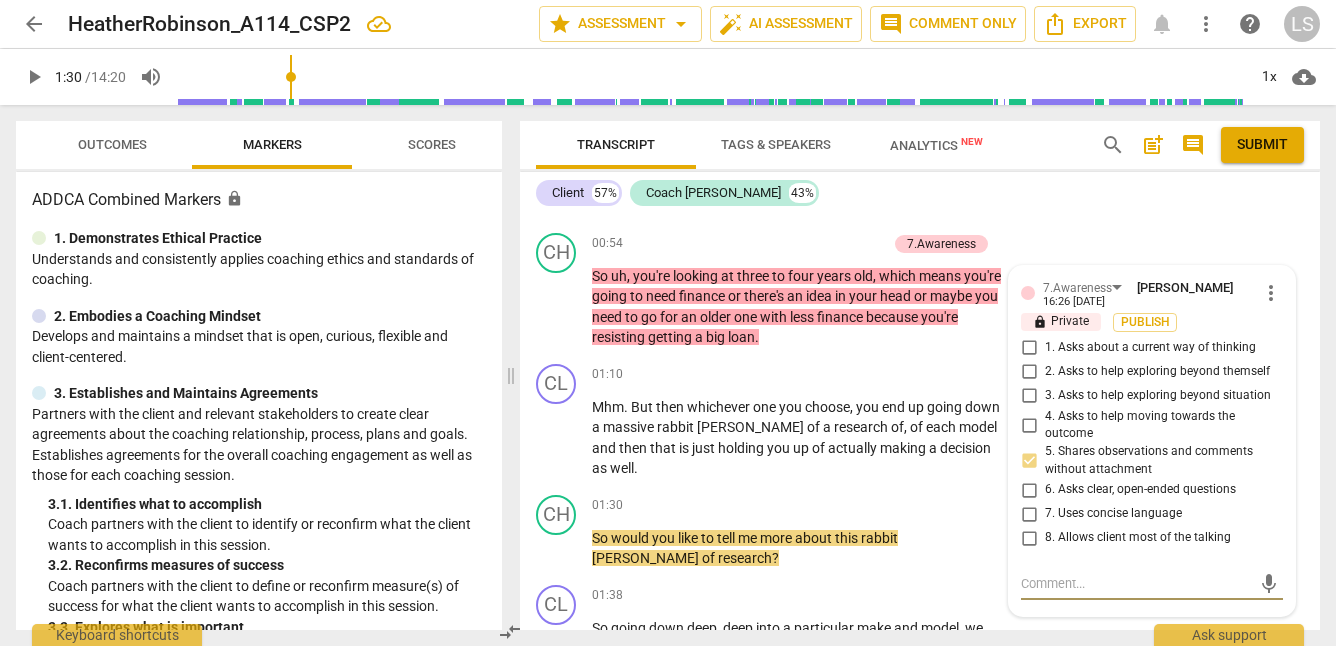 scroll, scrollTop: 611, scrollLeft: 0, axis: vertical 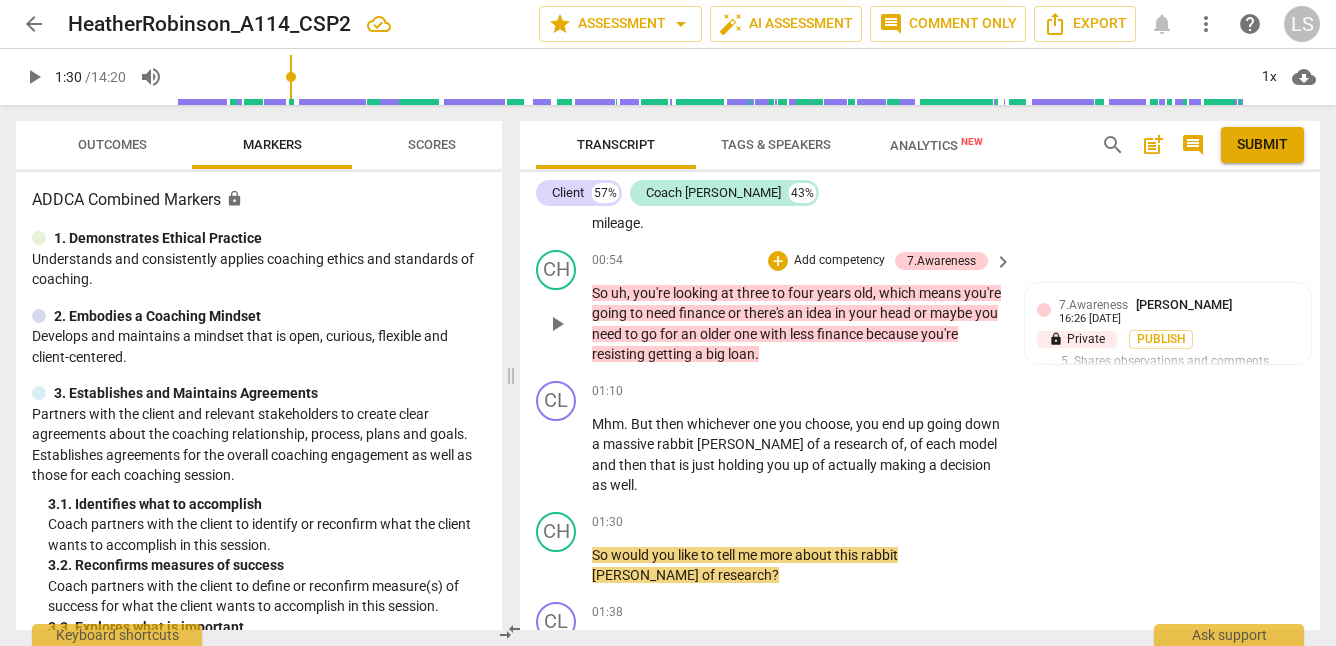 click on "Add competency" at bounding box center (839, 261) 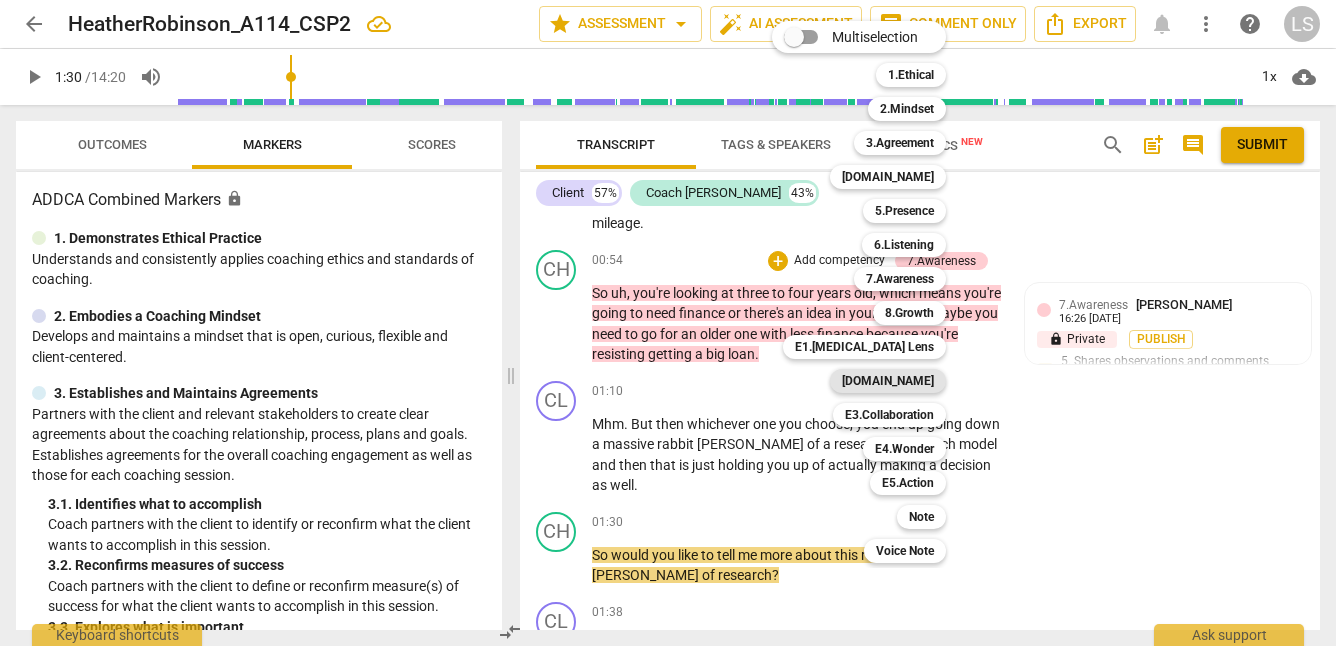 click on "[DOMAIN_NAME]" at bounding box center (888, 381) 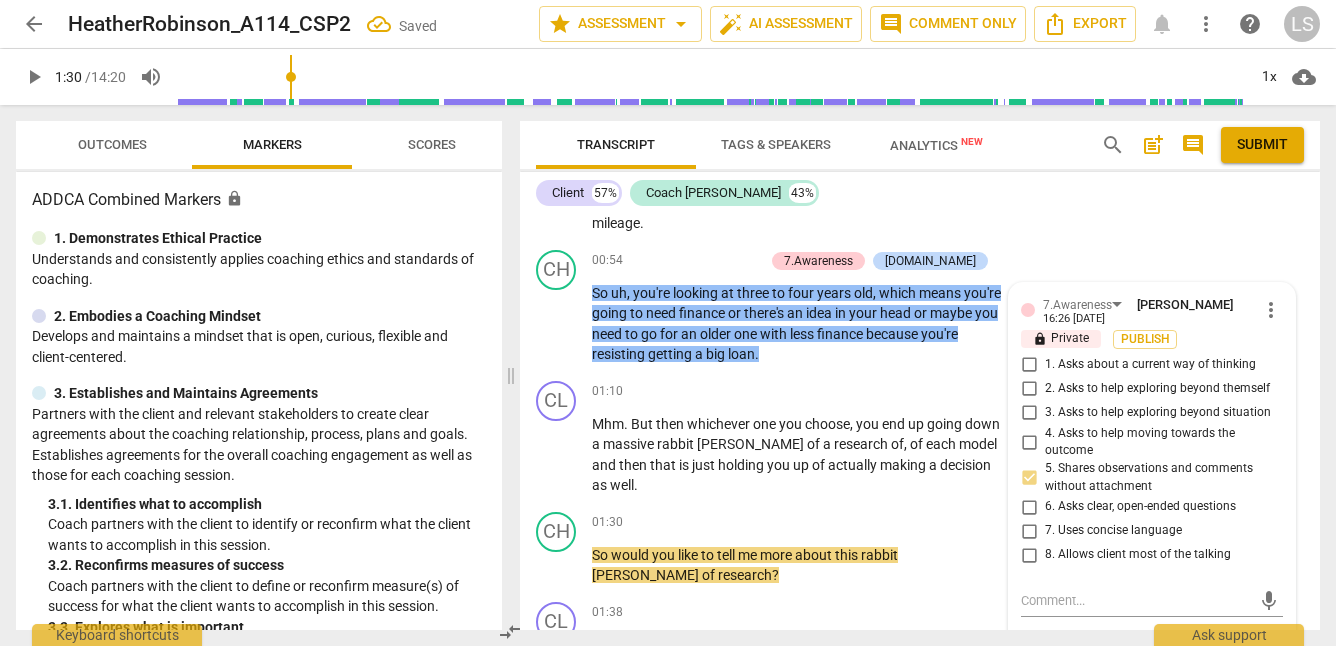 scroll, scrollTop: 811, scrollLeft: 0, axis: vertical 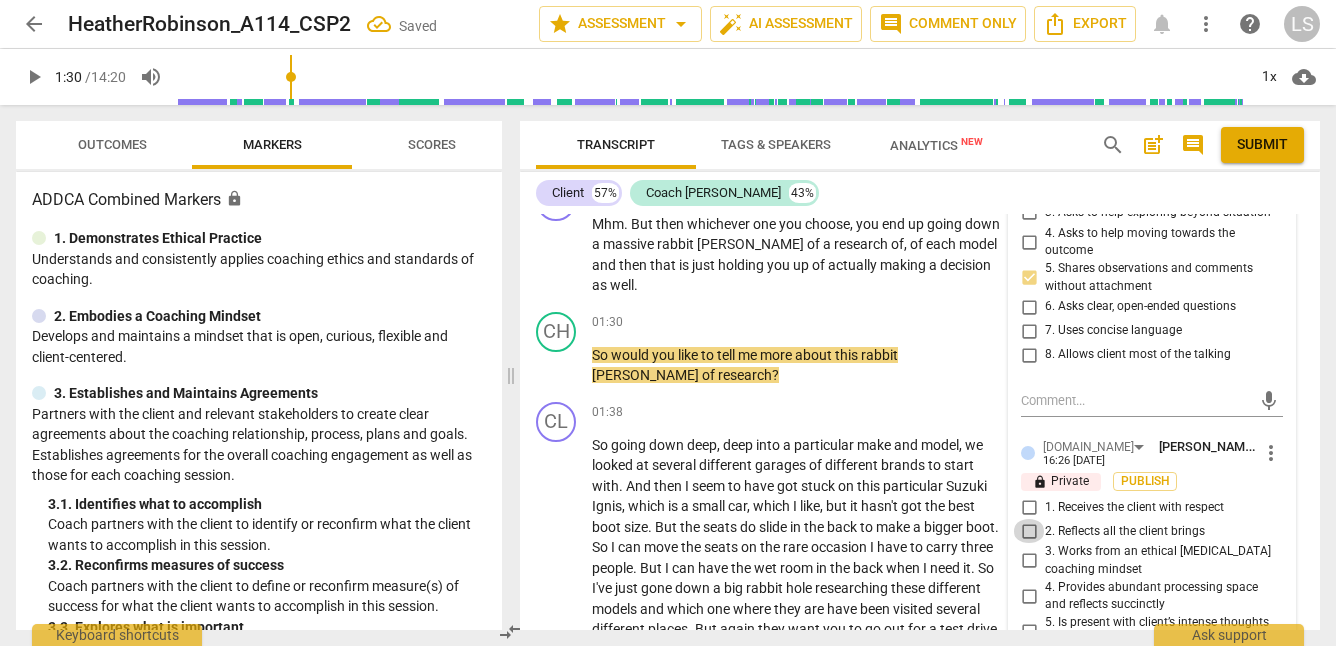 click on "2. Reflects all the client brings" at bounding box center [1029, 531] 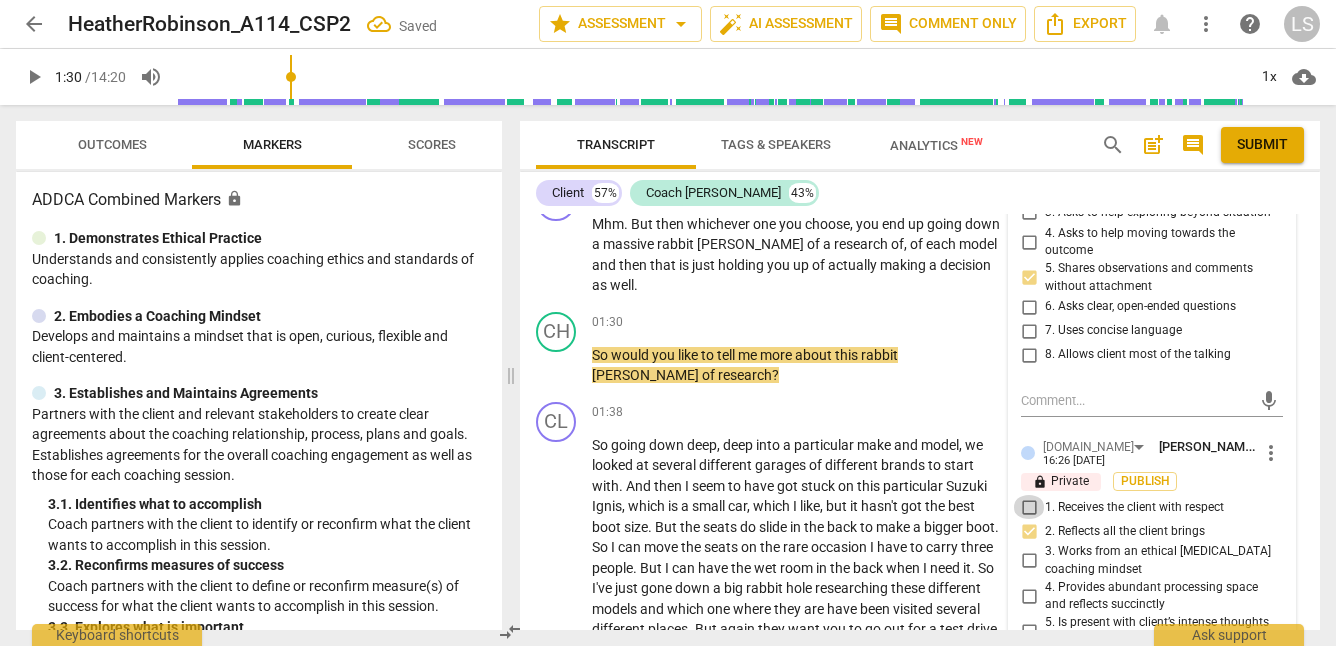 click on "1. Receives the client with respect" at bounding box center (1029, 507) 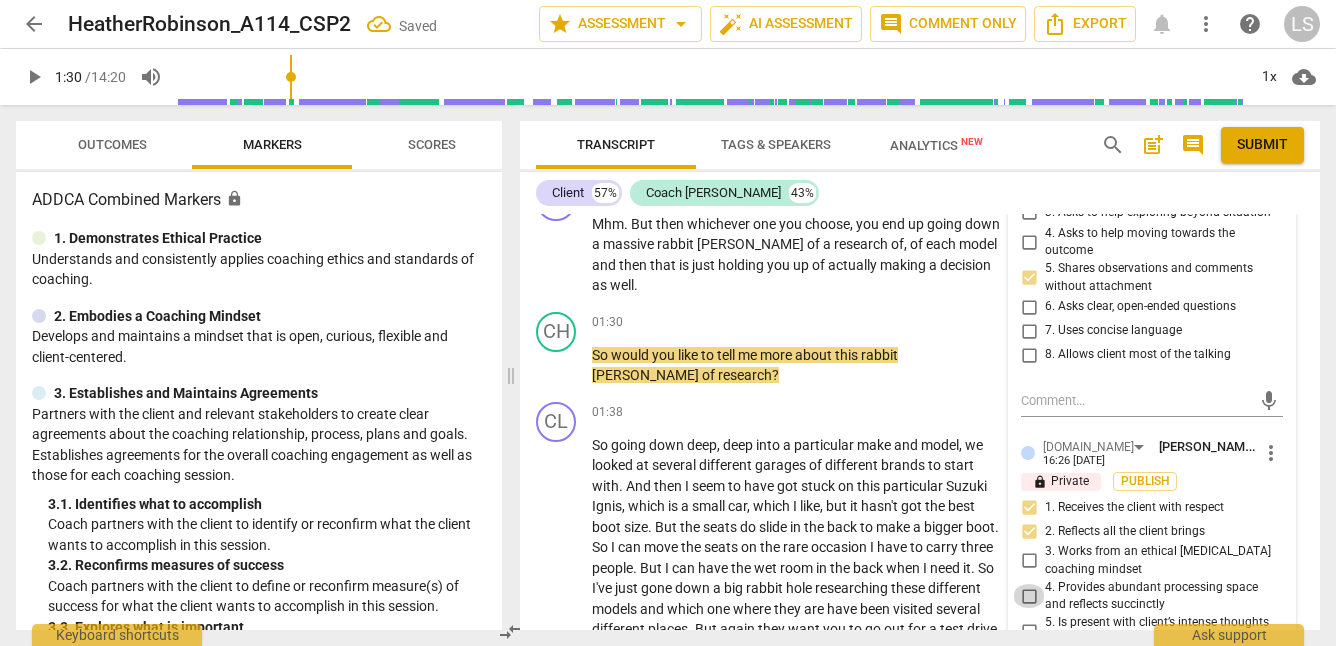 click on "4. Provides abundant processing space and reflects succinctly" at bounding box center (1029, 596) 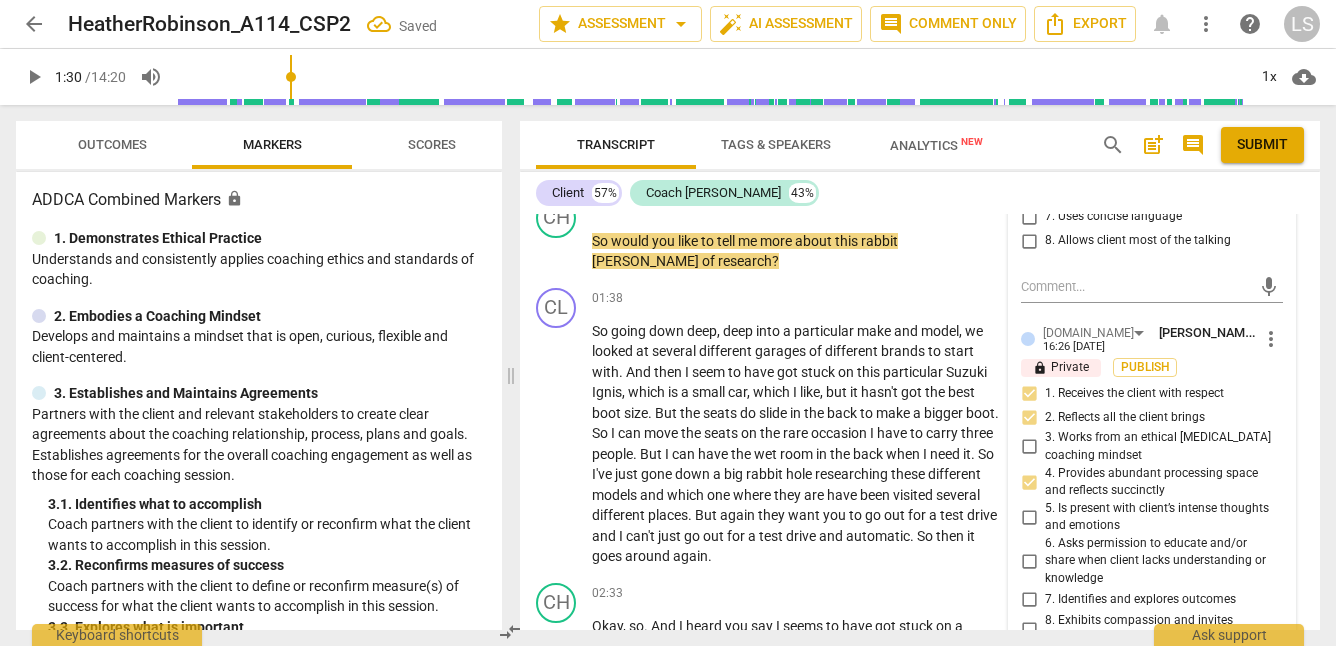 scroll, scrollTop: 982, scrollLeft: 0, axis: vertical 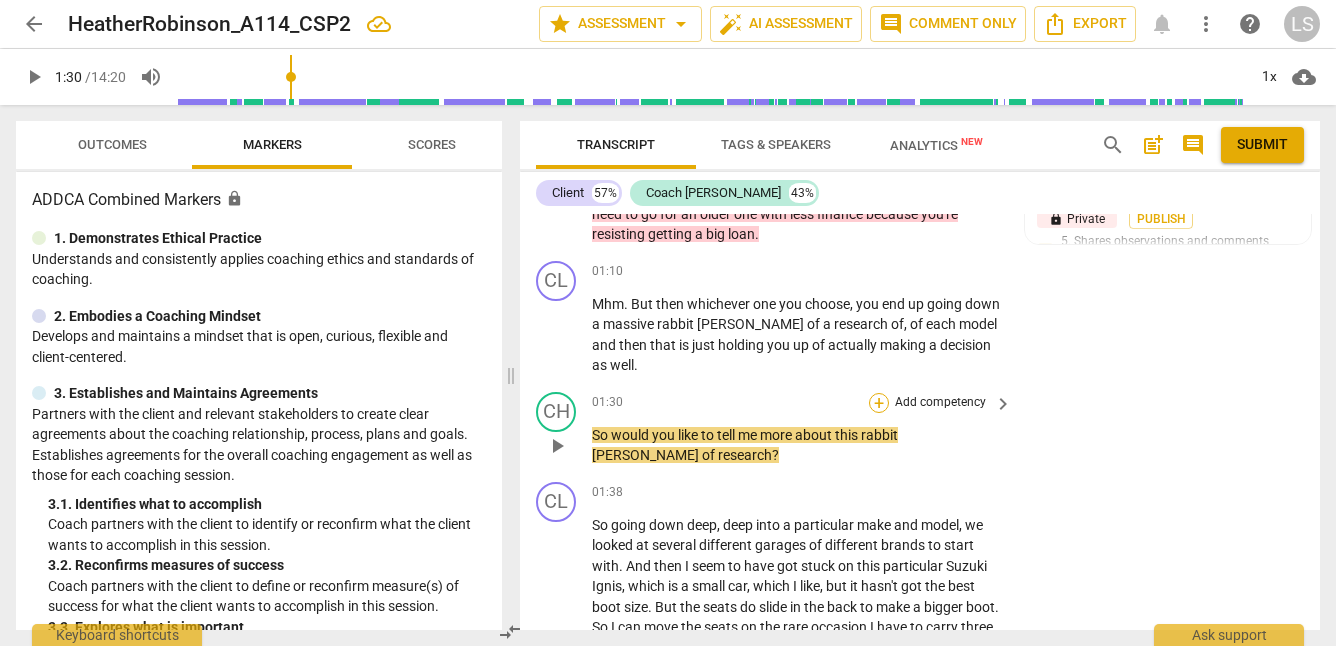 click on "+" at bounding box center [879, 403] 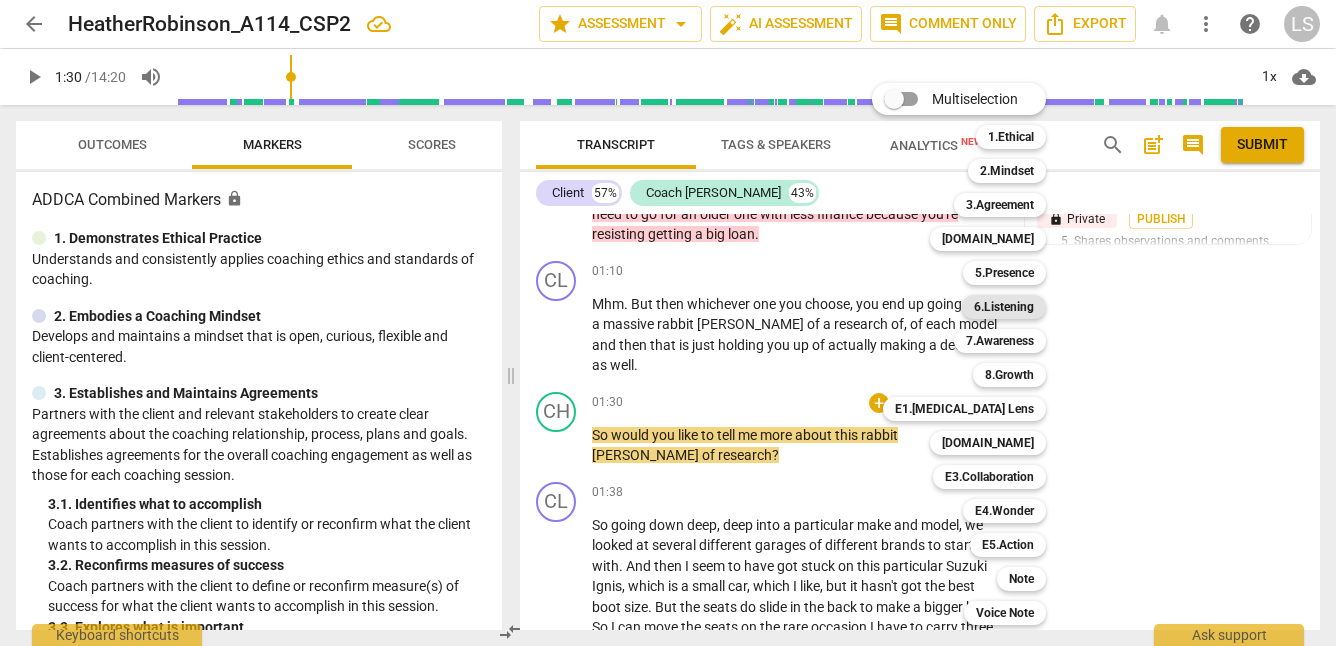 click on "6.Listening" at bounding box center (1004, 307) 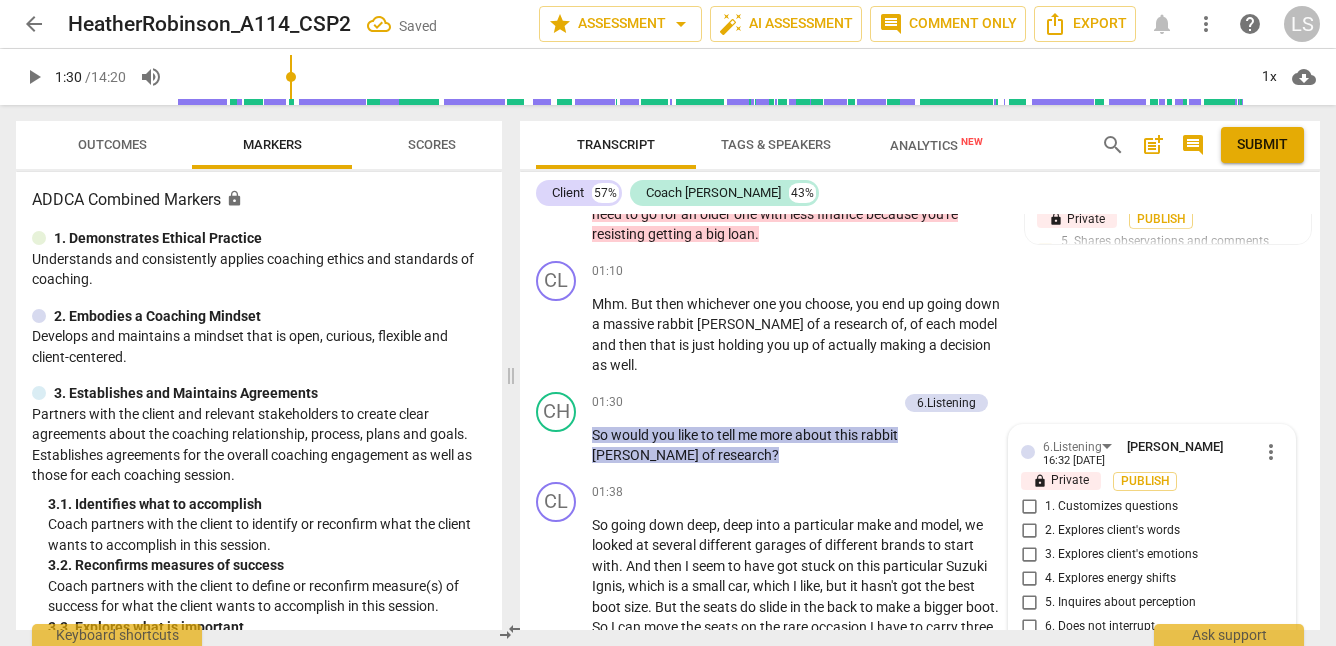 scroll, scrollTop: 1026, scrollLeft: 0, axis: vertical 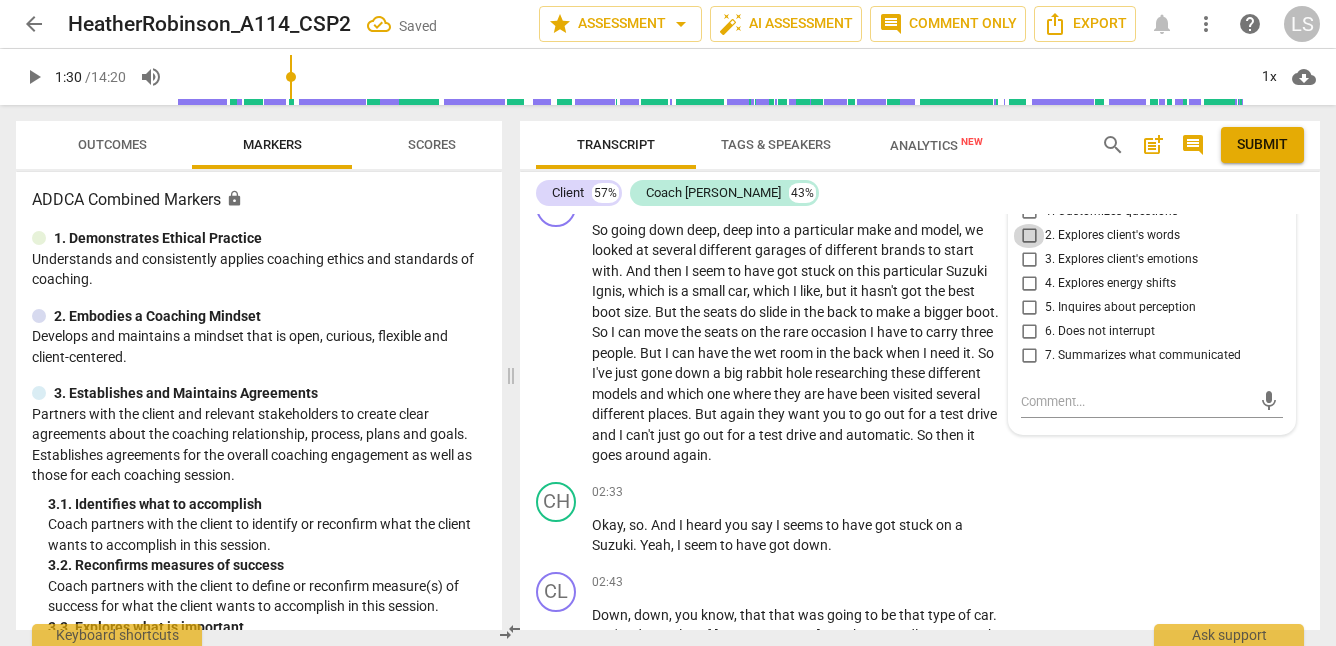 click on "2. Explores client's words" at bounding box center [1029, 236] 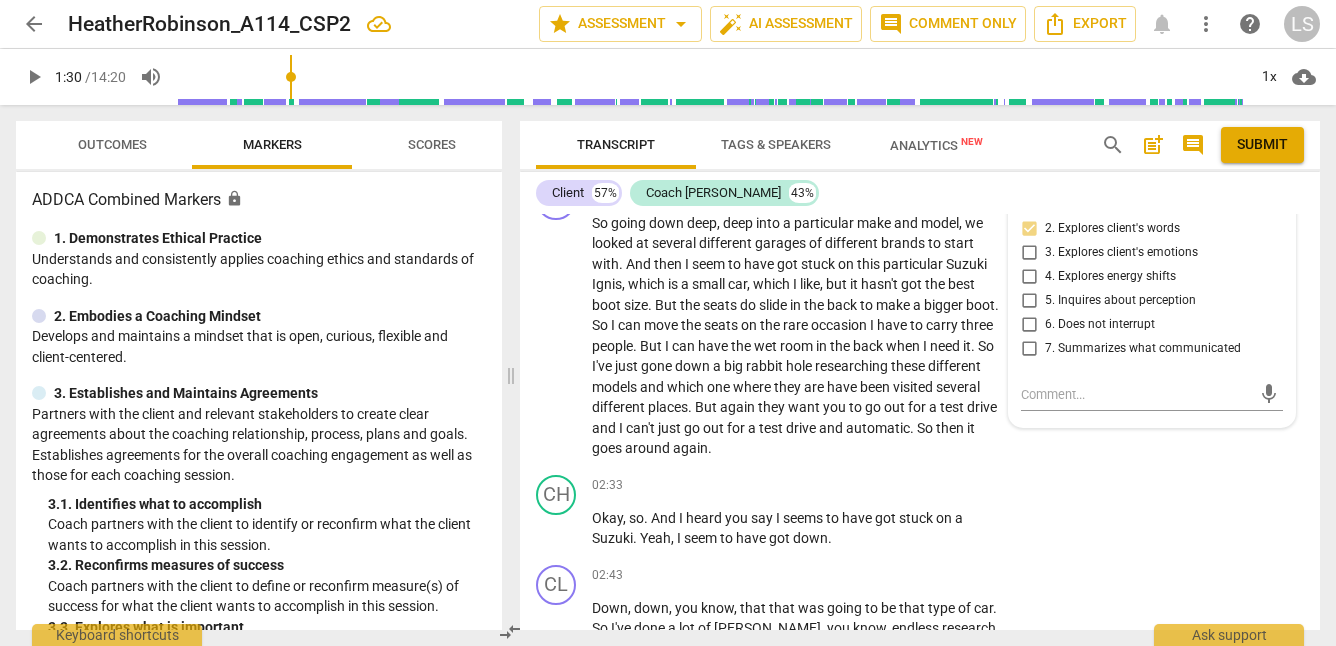 scroll, scrollTop: 972, scrollLeft: 0, axis: vertical 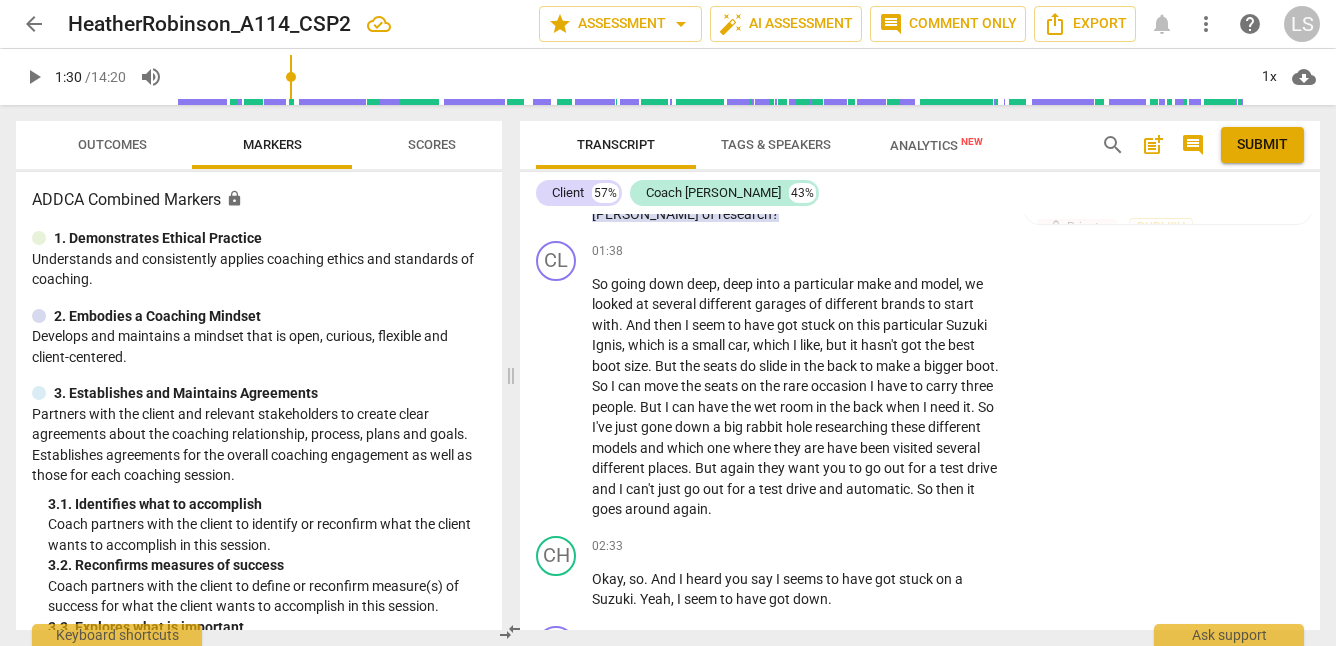 click on "play_arrow" at bounding box center [34, 77] 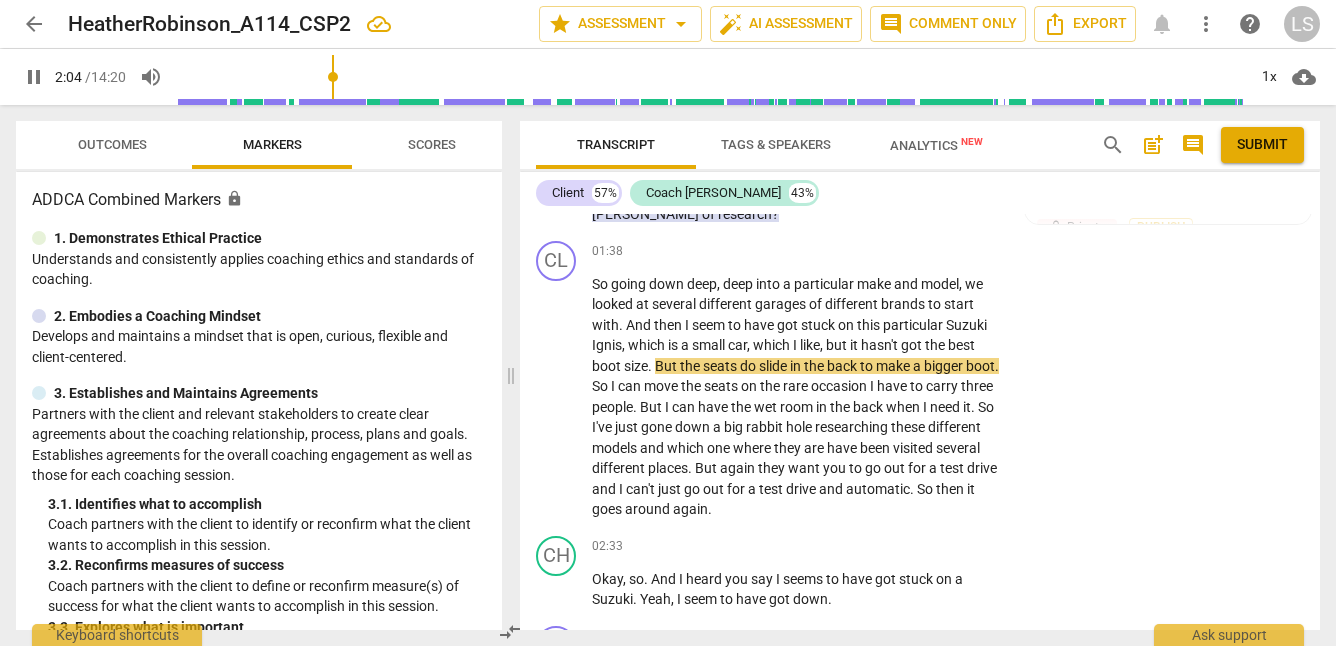 click on "pause" at bounding box center (34, 77) 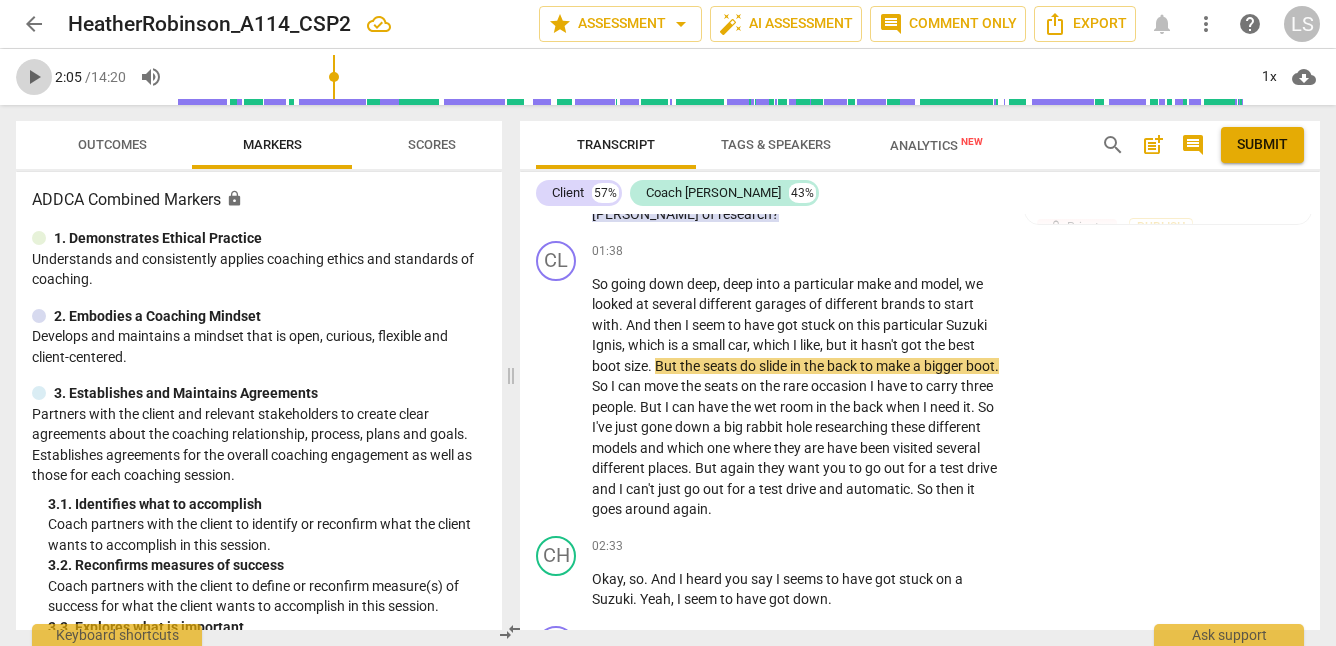 click on "play_arrow" at bounding box center [34, 77] 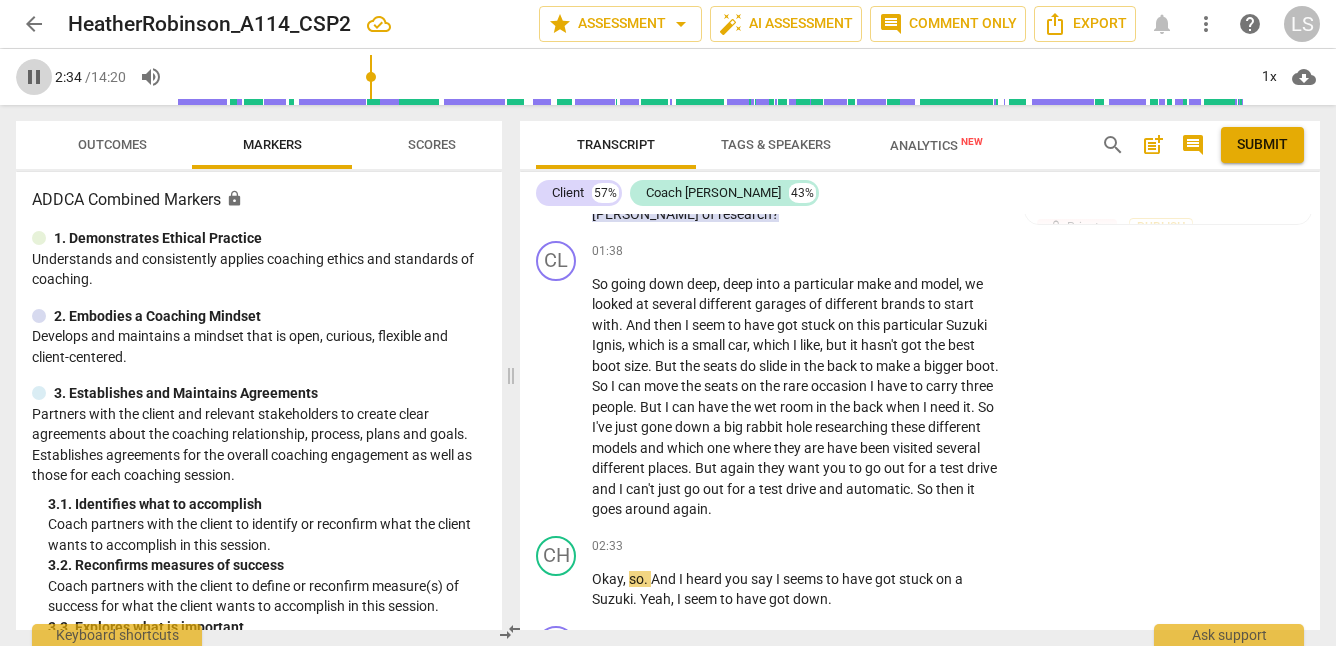 click on "pause" at bounding box center (34, 77) 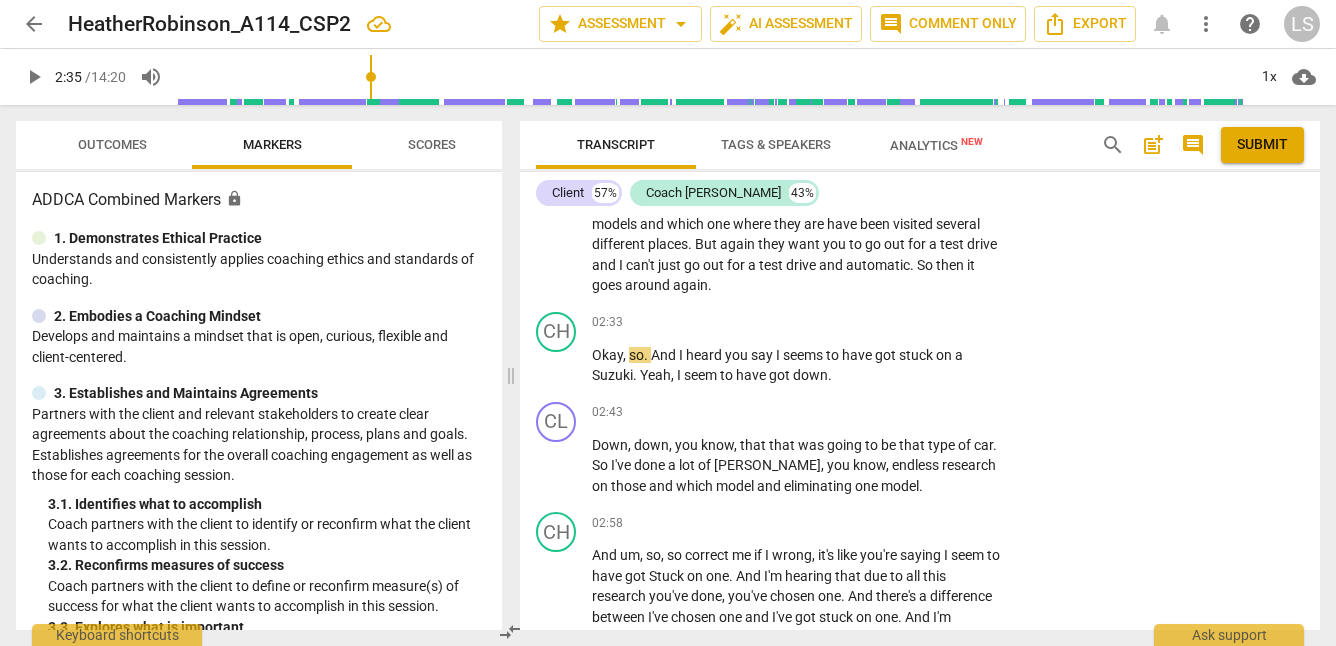 scroll, scrollTop: 1230, scrollLeft: 0, axis: vertical 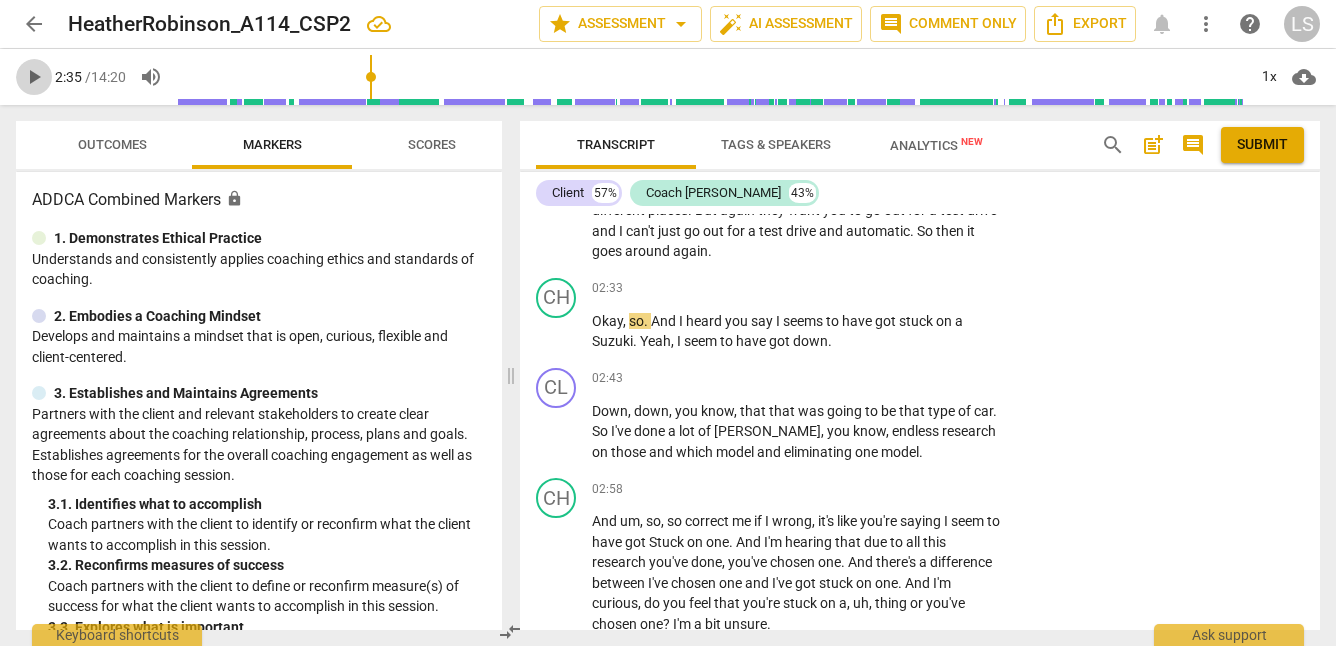 click on "play_arrow" at bounding box center [34, 77] 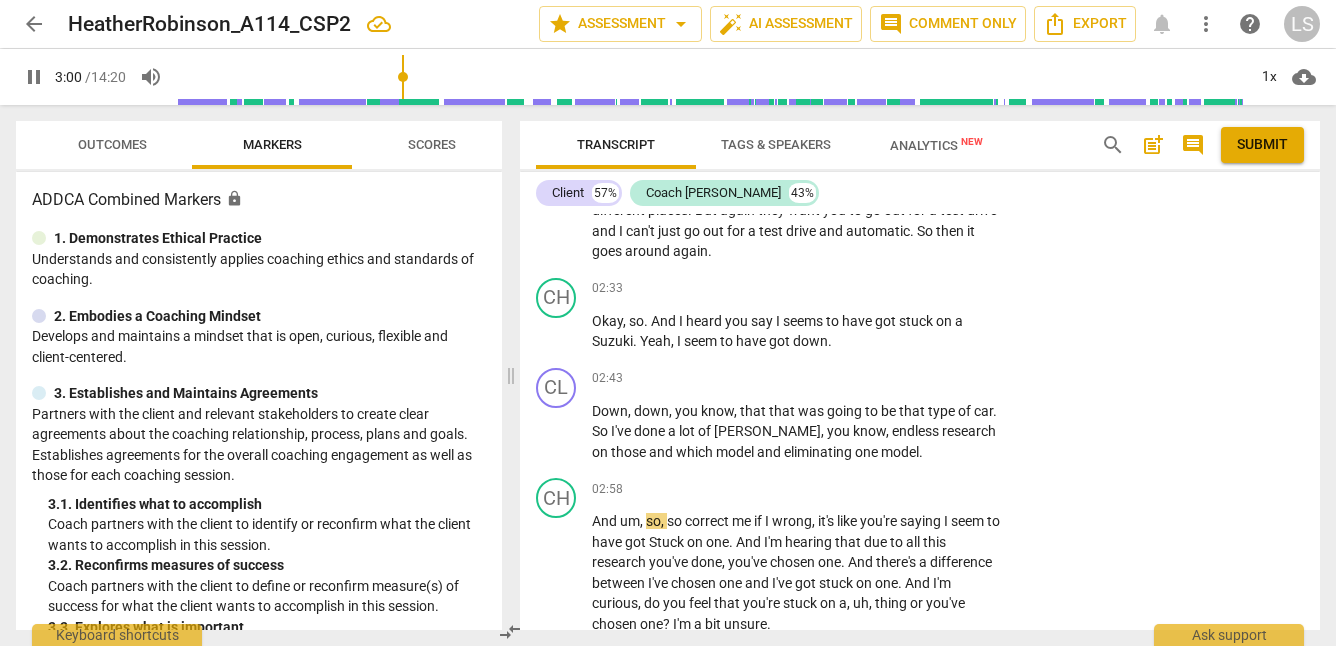 click on "pause" at bounding box center (34, 77) 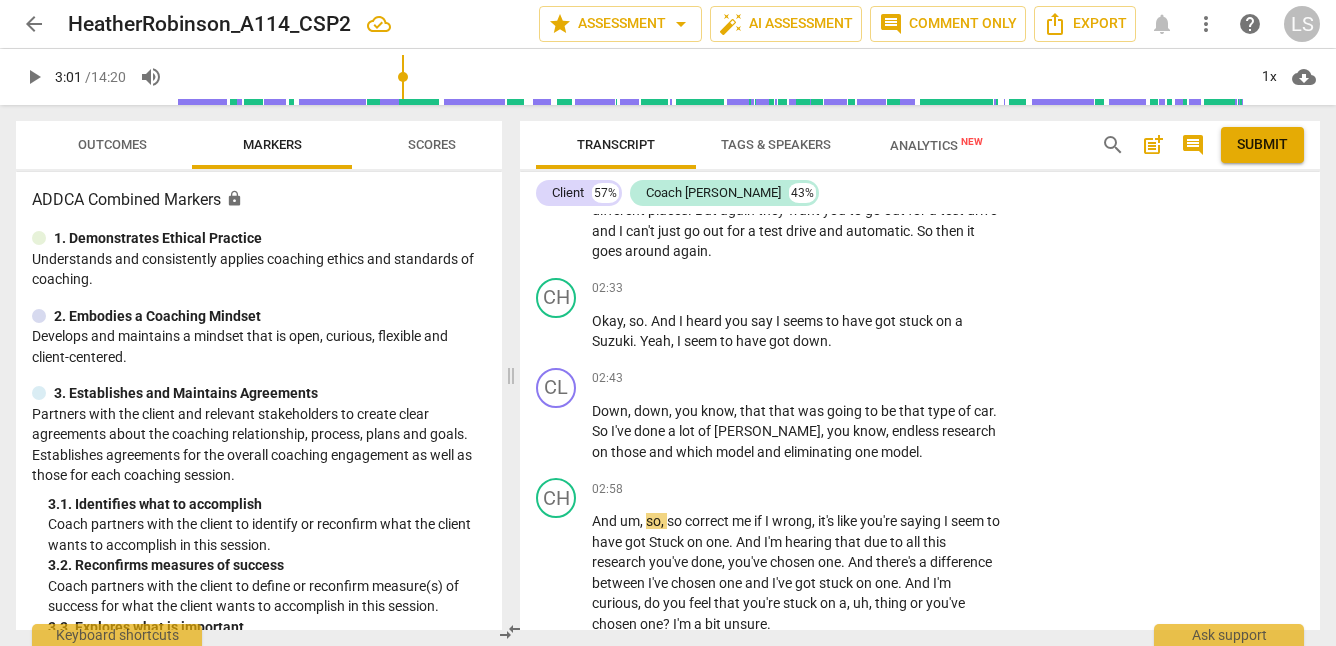 type on "181" 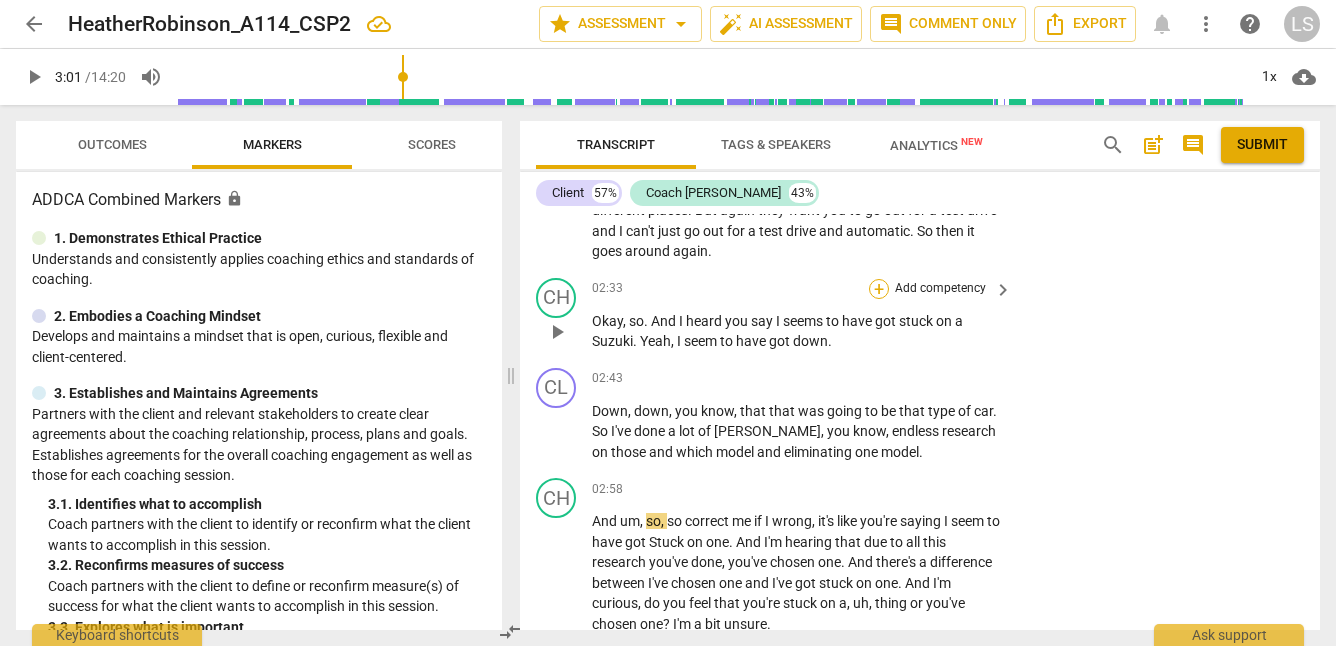 click on "+" at bounding box center (879, 289) 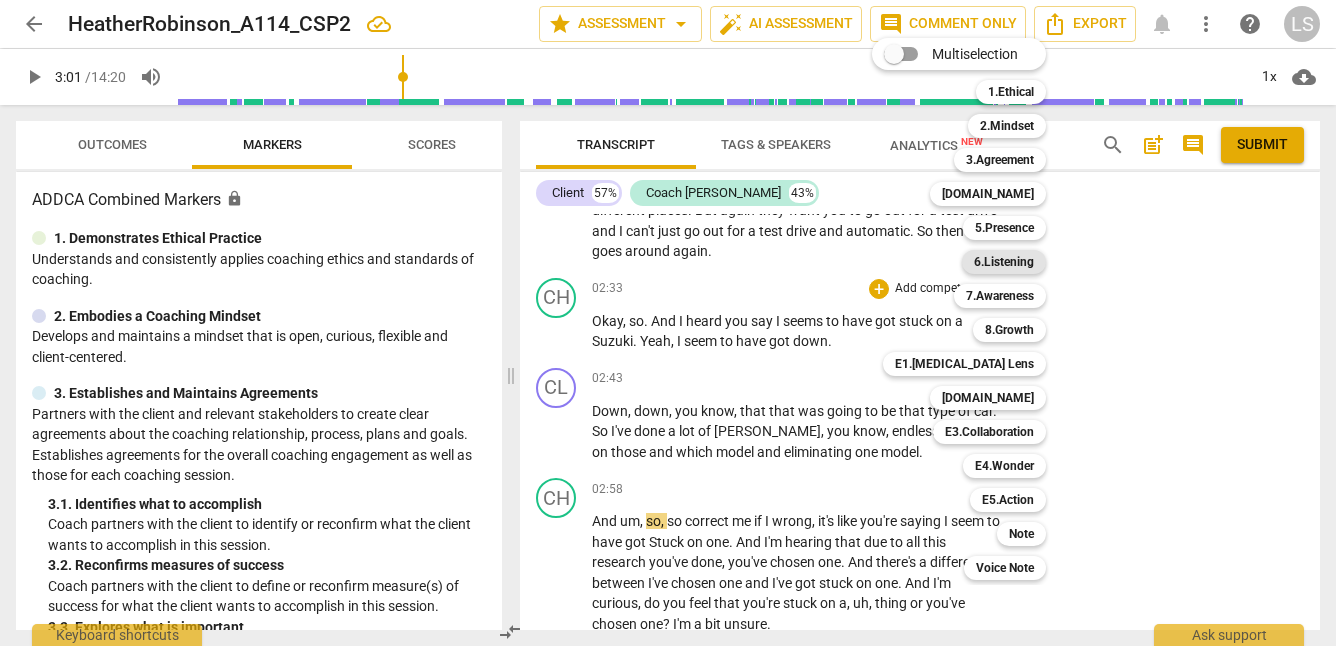 click on "6.Listening" at bounding box center [1004, 262] 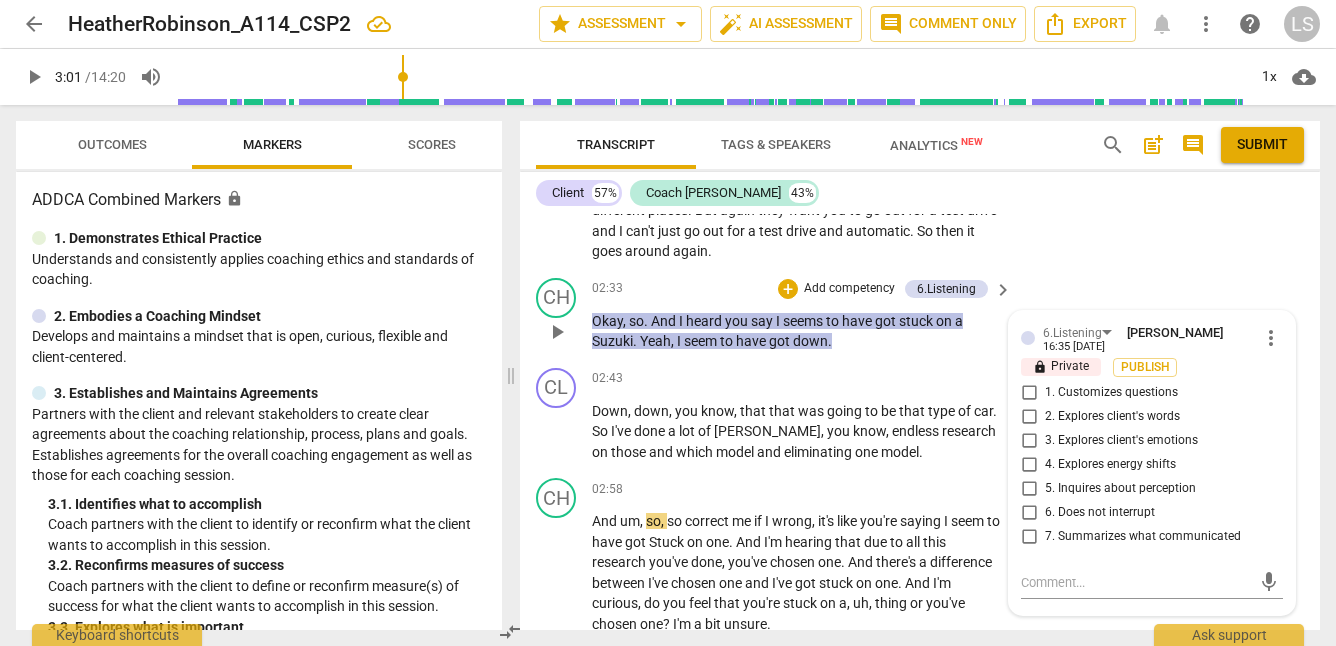 click on "Add competency" at bounding box center (849, 289) 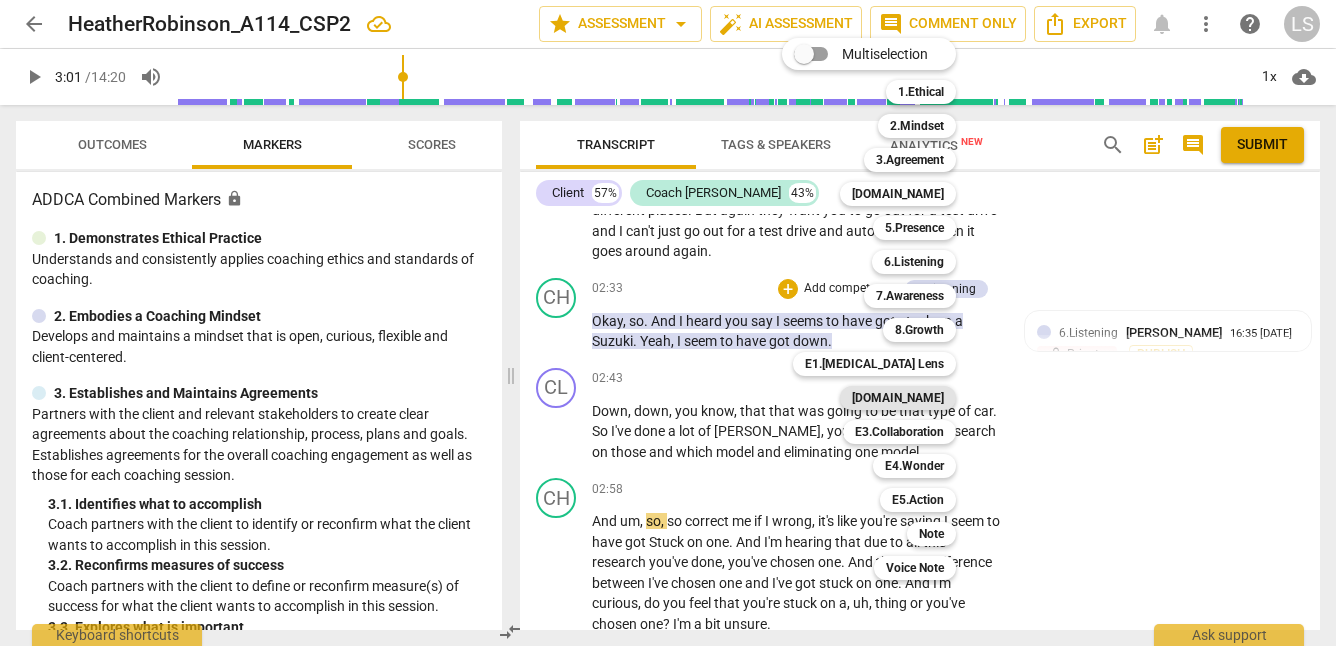 click on "[DOMAIN_NAME]" at bounding box center [898, 398] 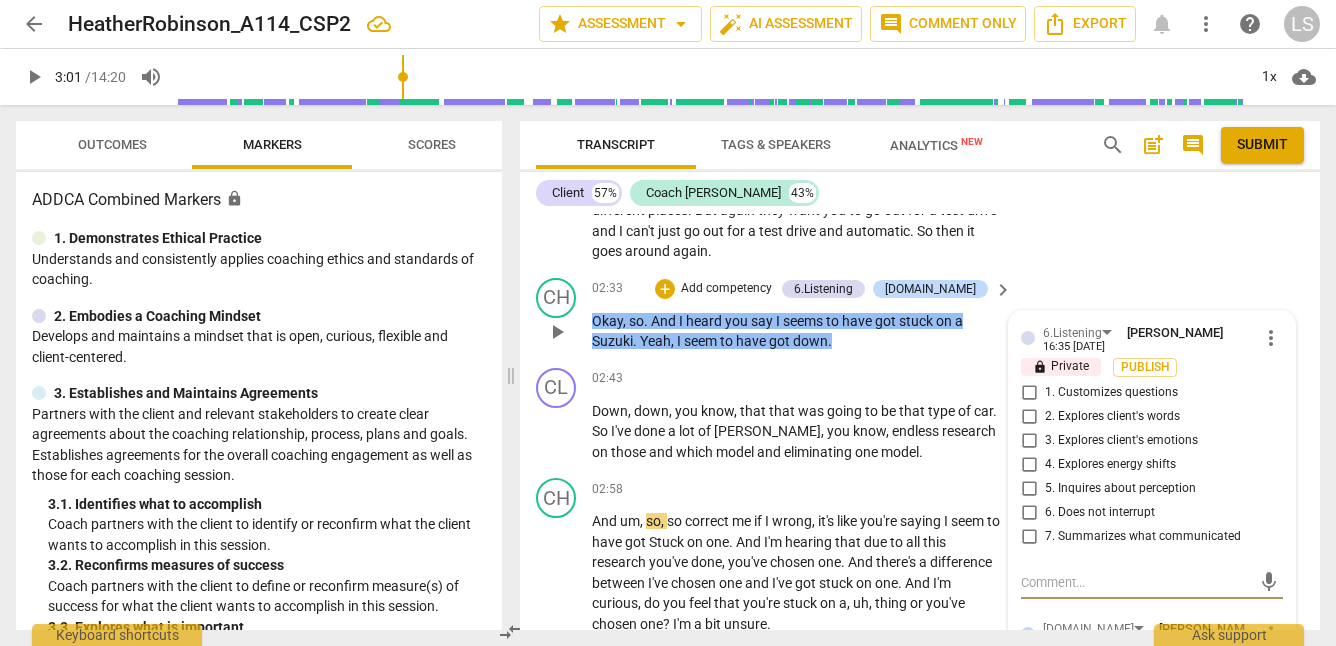 click on "7. Summarizes what communicated" at bounding box center (1029, 537) 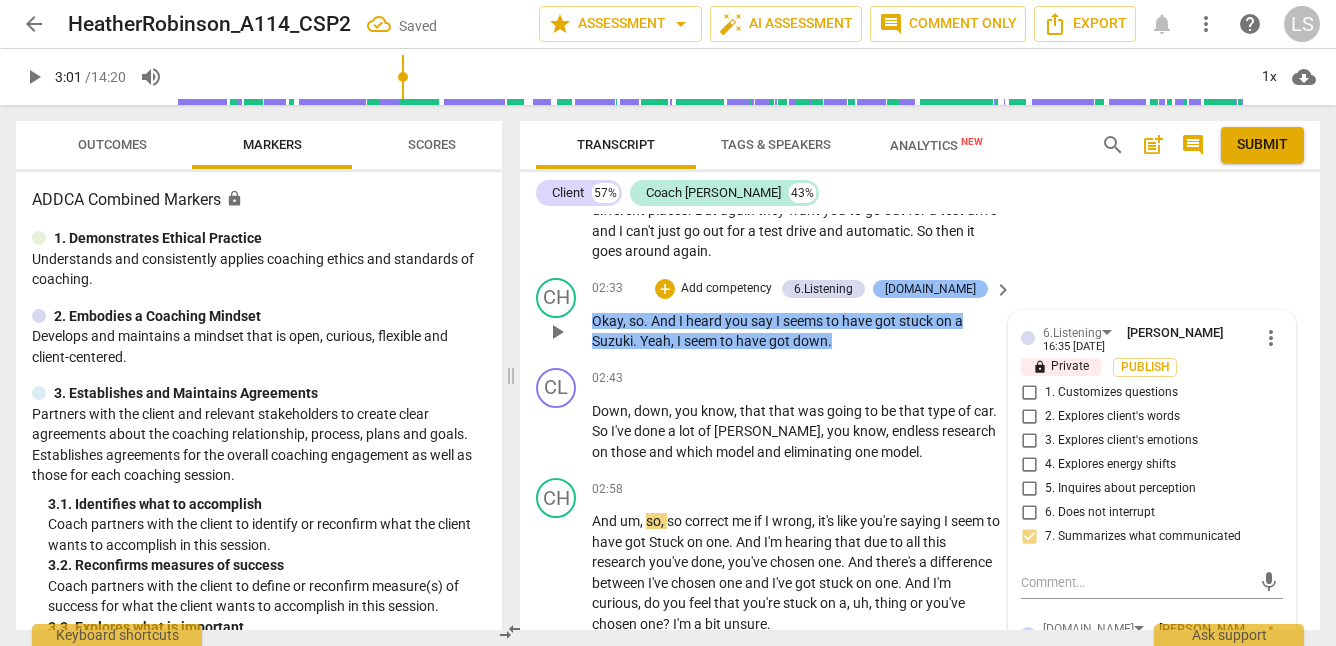 click on "[DOMAIN_NAME]" at bounding box center [930, 289] 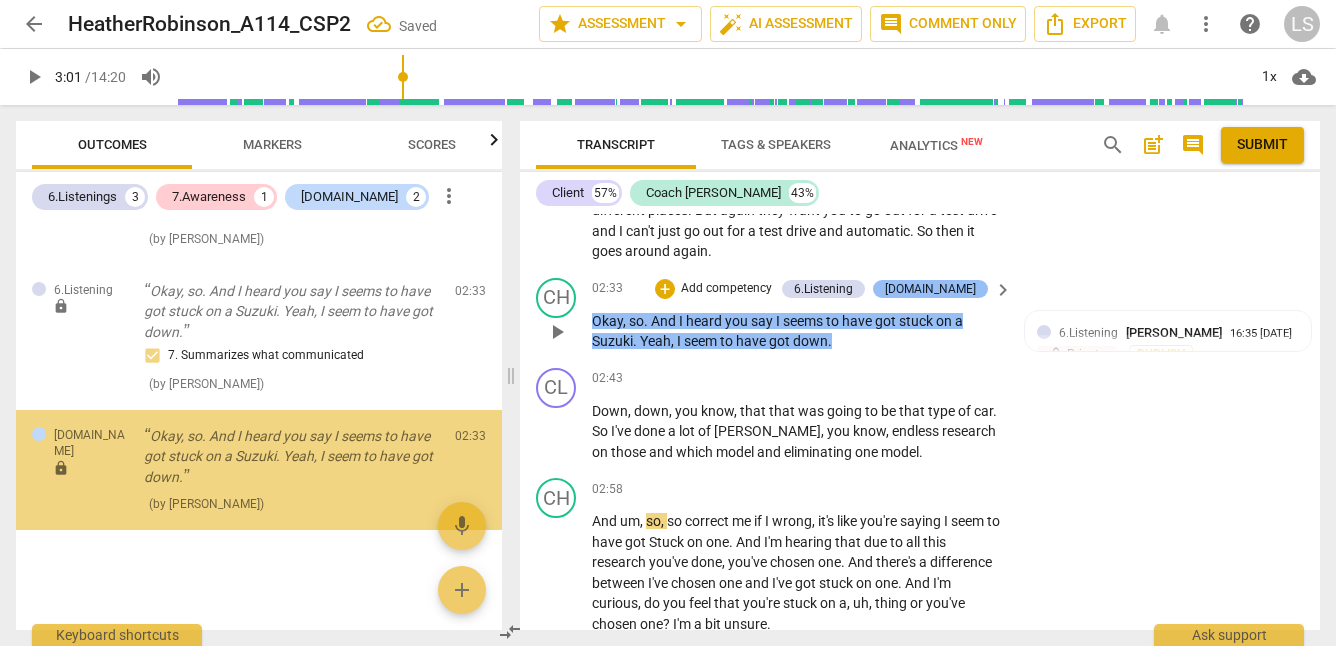 scroll, scrollTop: 711, scrollLeft: 0, axis: vertical 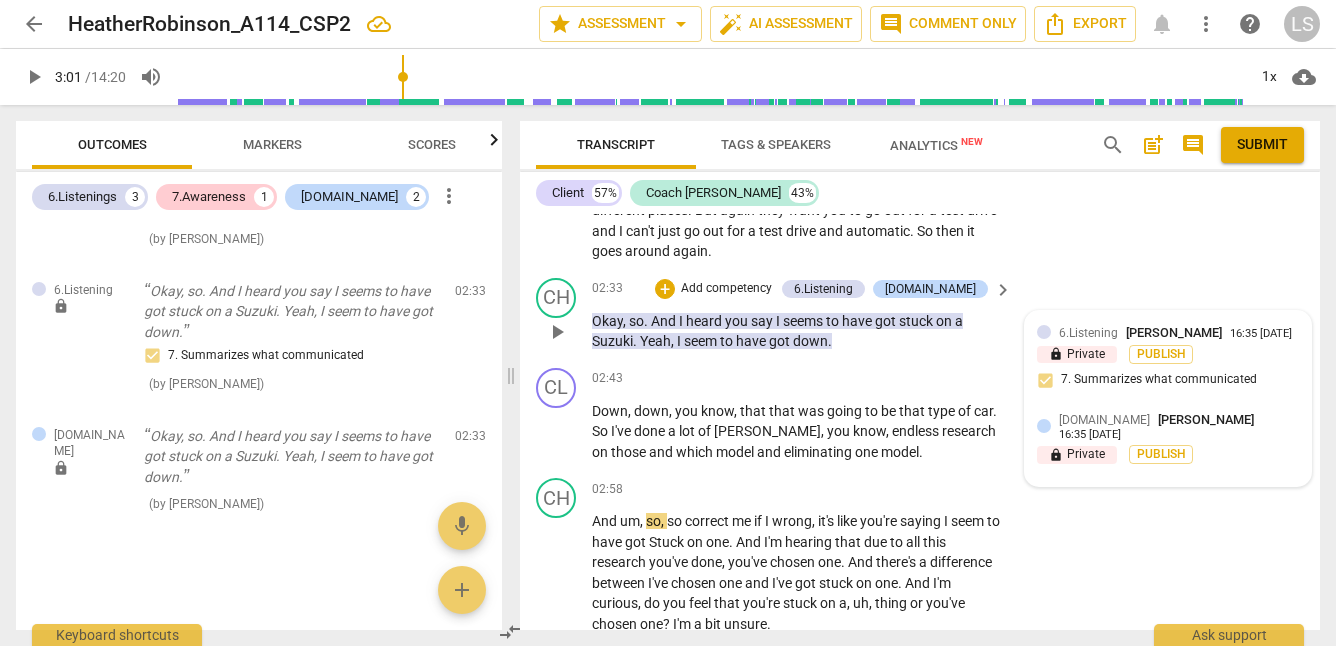 click on "16:35 [DATE]" at bounding box center [1090, 435] 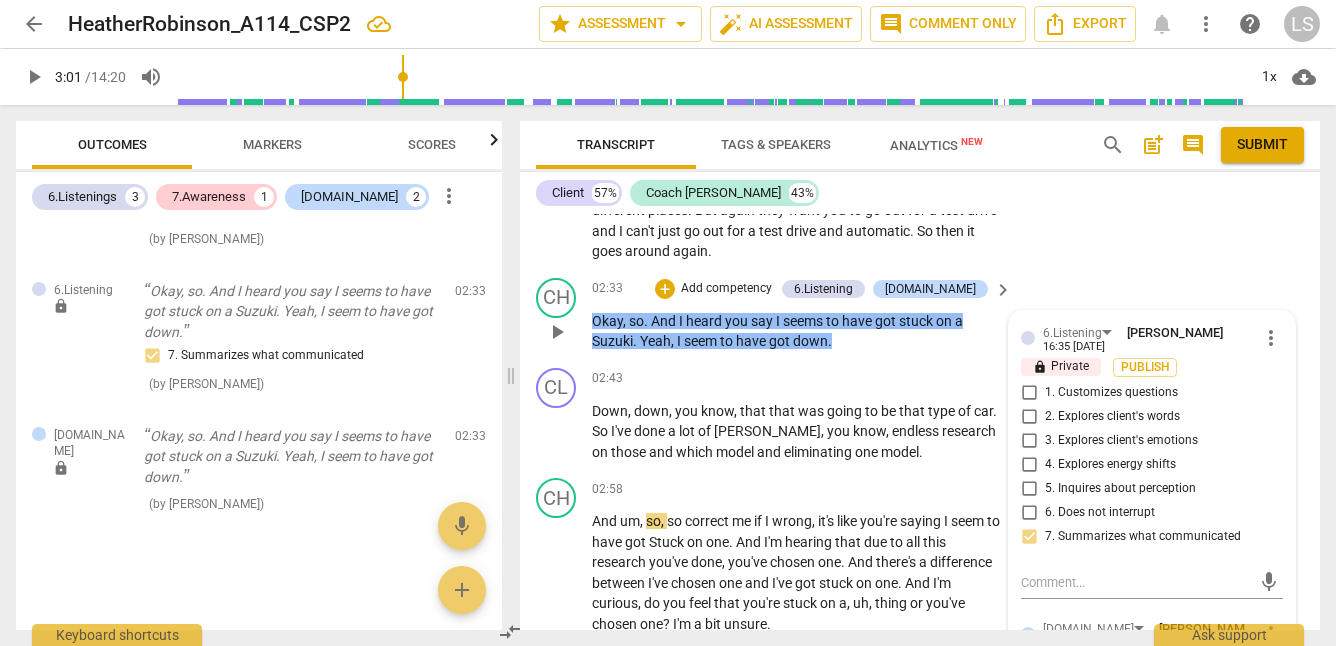 click on "mic" at bounding box center (1152, 581) 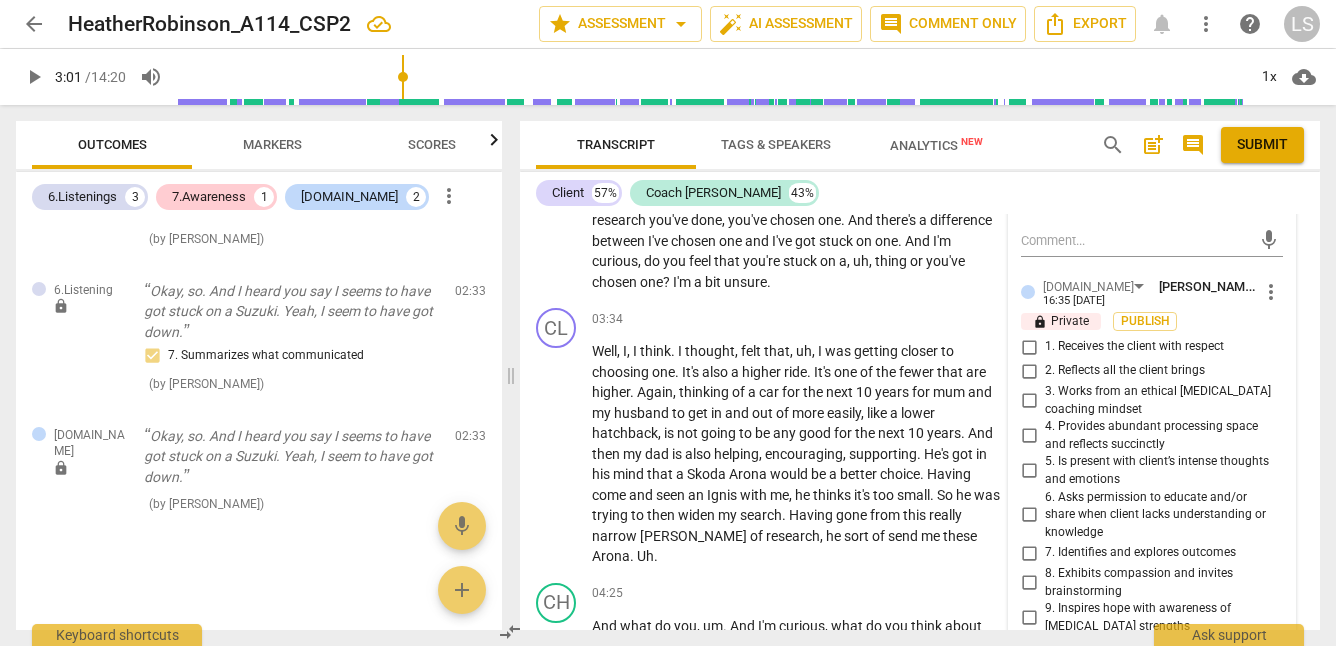 scroll, scrollTop: 1629, scrollLeft: 0, axis: vertical 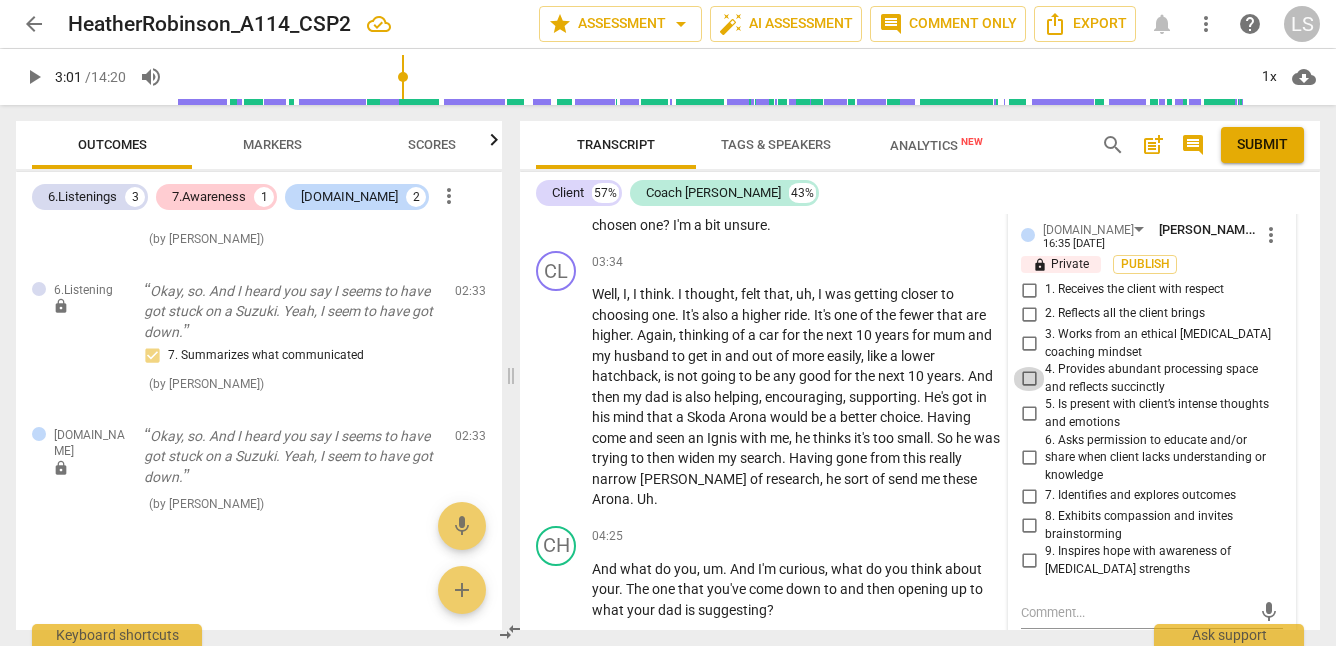 click on "4. Provides abundant processing space and reflects succinctly" at bounding box center (1029, 379) 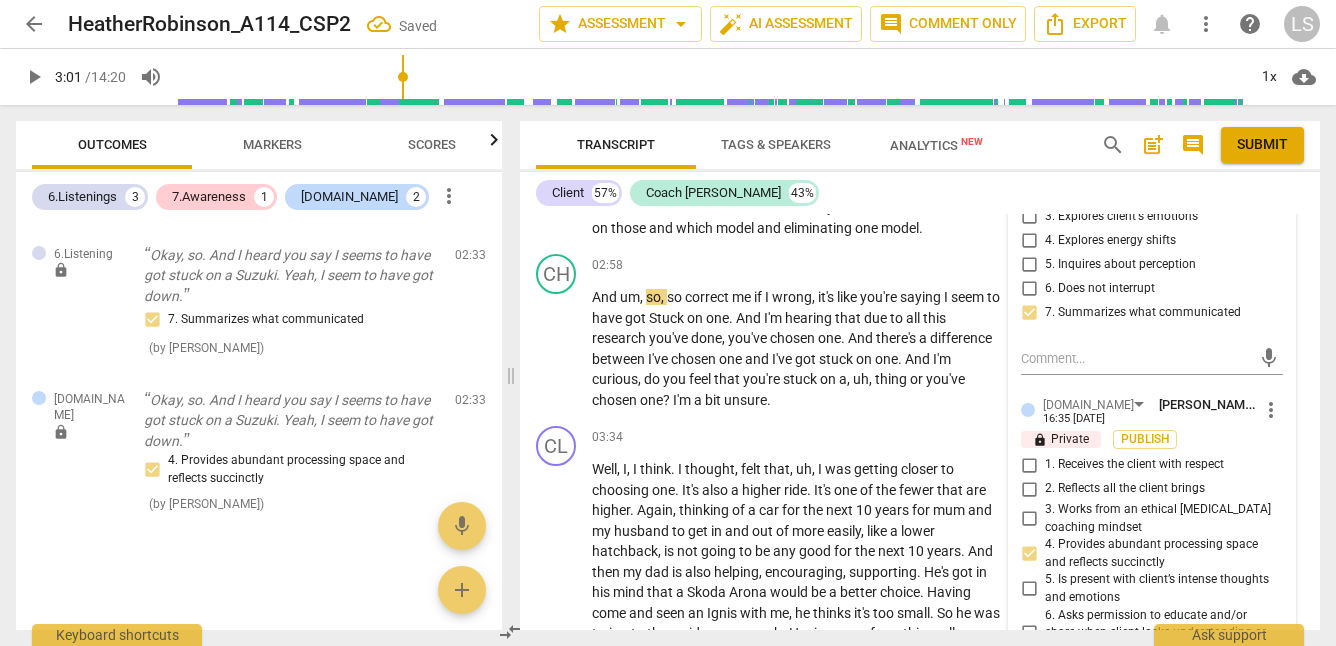 scroll, scrollTop: 1437, scrollLeft: 0, axis: vertical 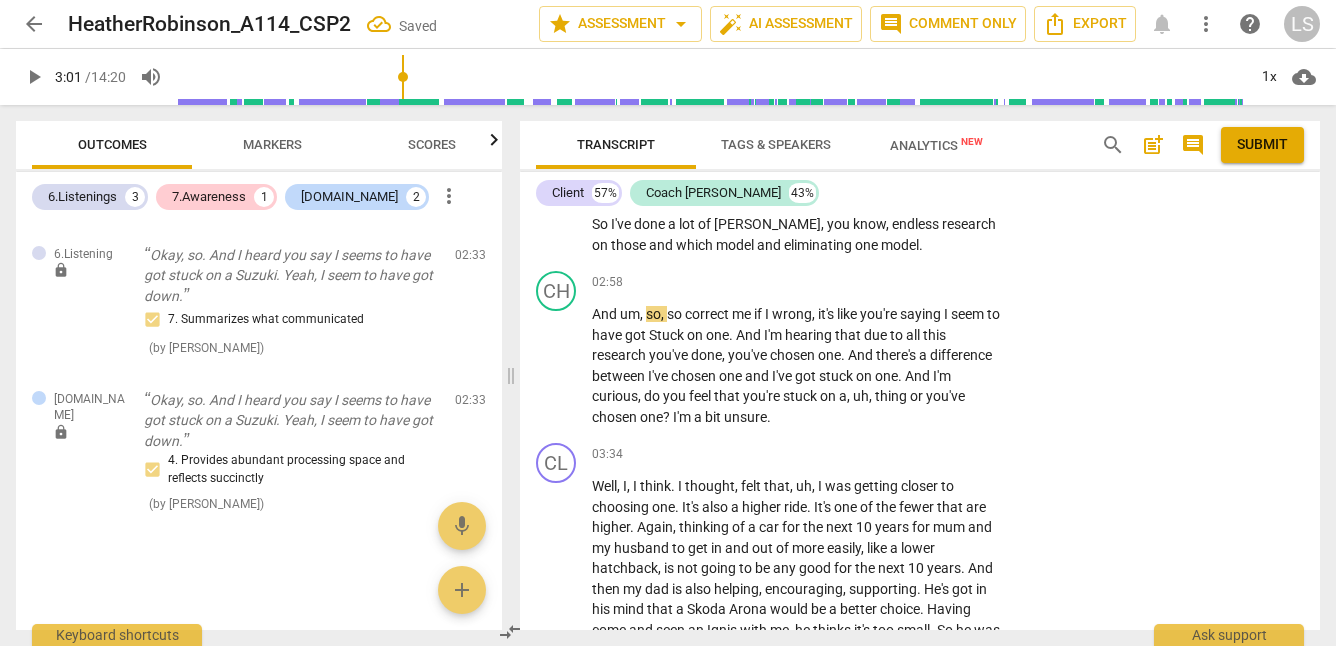 click on "play_arrow" at bounding box center [34, 77] 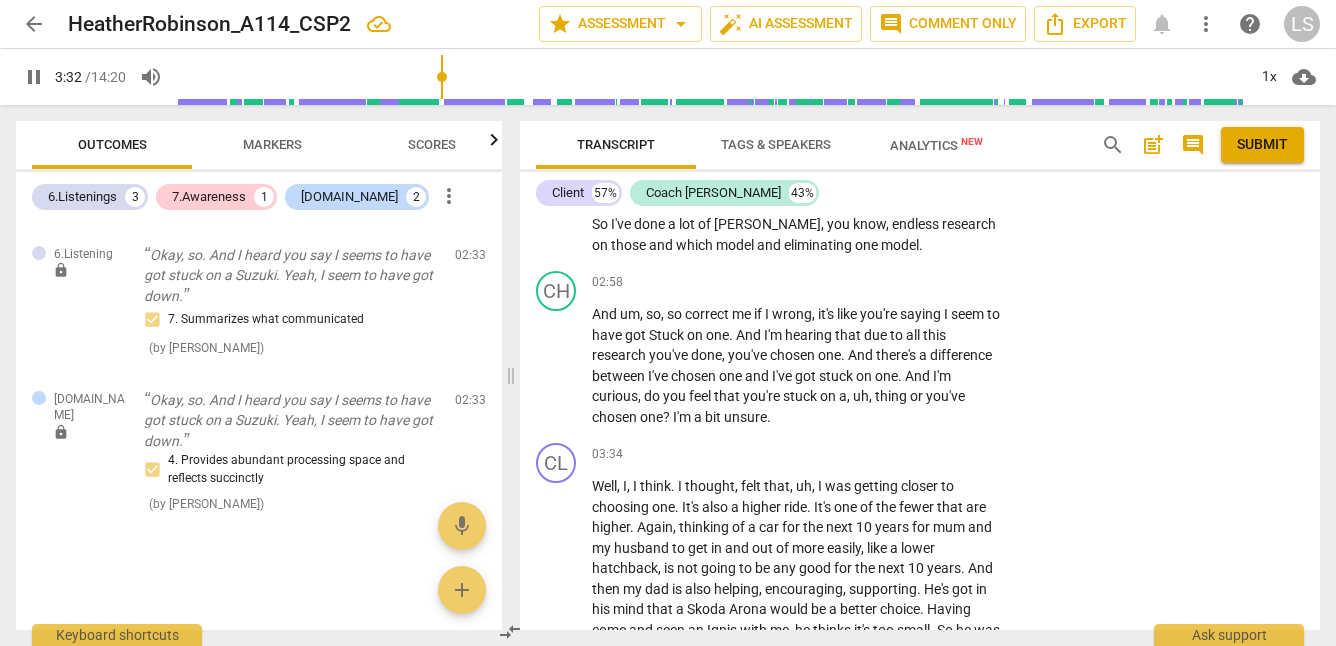 click on "pause" at bounding box center (34, 77) 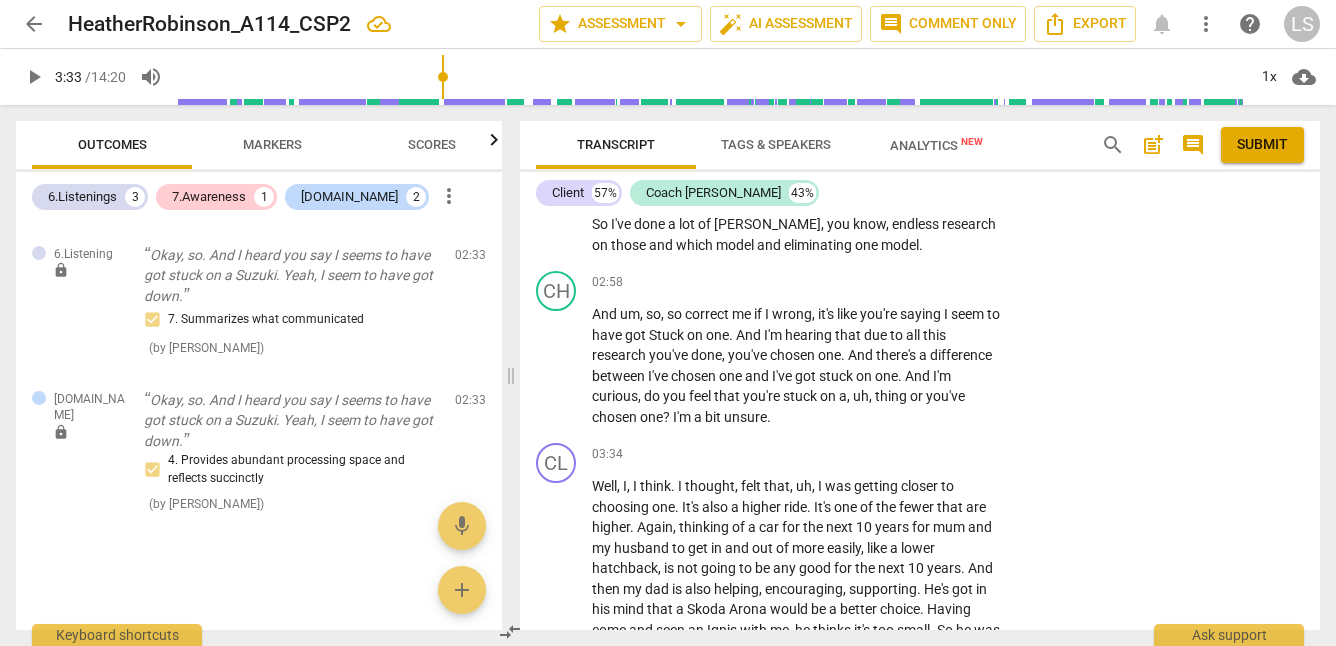 type on "213" 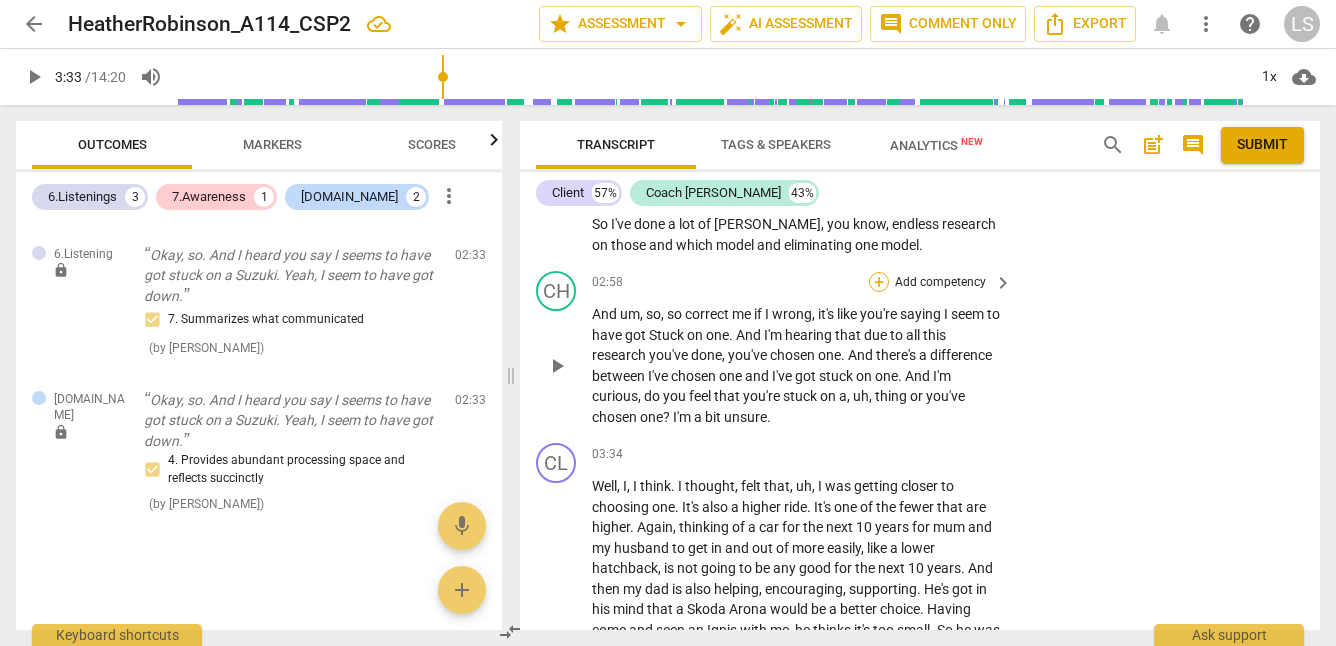 click on "+" at bounding box center (879, 282) 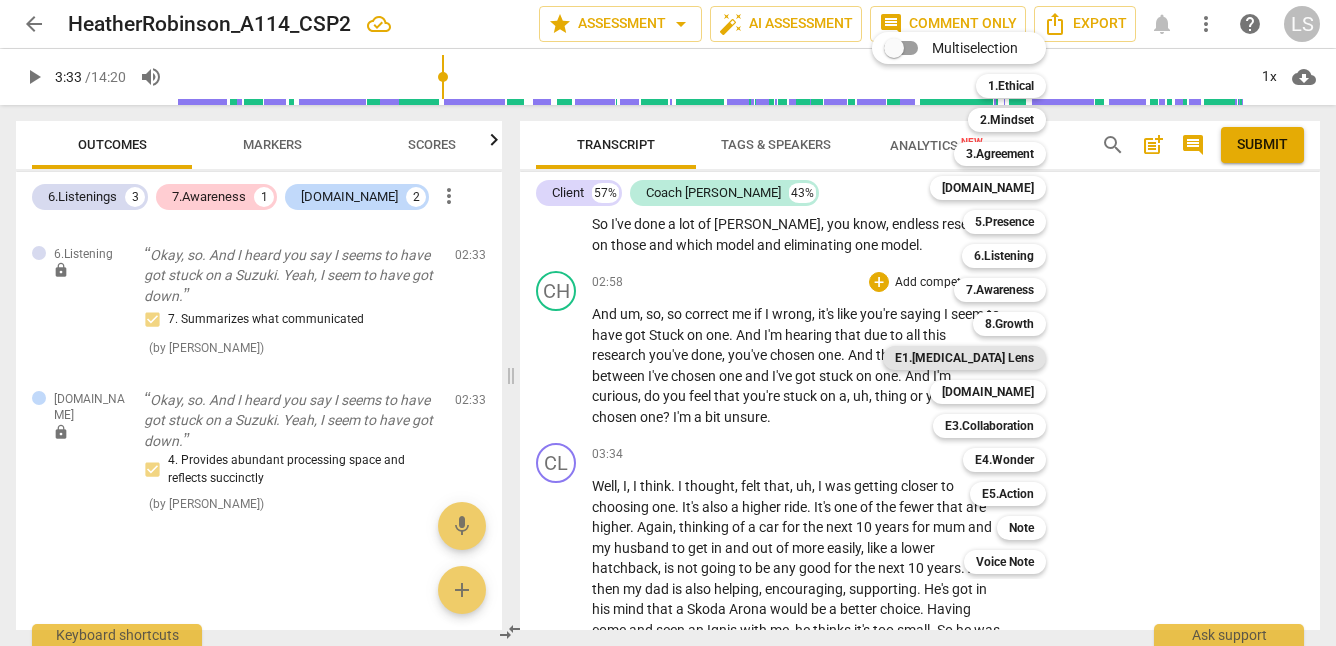 click on "E1.[MEDICAL_DATA] Lens" at bounding box center (964, 358) 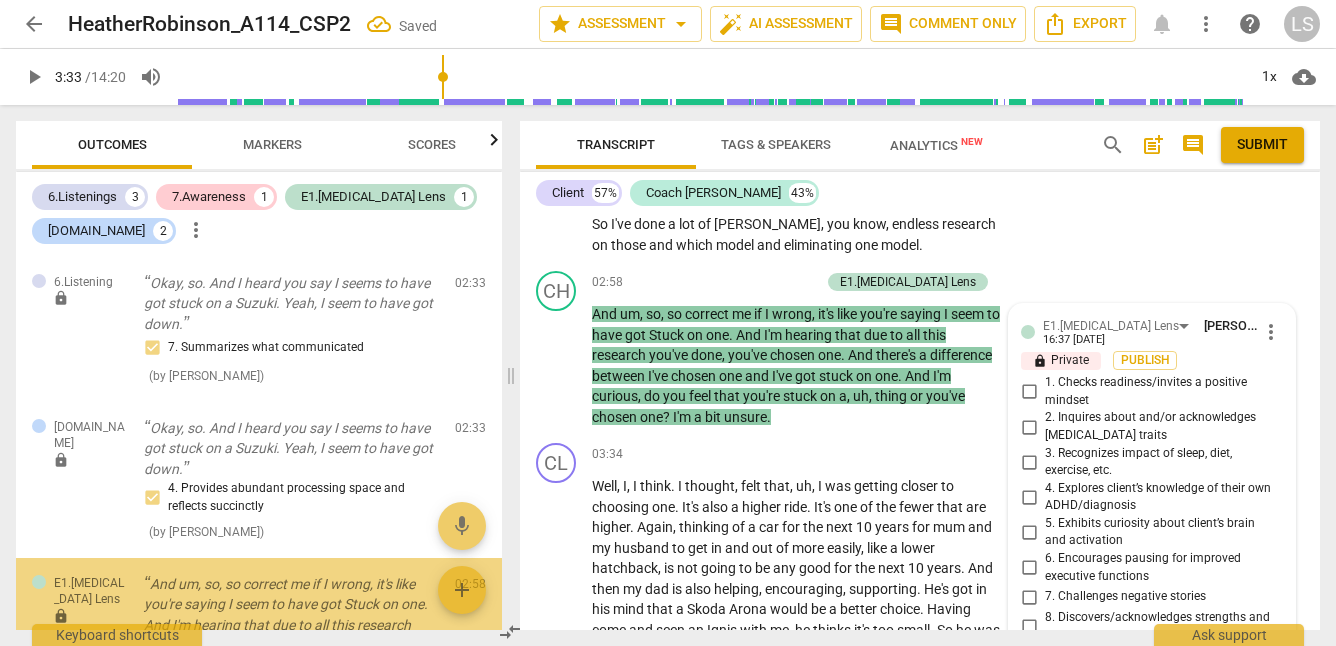 scroll, scrollTop: 1773, scrollLeft: 0, axis: vertical 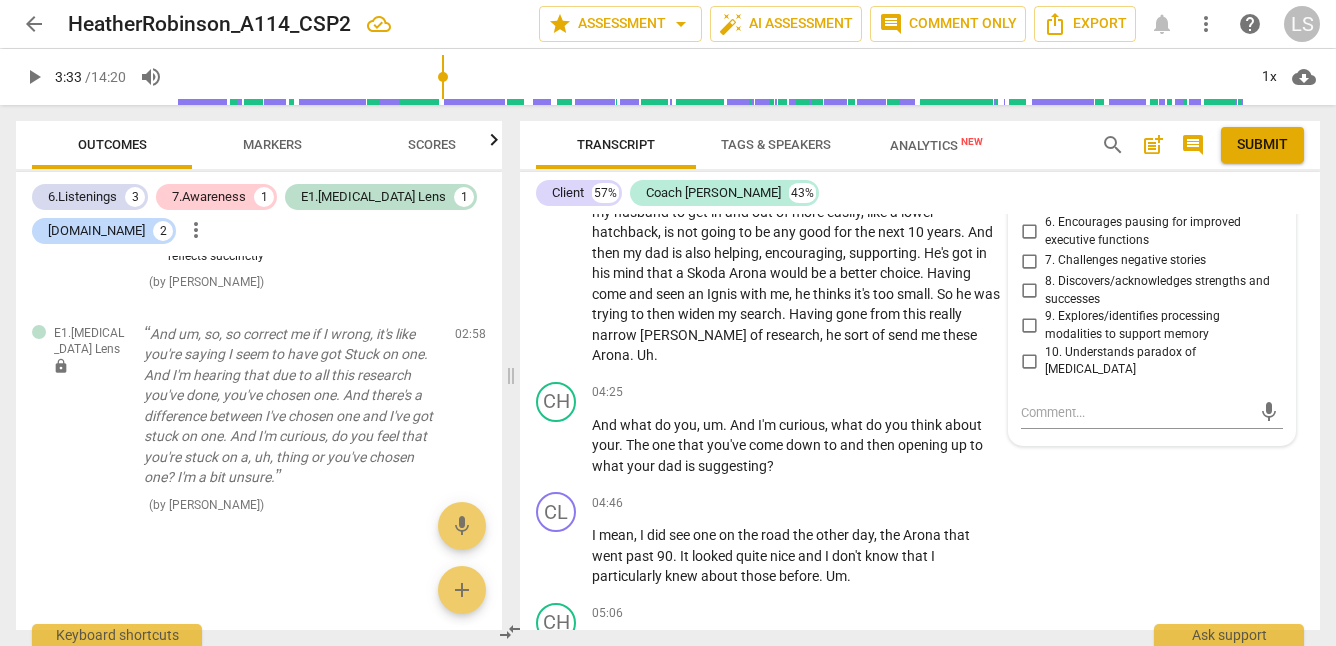 click on "5. Exhibits curiosity about client’s brain and activation" at bounding box center [1029, 196] 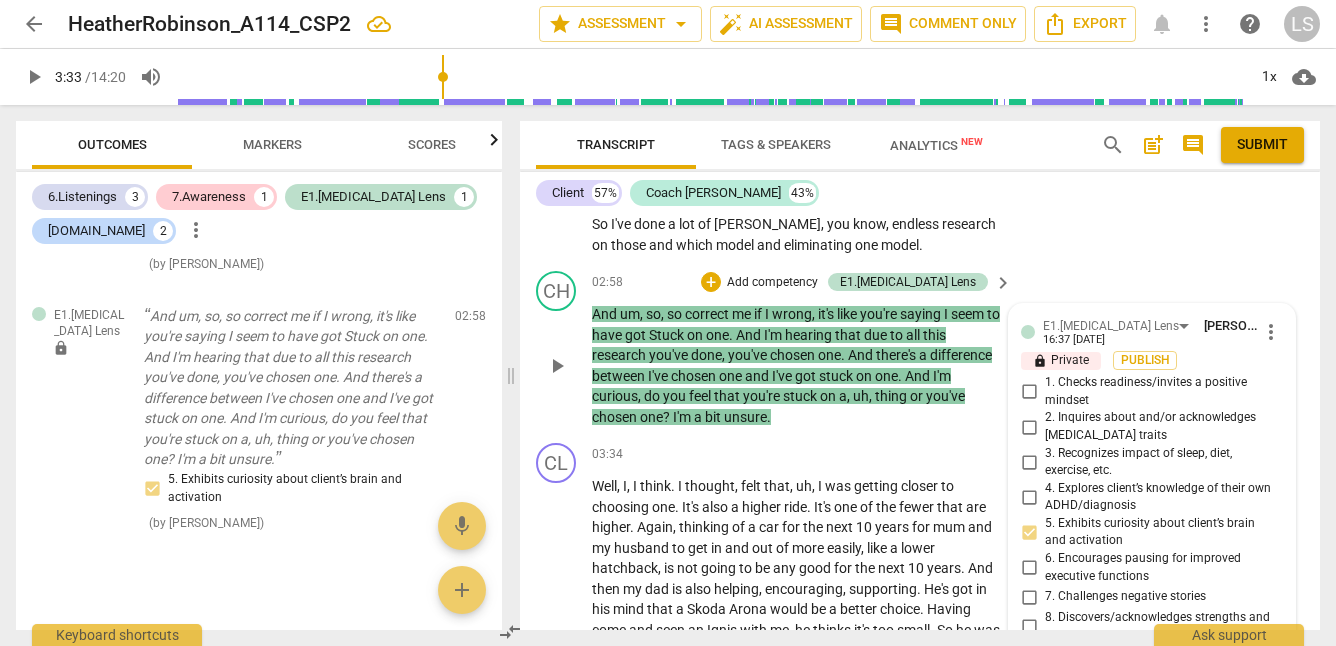 scroll, scrollTop: 1431, scrollLeft: 0, axis: vertical 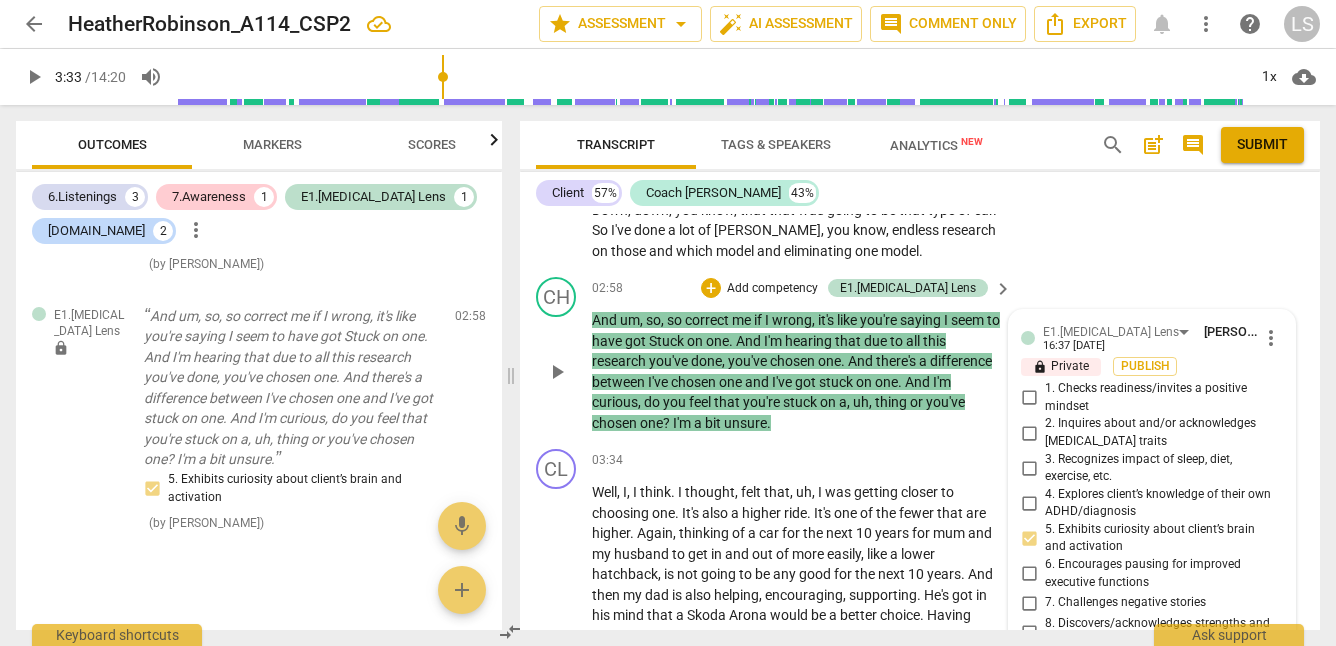 click on "Add competency" at bounding box center (772, 289) 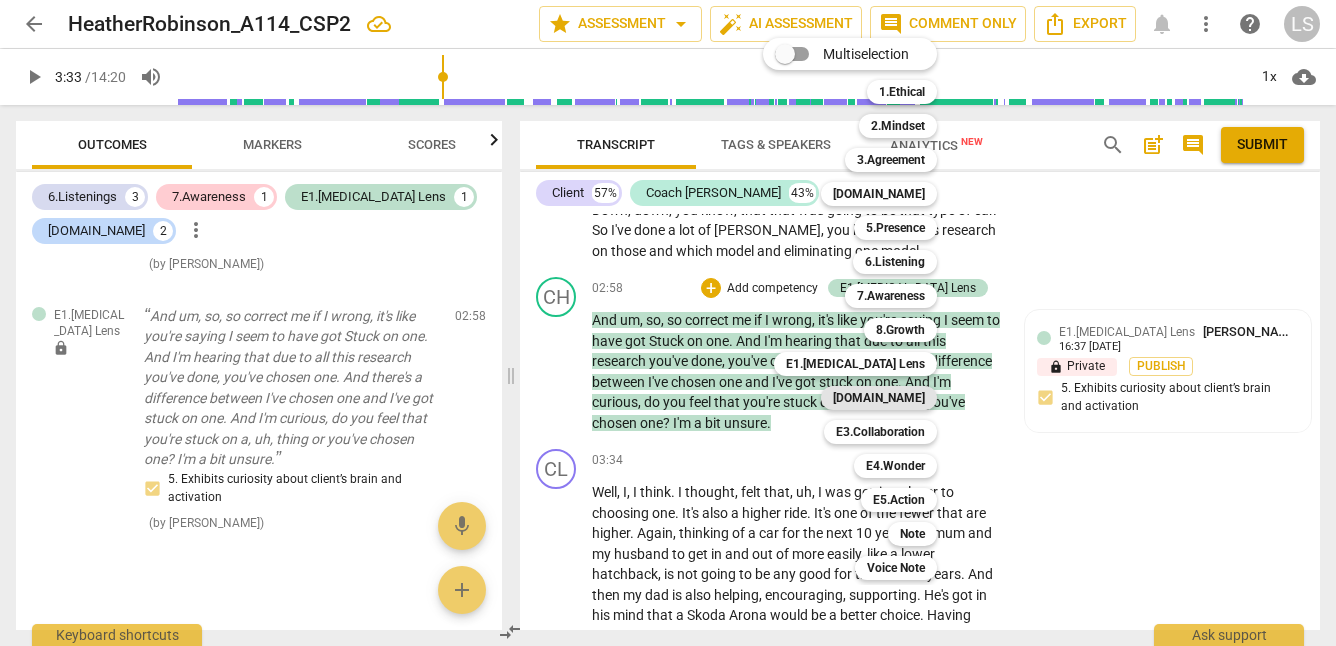 click on "[DOMAIN_NAME]" at bounding box center (879, 398) 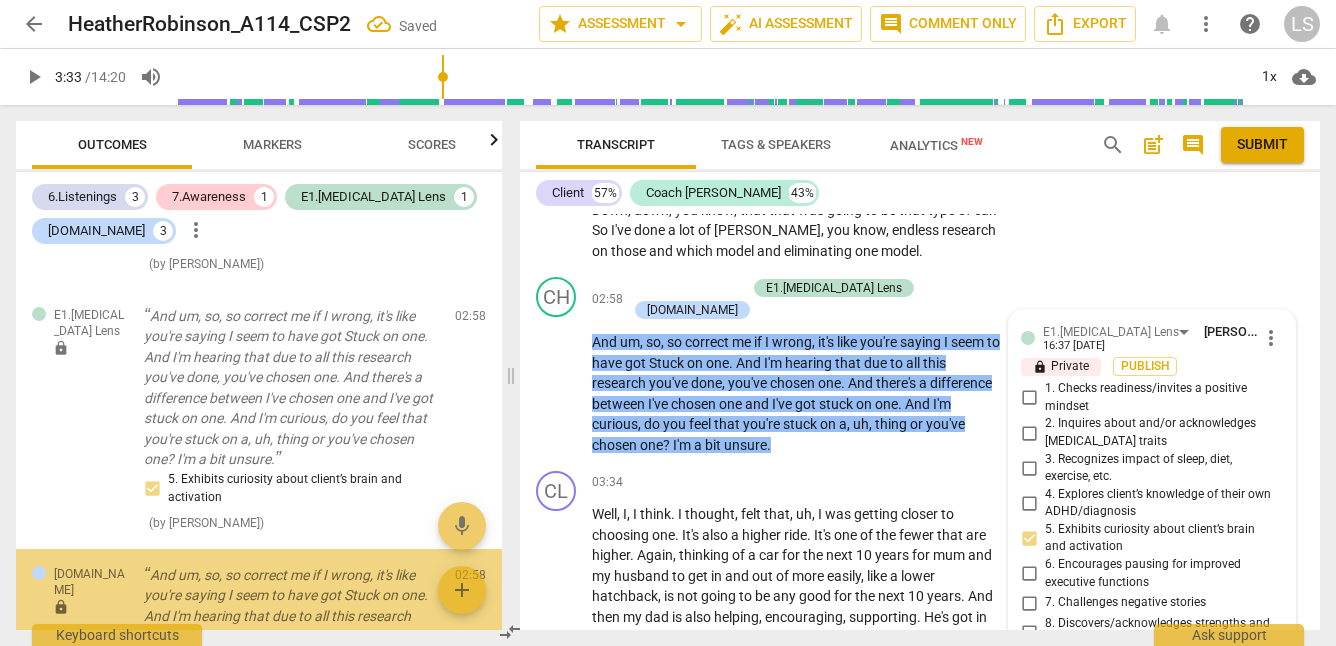 scroll, scrollTop: 1773, scrollLeft: 0, axis: vertical 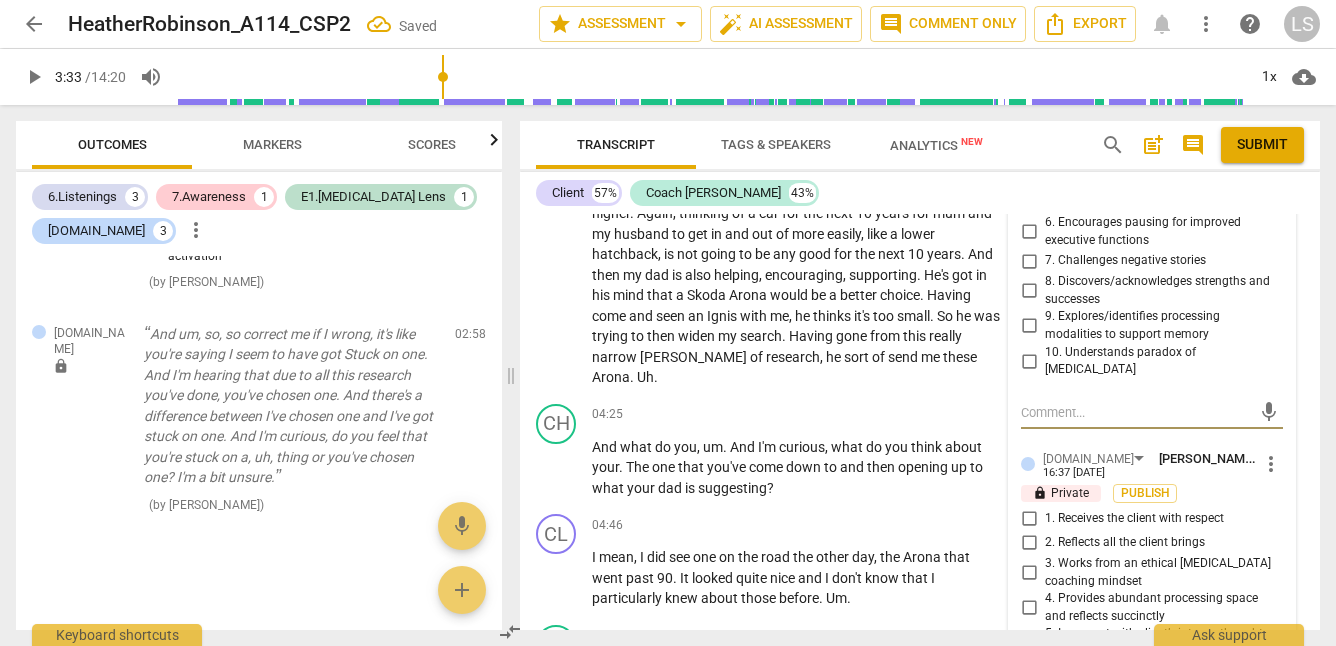 click on "2. Reflects all the client brings" at bounding box center (1029, 543) 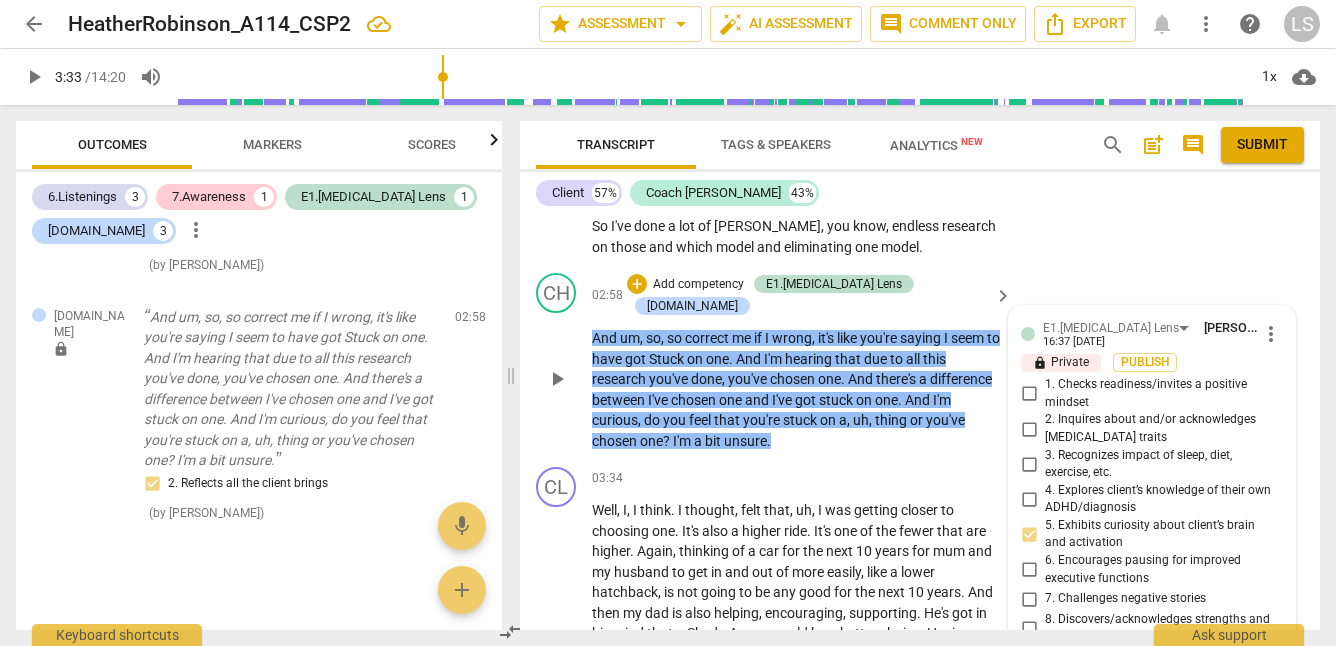 scroll, scrollTop: 1431, scrollLeft: 0, axis: vertical 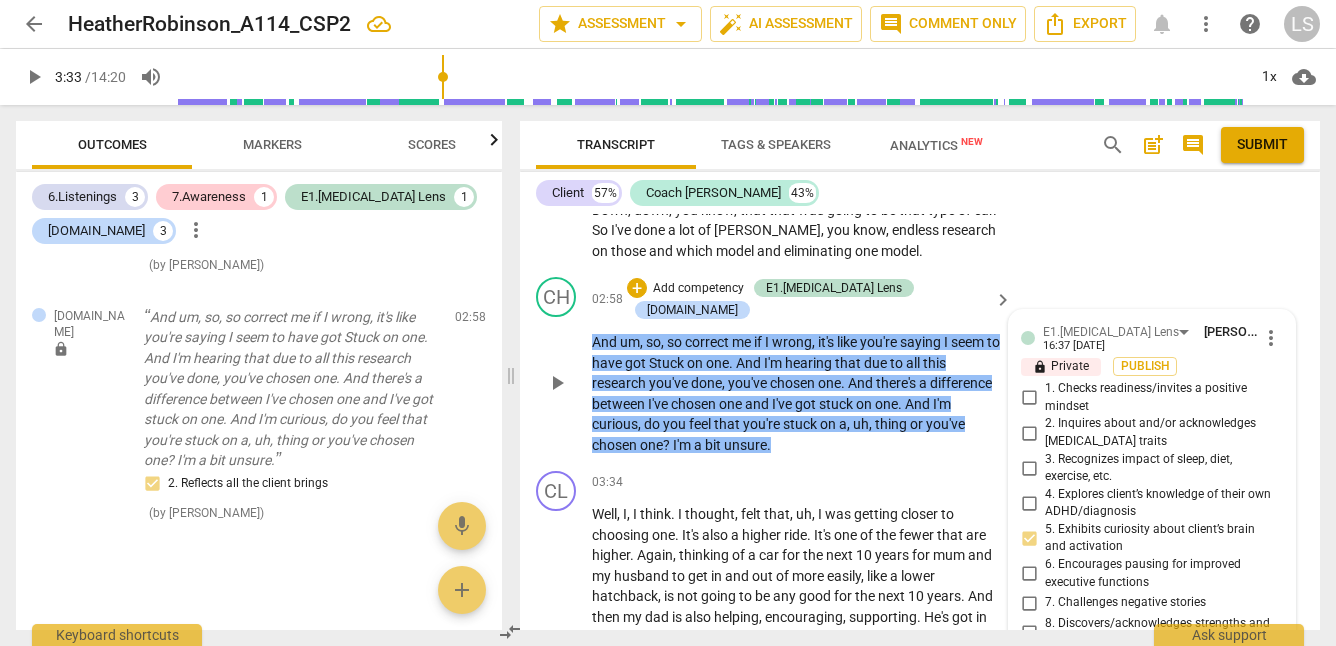 click on "Add competency" at bounding box center (698, 289) 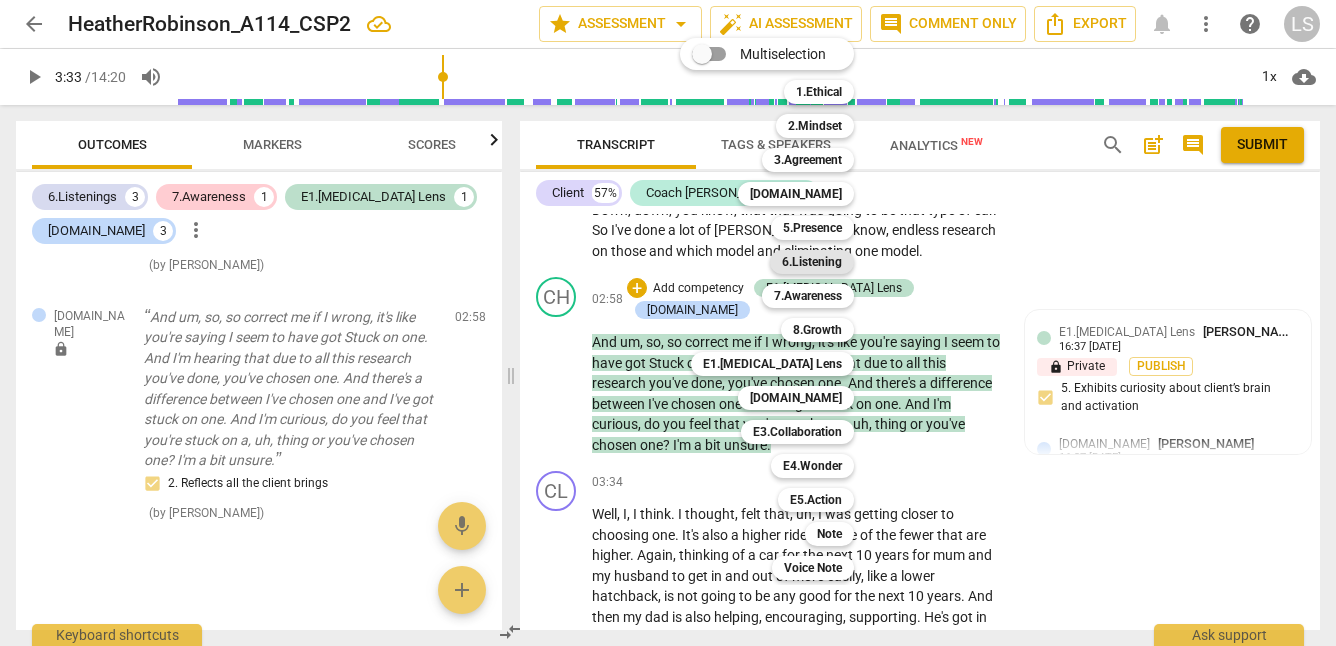 click on "6.Listening" at bounding box center (812, 262) 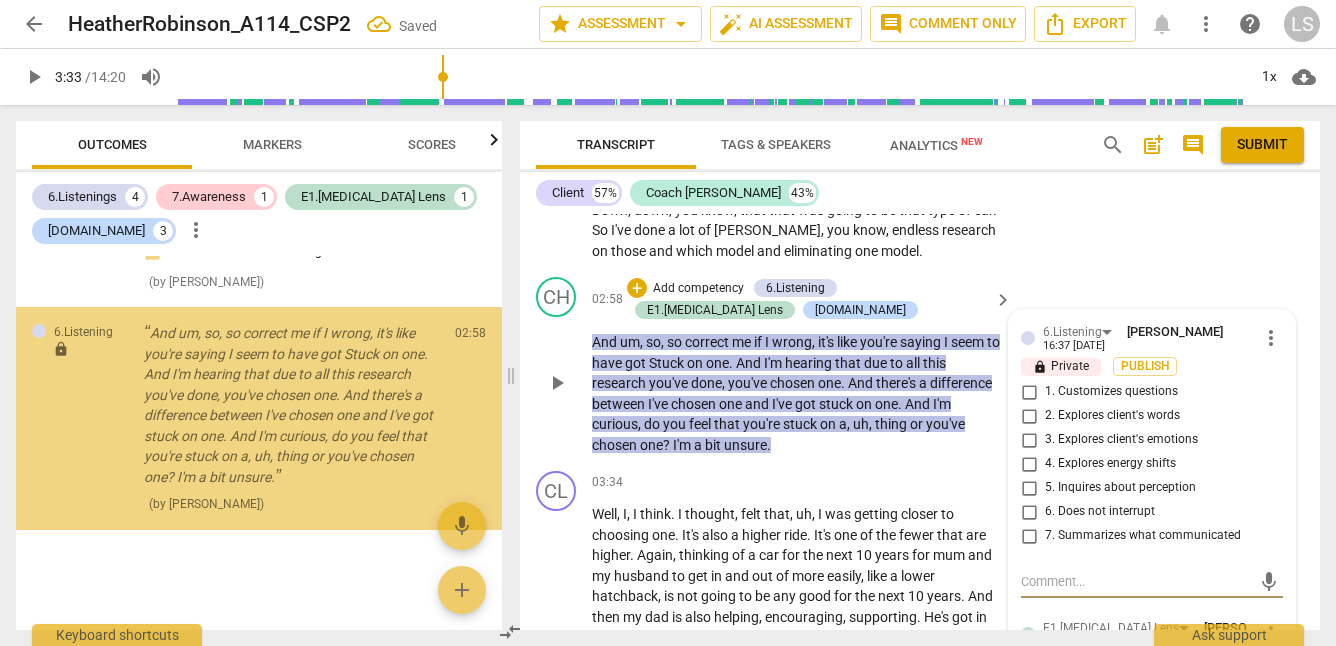 scroll, scrollTop: 1485, scrollLeft: 0, axis: vertical 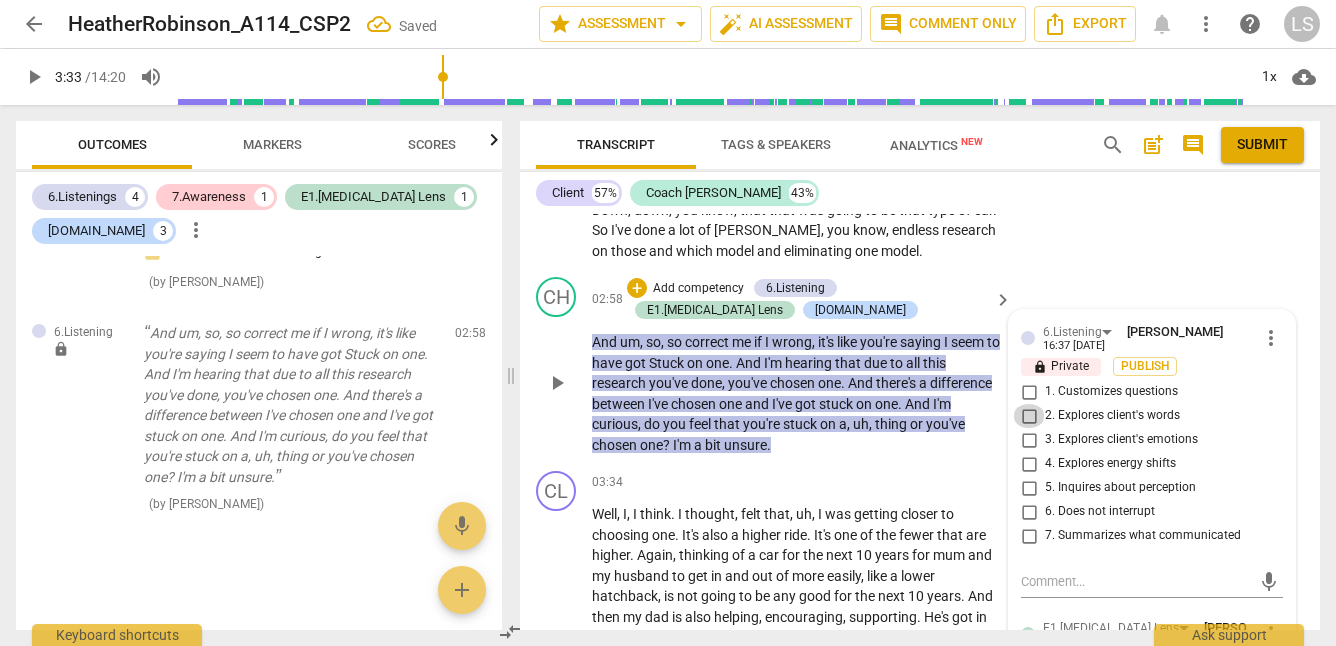 click on "2. Explores client's words" at bounding box center [1029, 416] 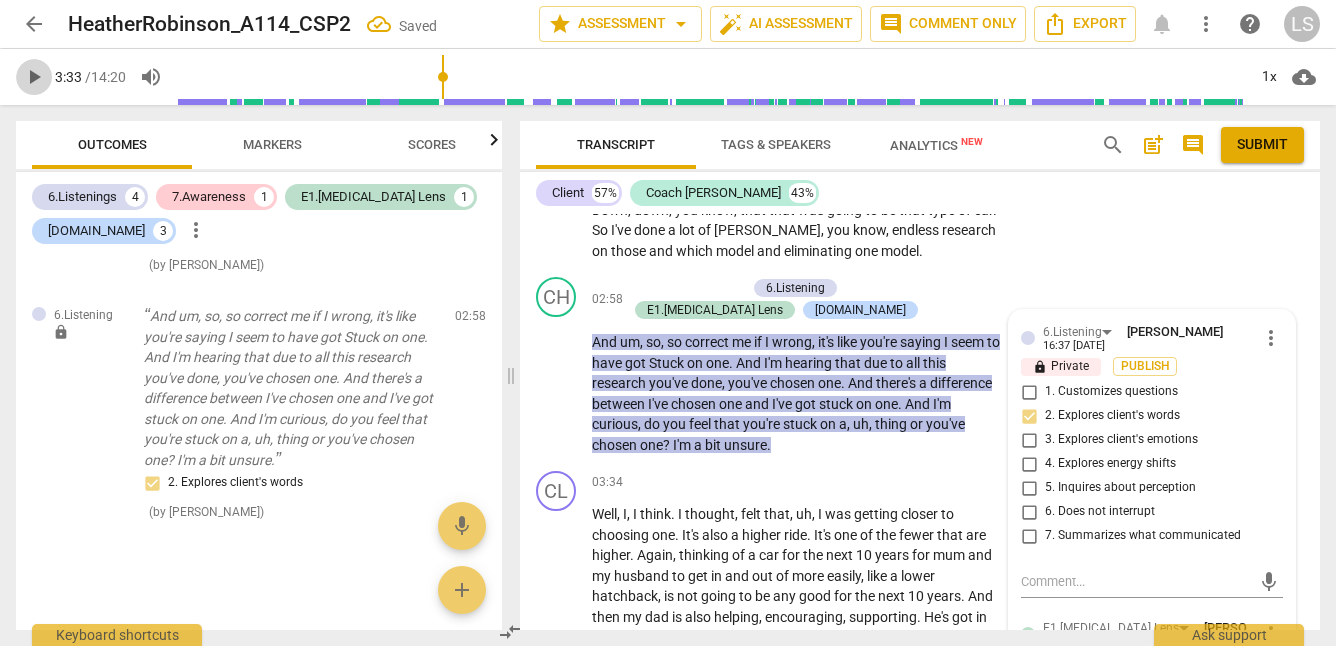 click on "play_arrow" at bounding box center (34, 77) 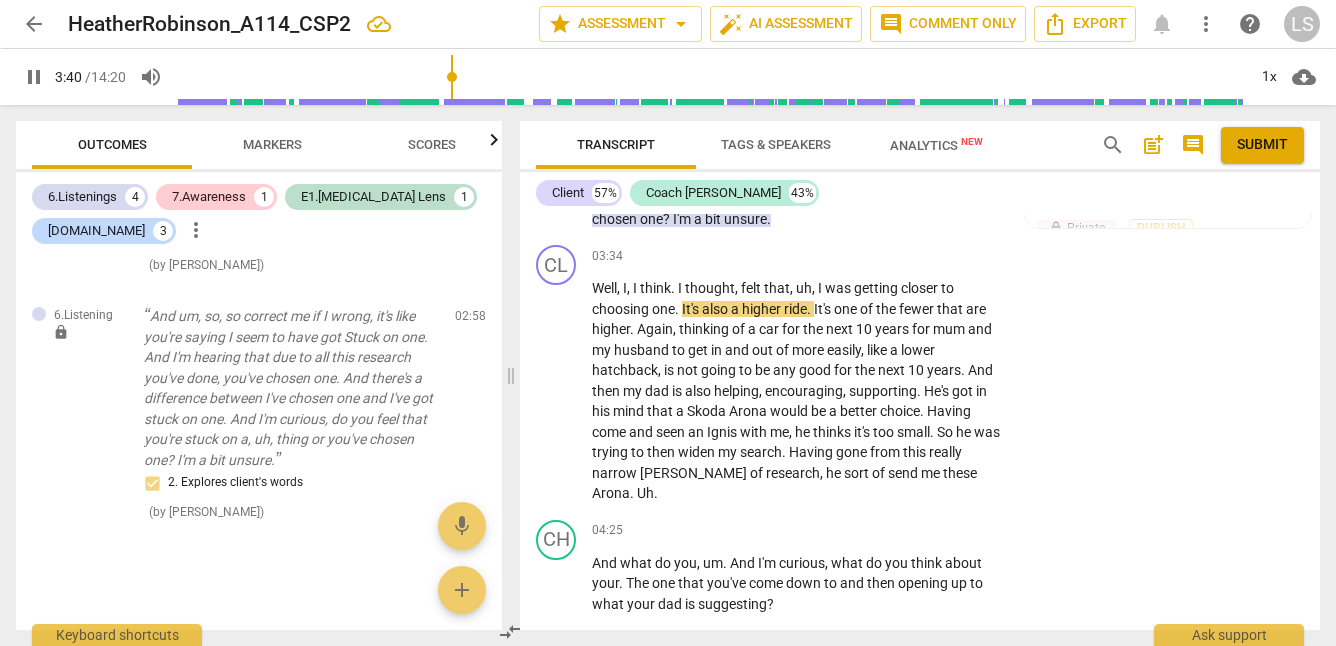 scroll, scrollTop: 1666, scrollLeft: 0, axis: vertical 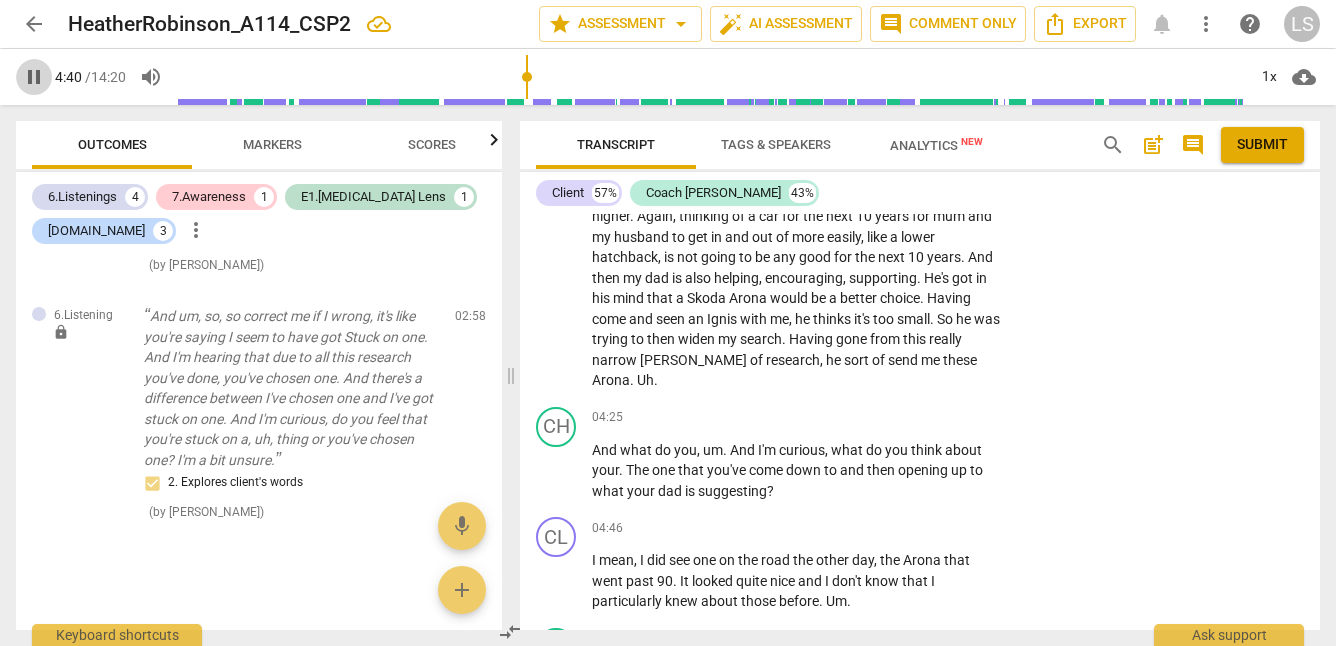 click on "pause" at bounding box center (34, 77) 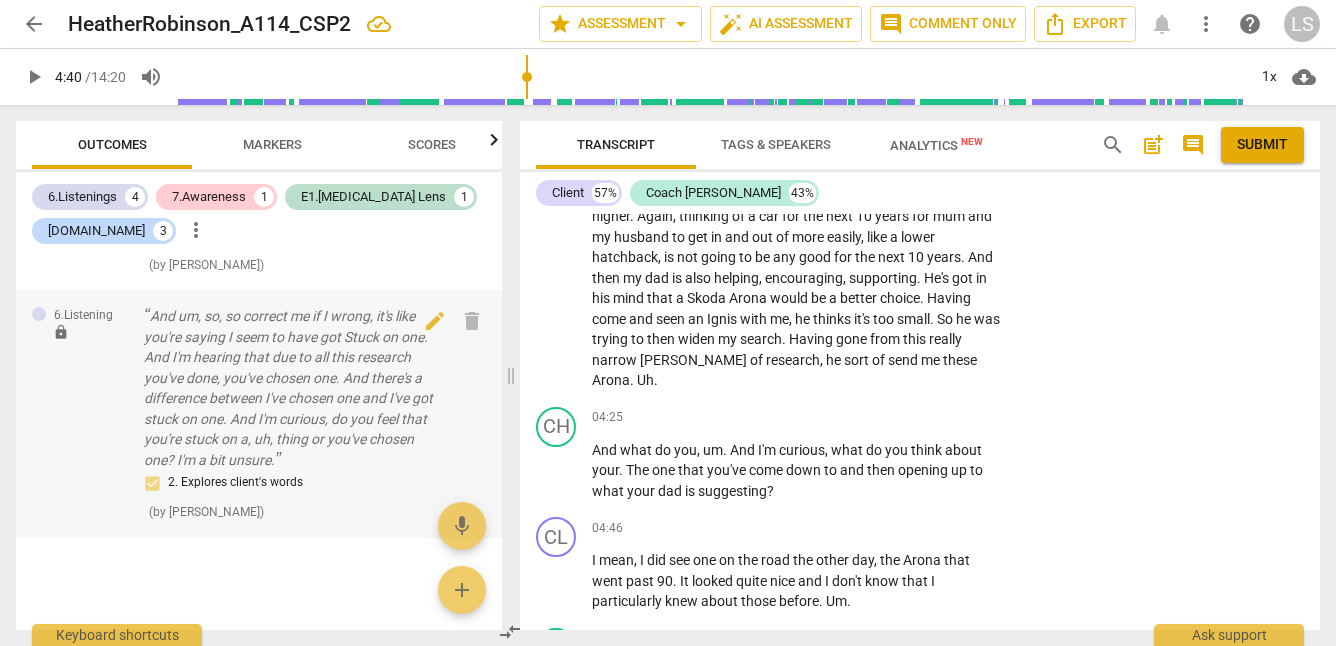 type on "281" 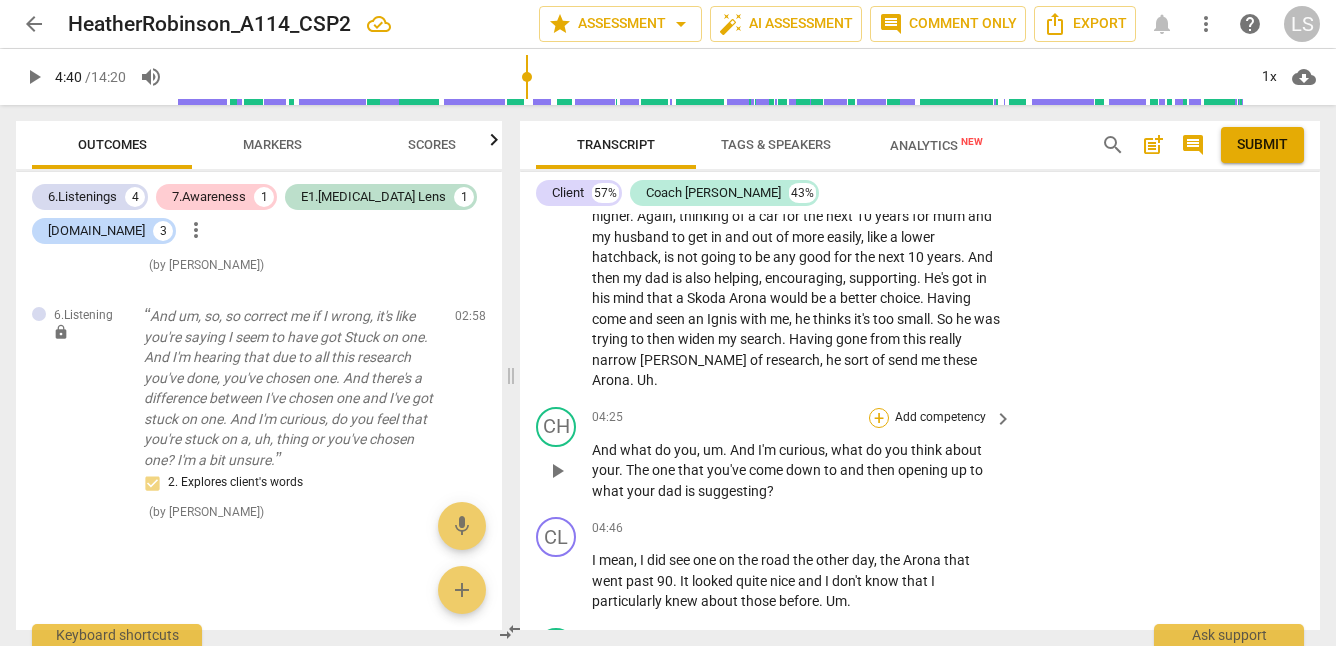 click on "+" at bounding box center (879, 418) 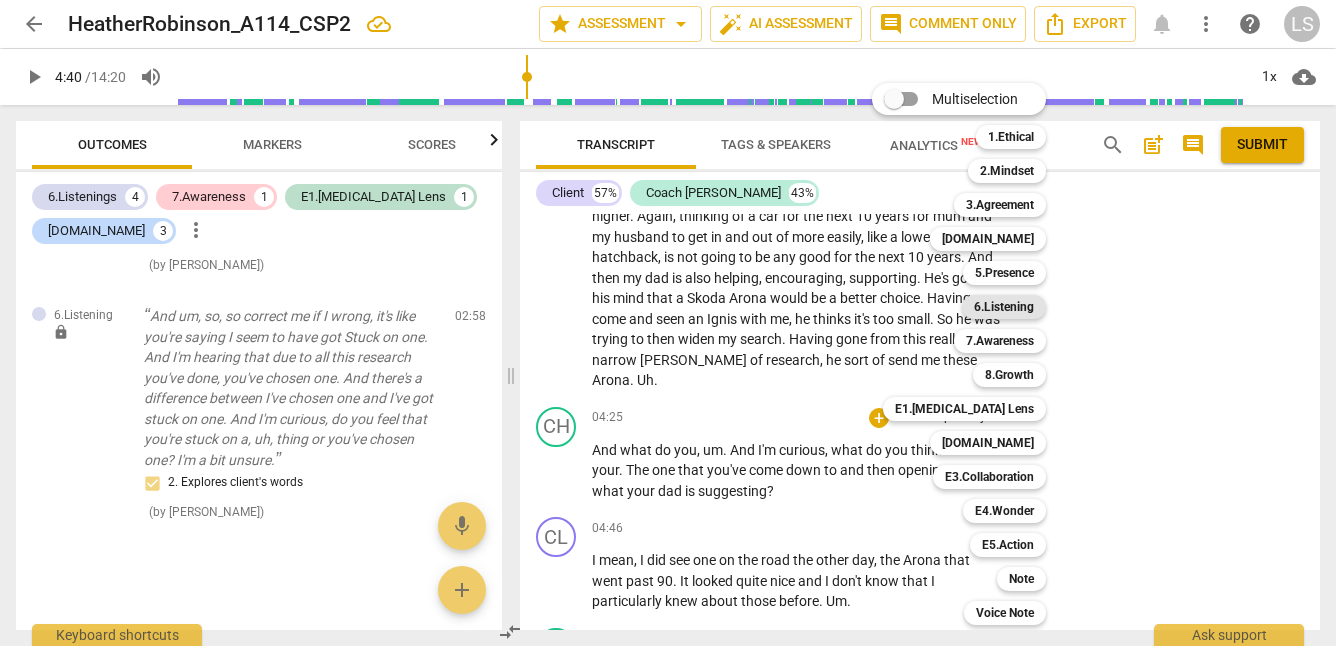 click on "6.Listening" at bounding box center (1004, 307) 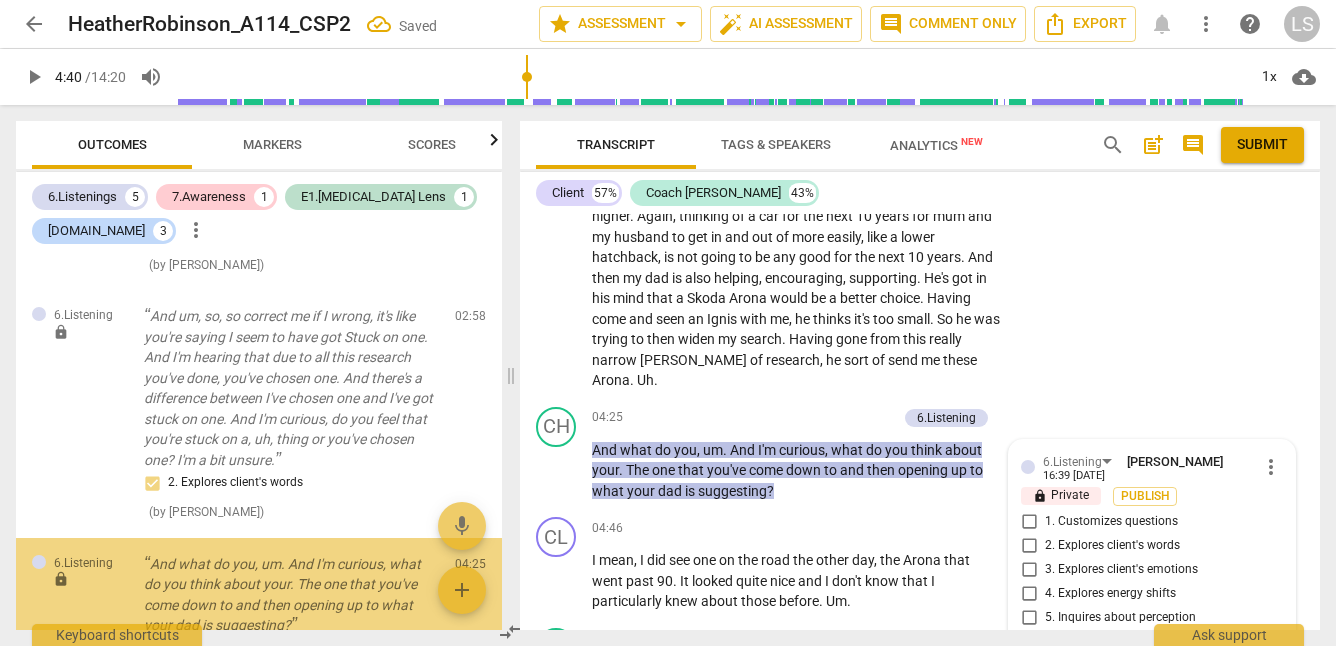 scroll, scrollTop: 2060, scrollLeft: 0, axis: vertical 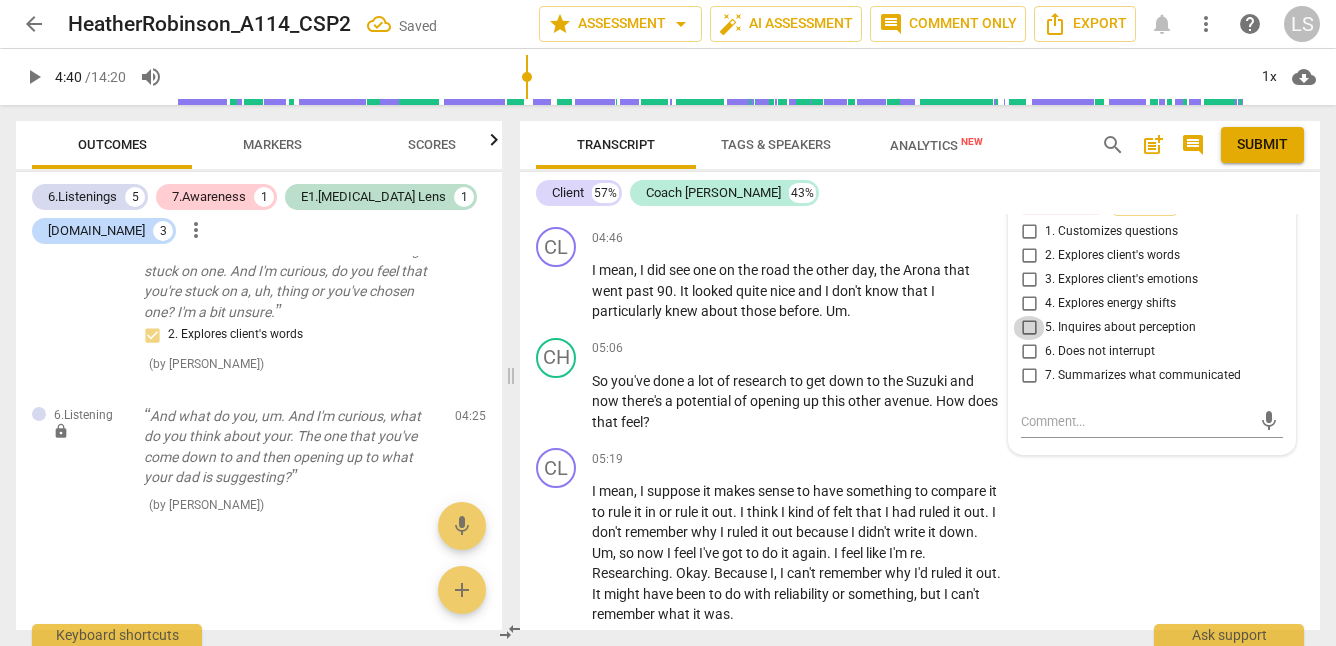 click on "5. Inquires about perception" at bounding box center (1029, 328) 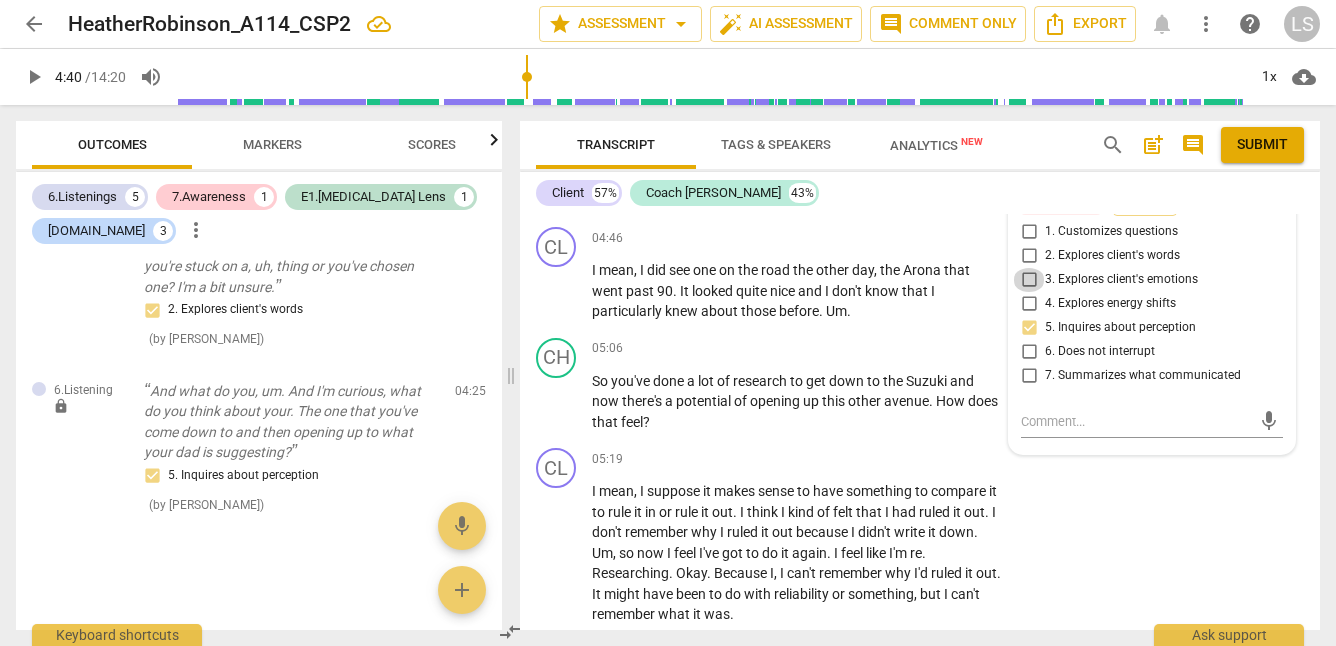 click on "3. Explores client's emotions" at bounding box center (1029, 280) 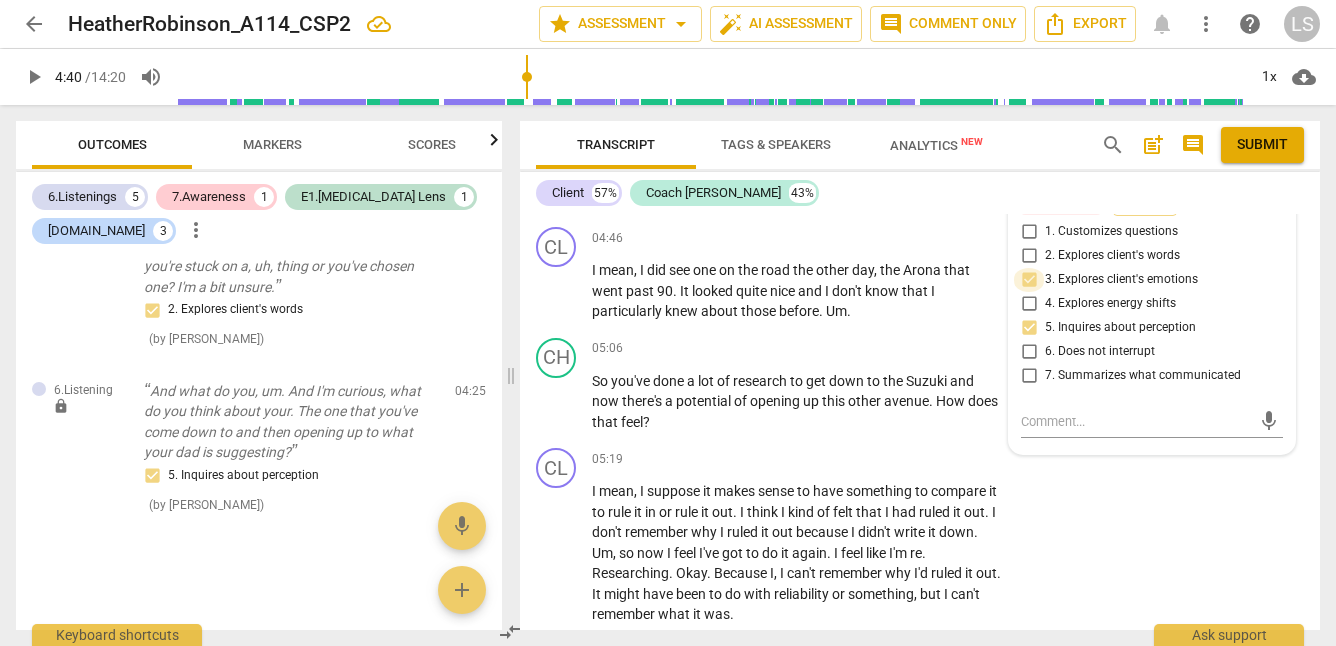 click on "3. Explores client's emotions" at bounding box center [1029, 280] 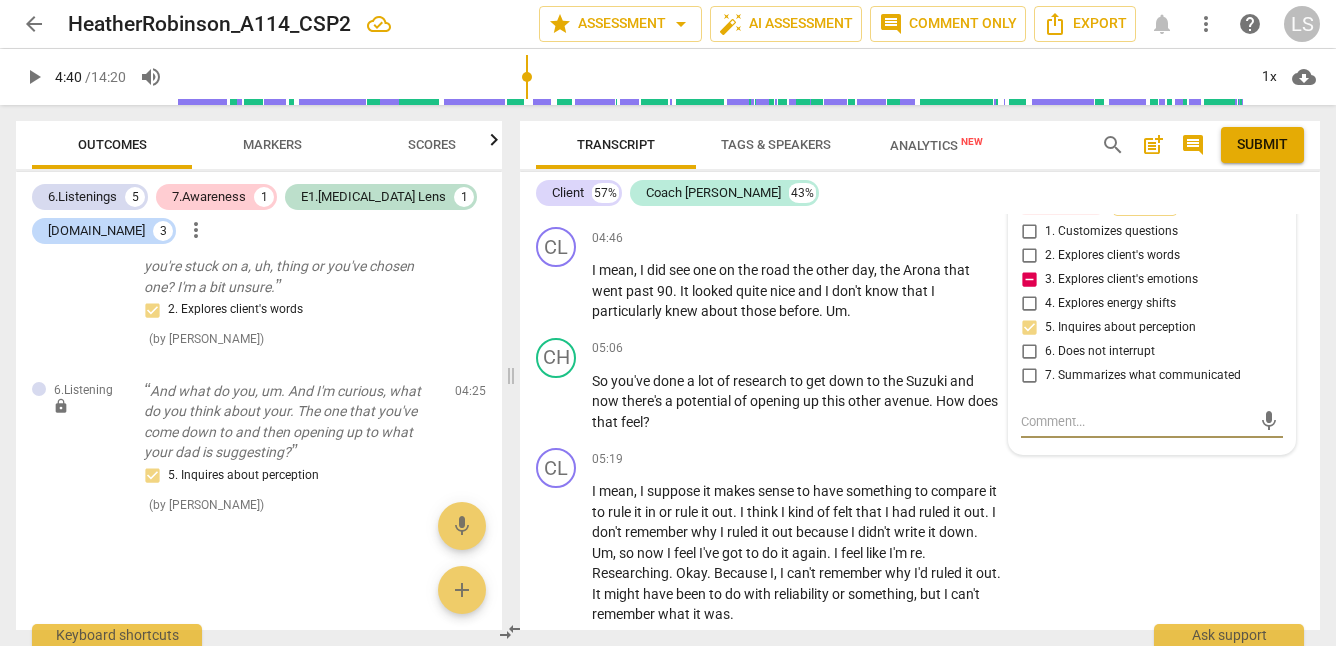 click at bounding box center (1136, 421) 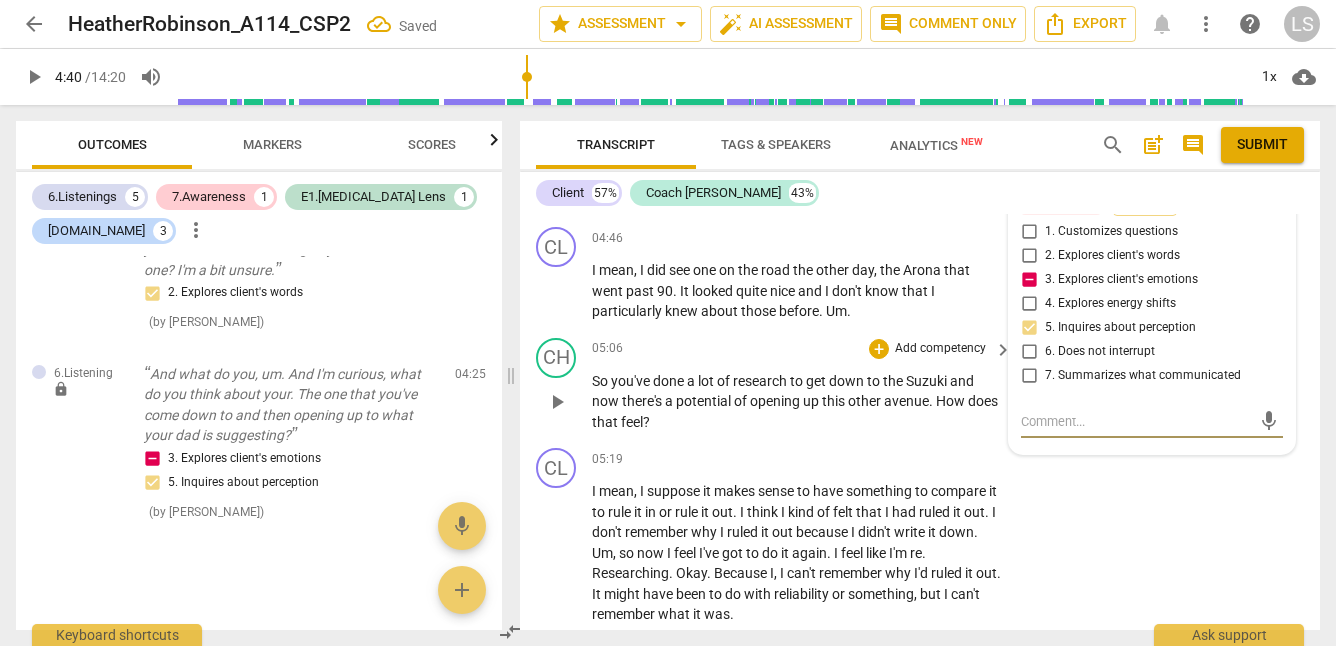 type on "H" 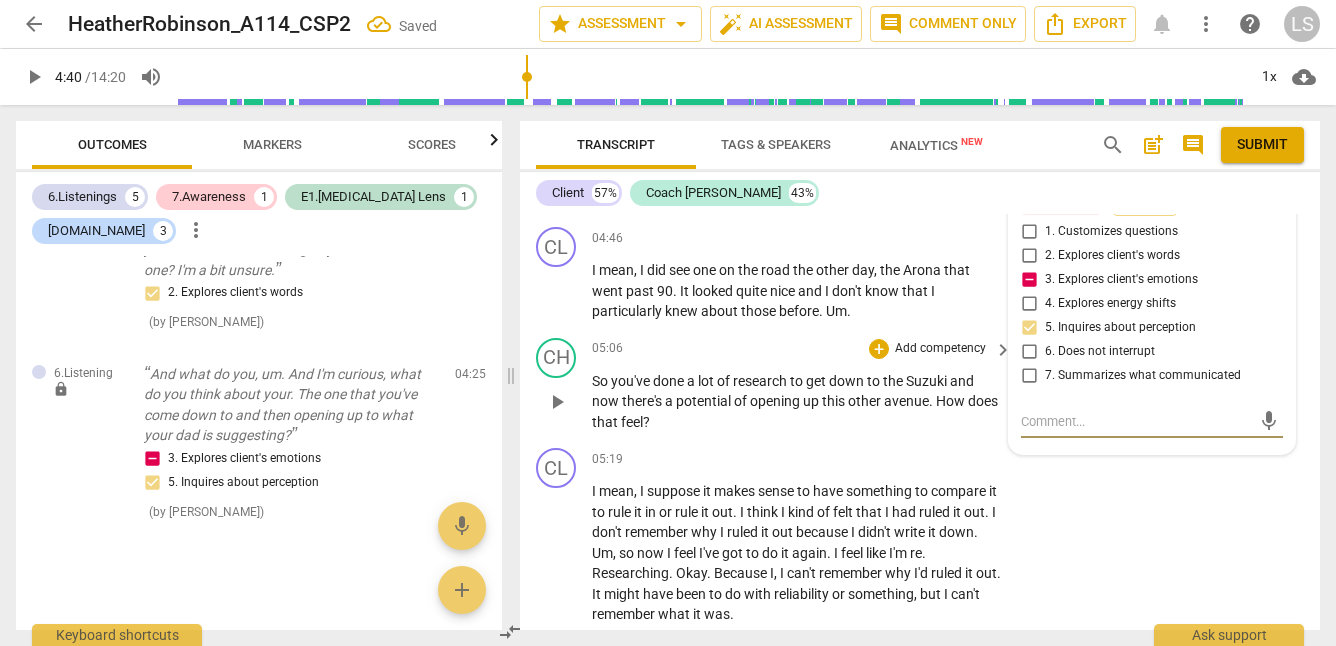 type on "H" 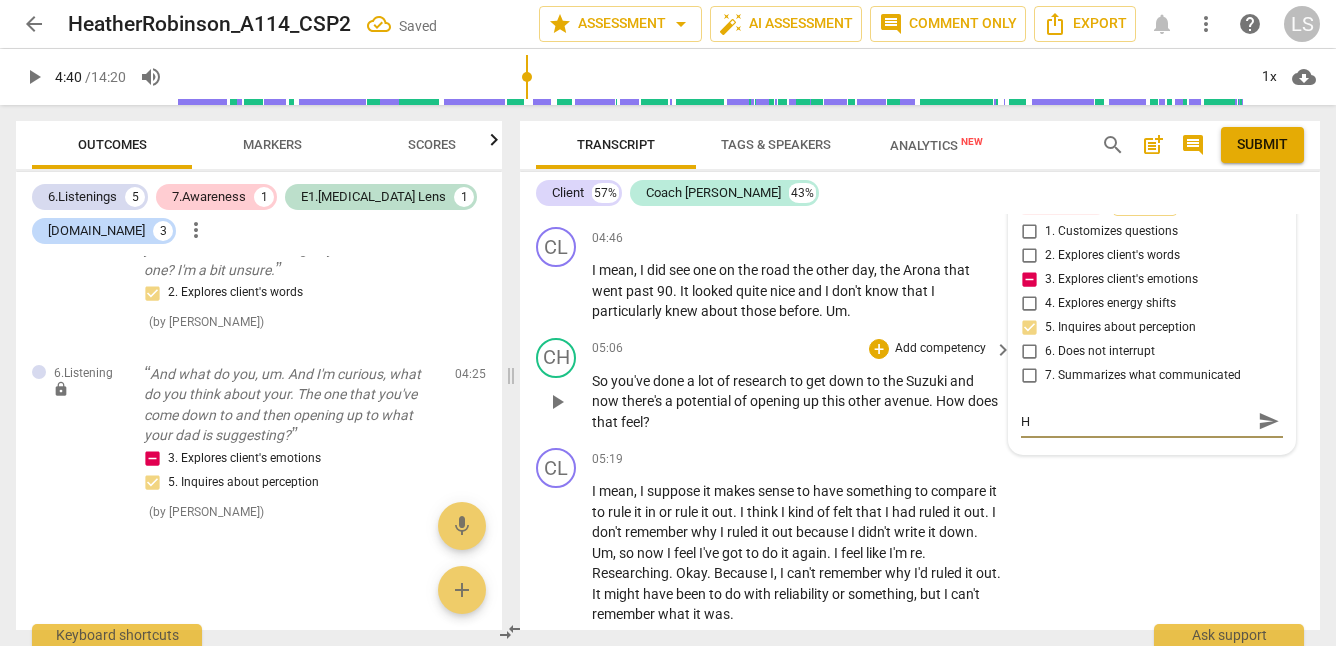 type on "Ho" 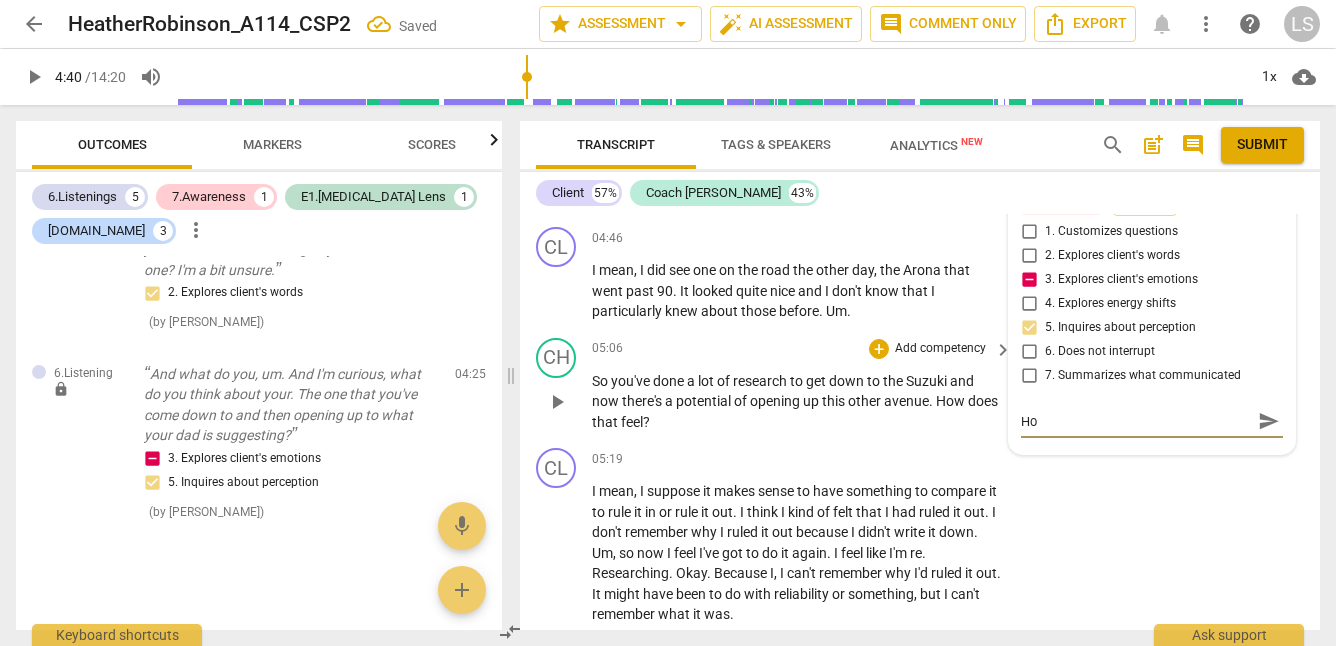 type on "How" 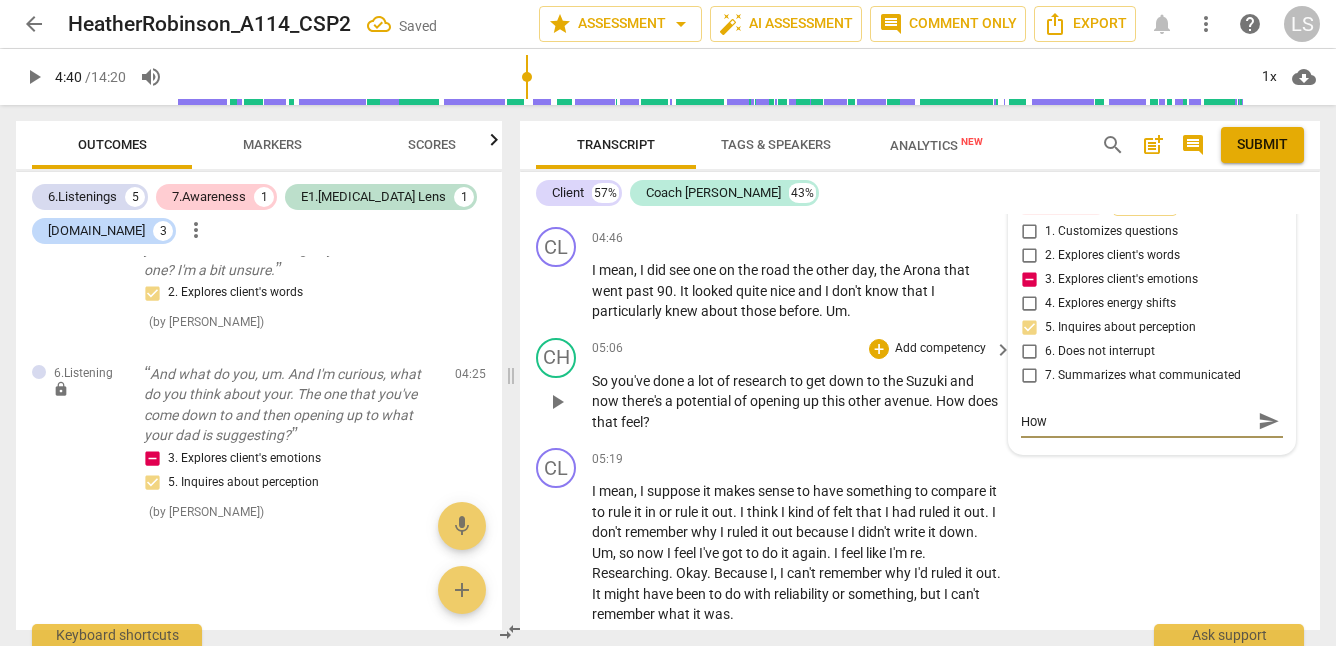 type on "How" 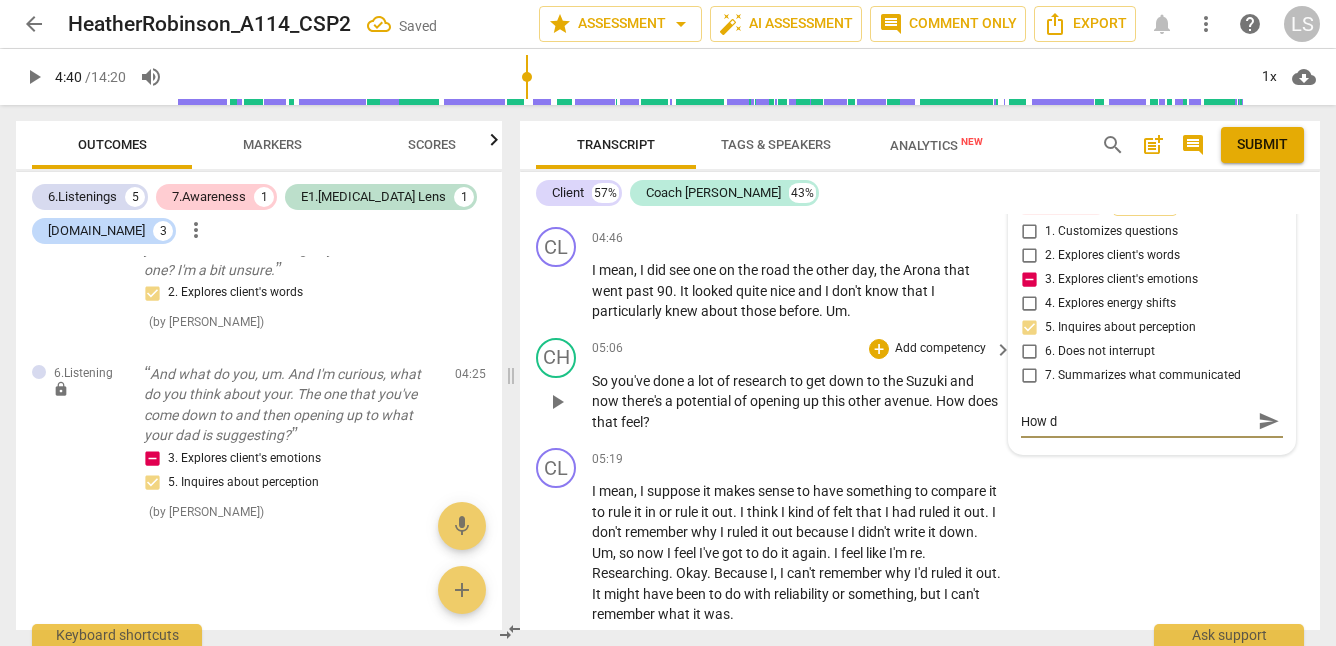 type on "How do" 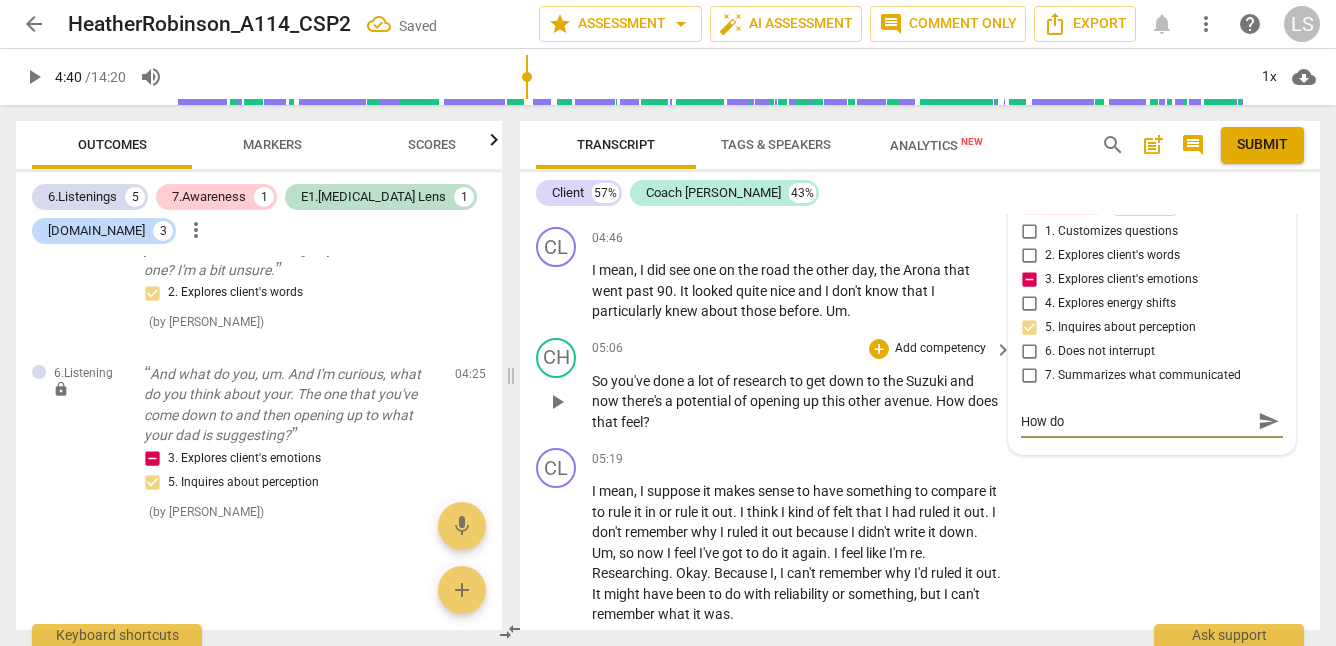 type on "How doe" 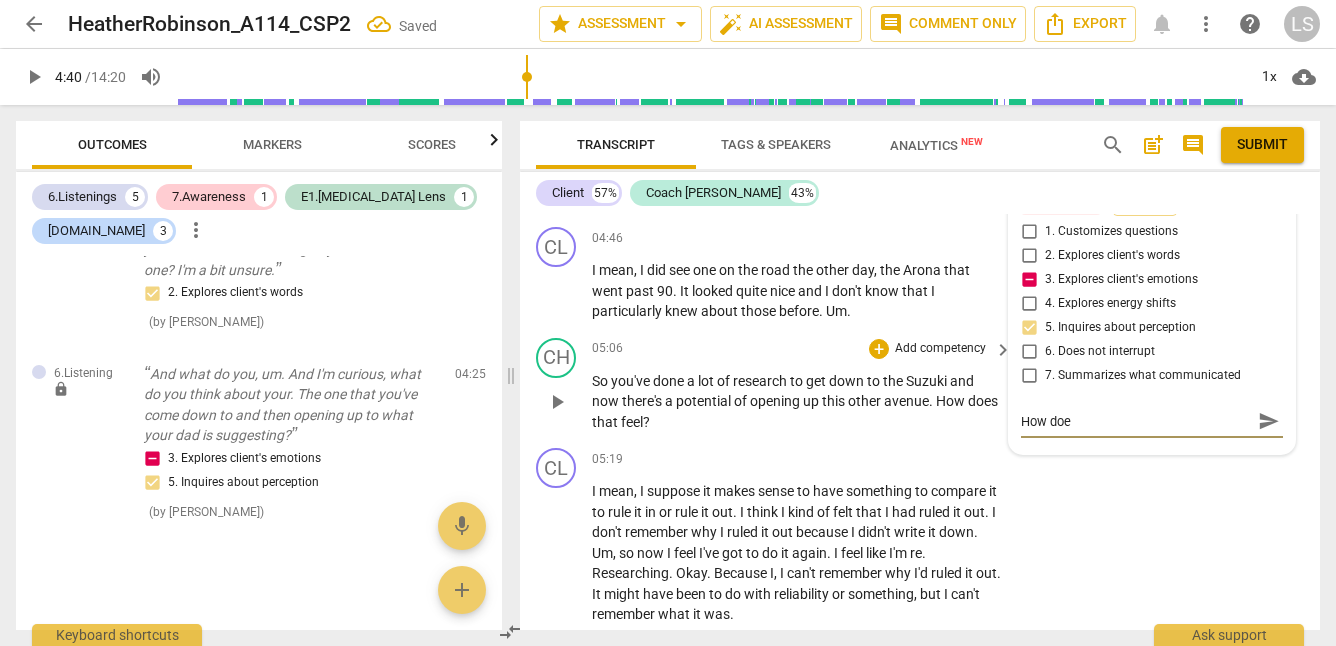 type on "How does" 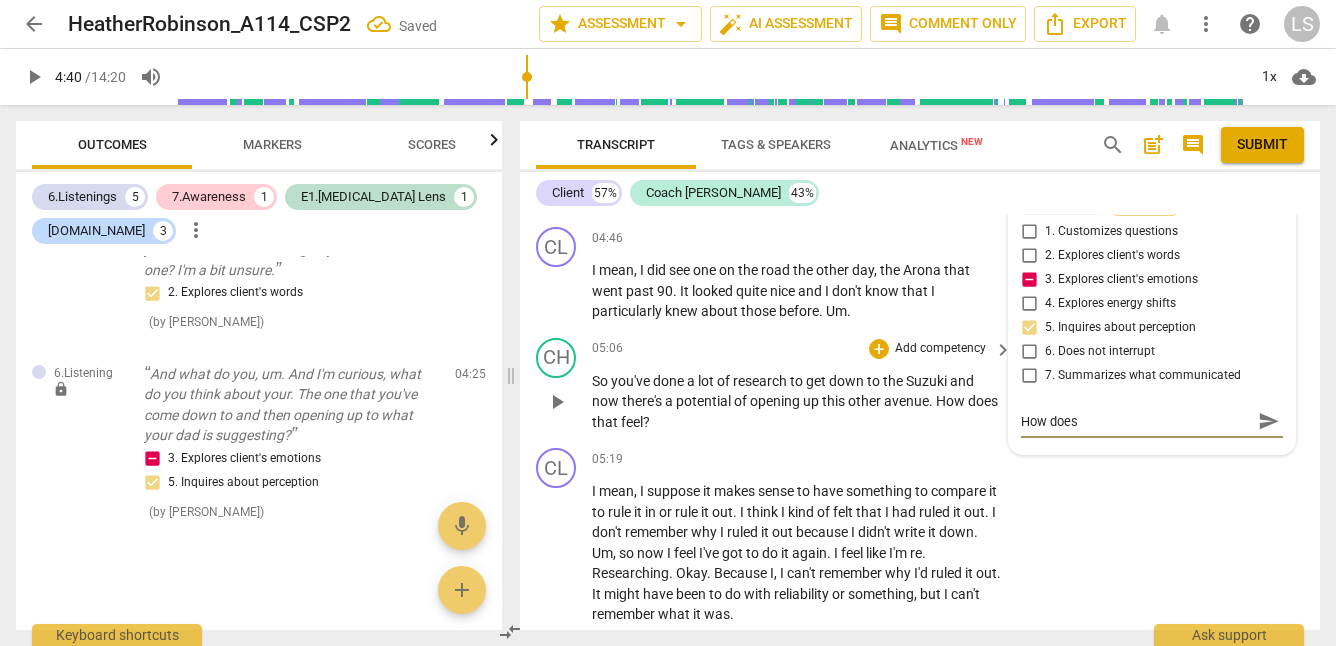 type on "How does" 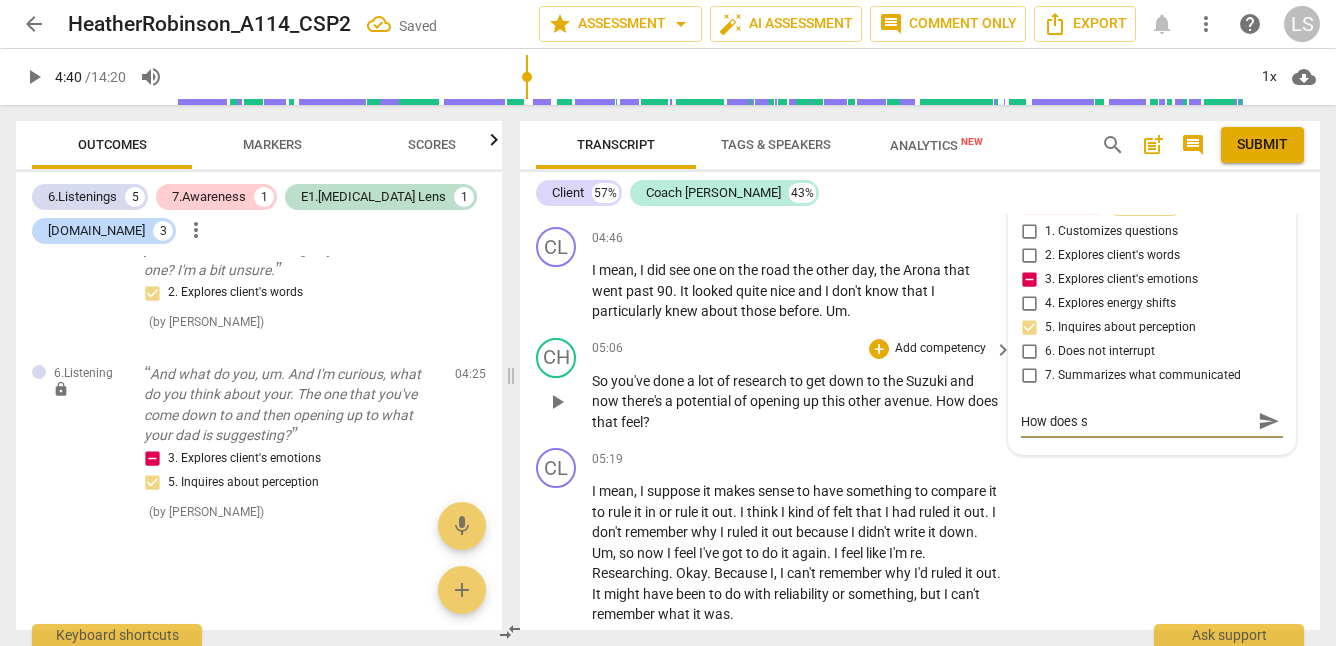 type on "How does sh" 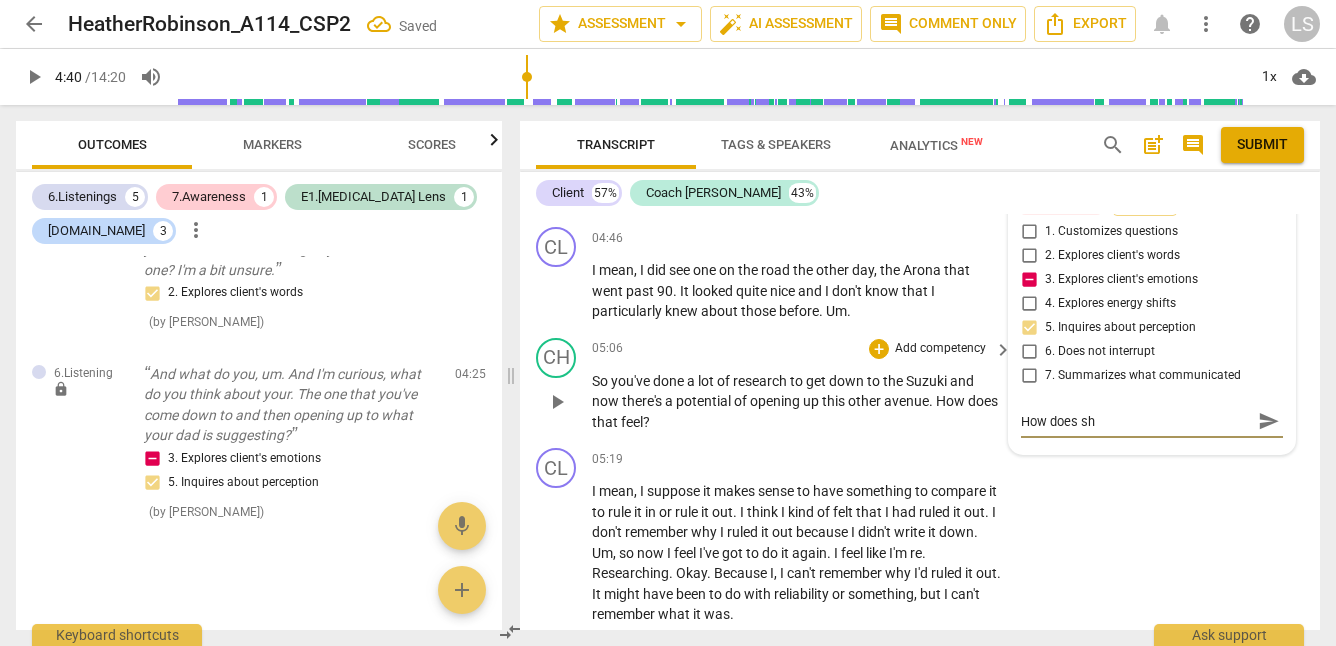 type on "How does she" 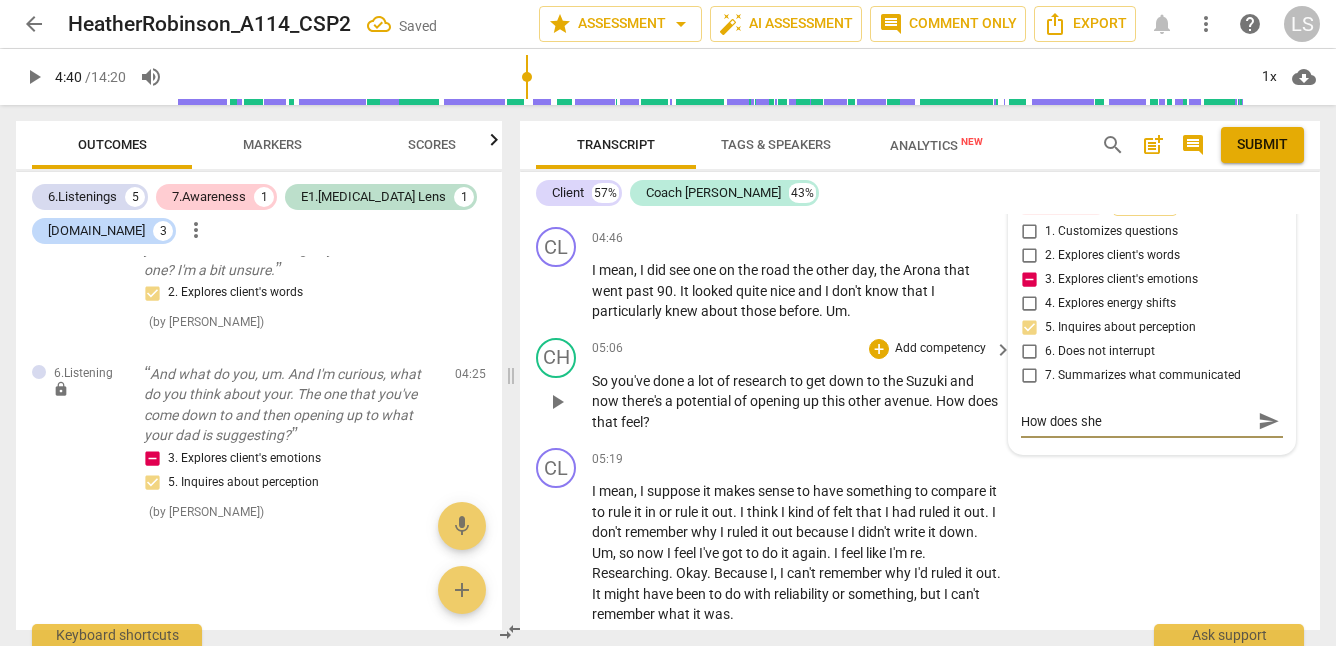 type on "How does she" 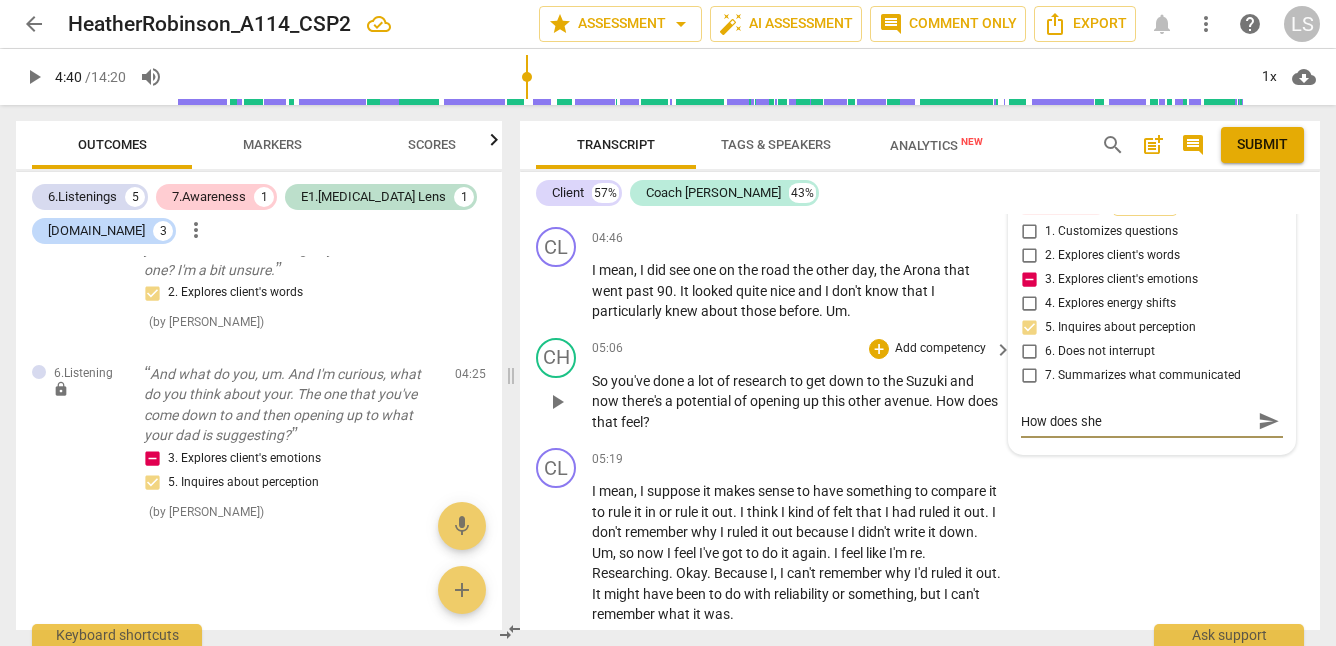 type on "How does she f" 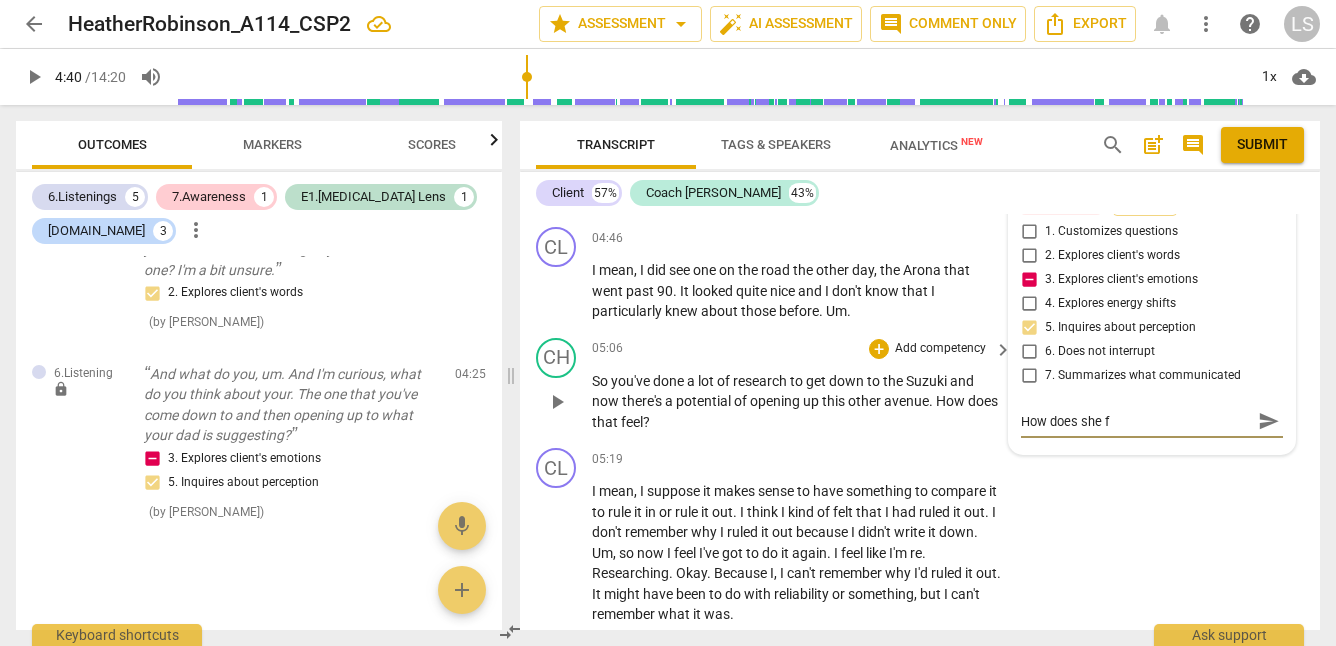 type on "How does she fe" 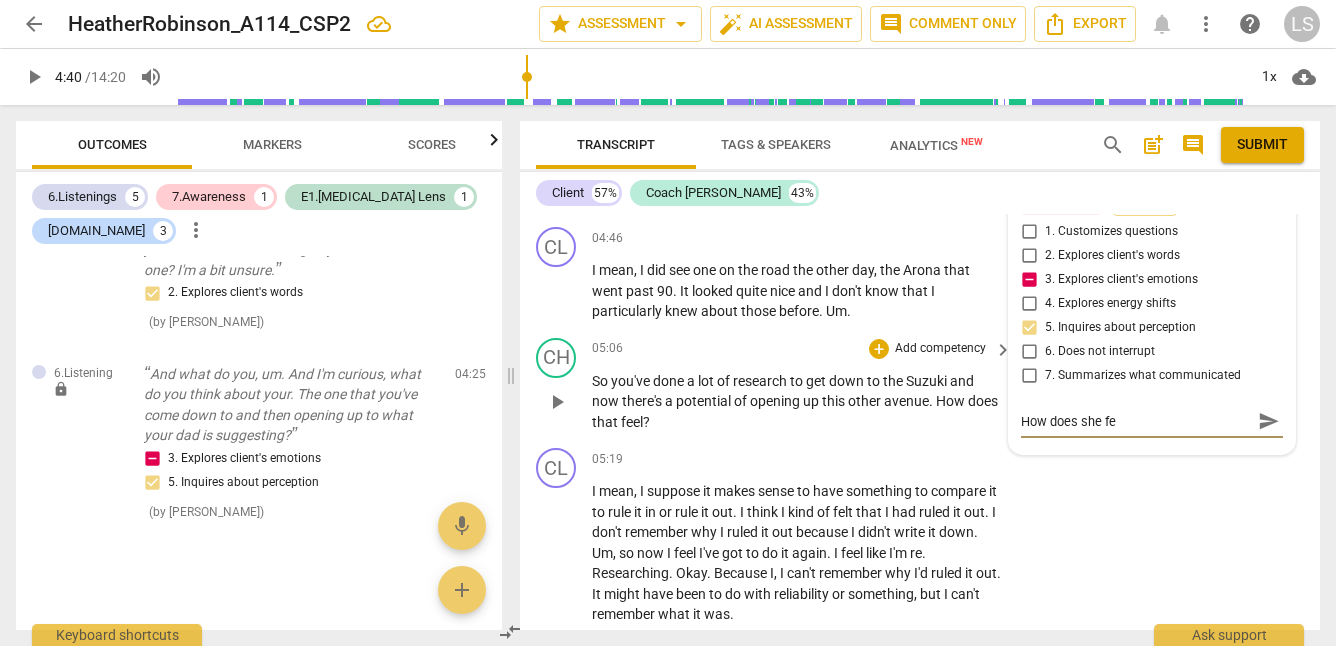 type on "How does she fee" 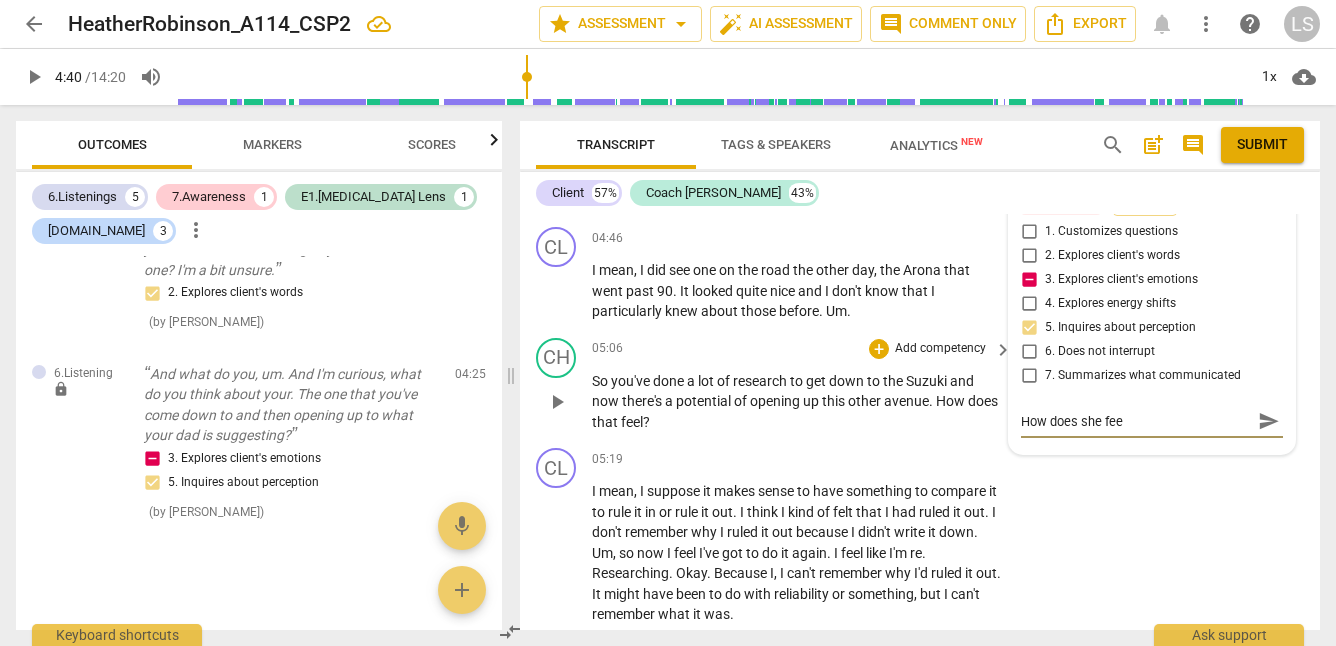 type on "How does she feel" 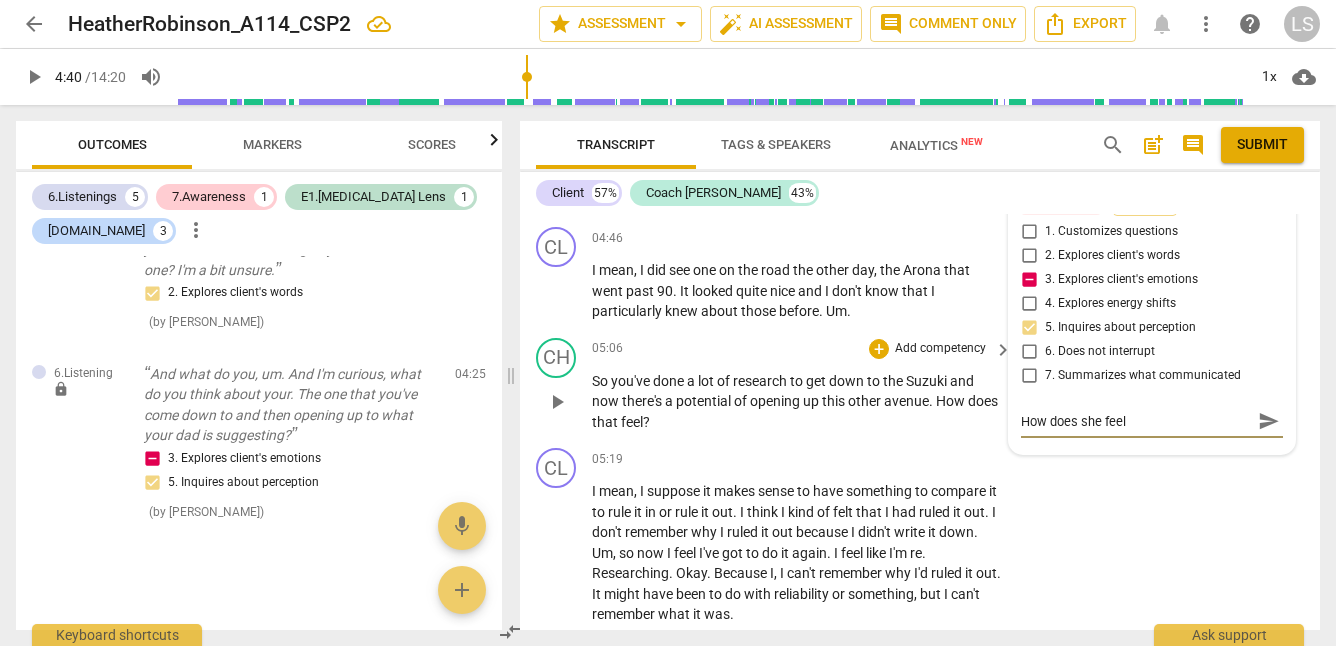 type on "How does she feel" 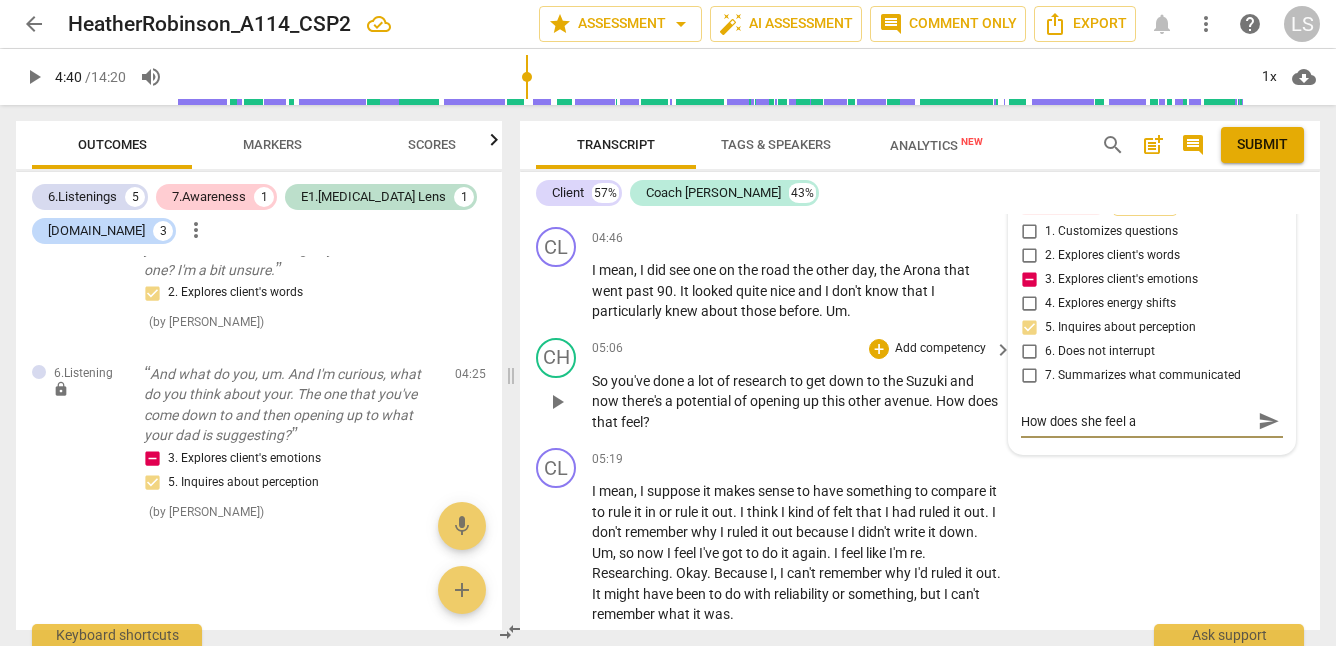 type on "How does she feel ab" 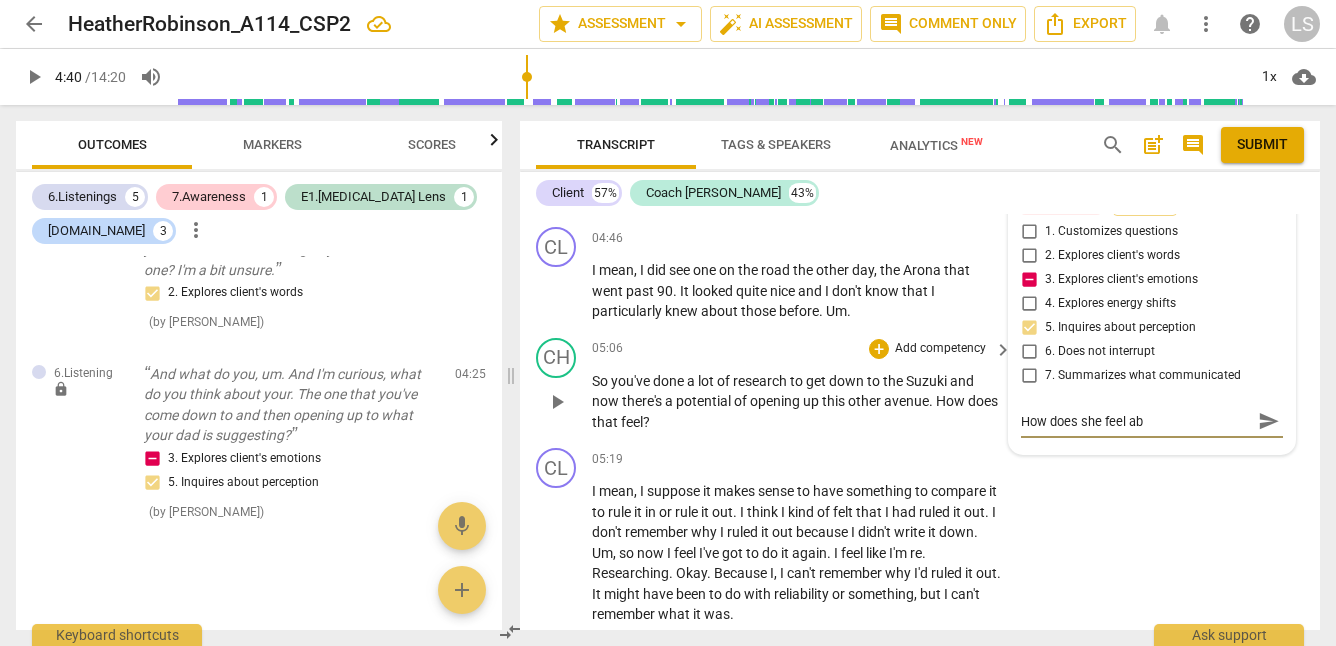 type on "How does she feel abo" 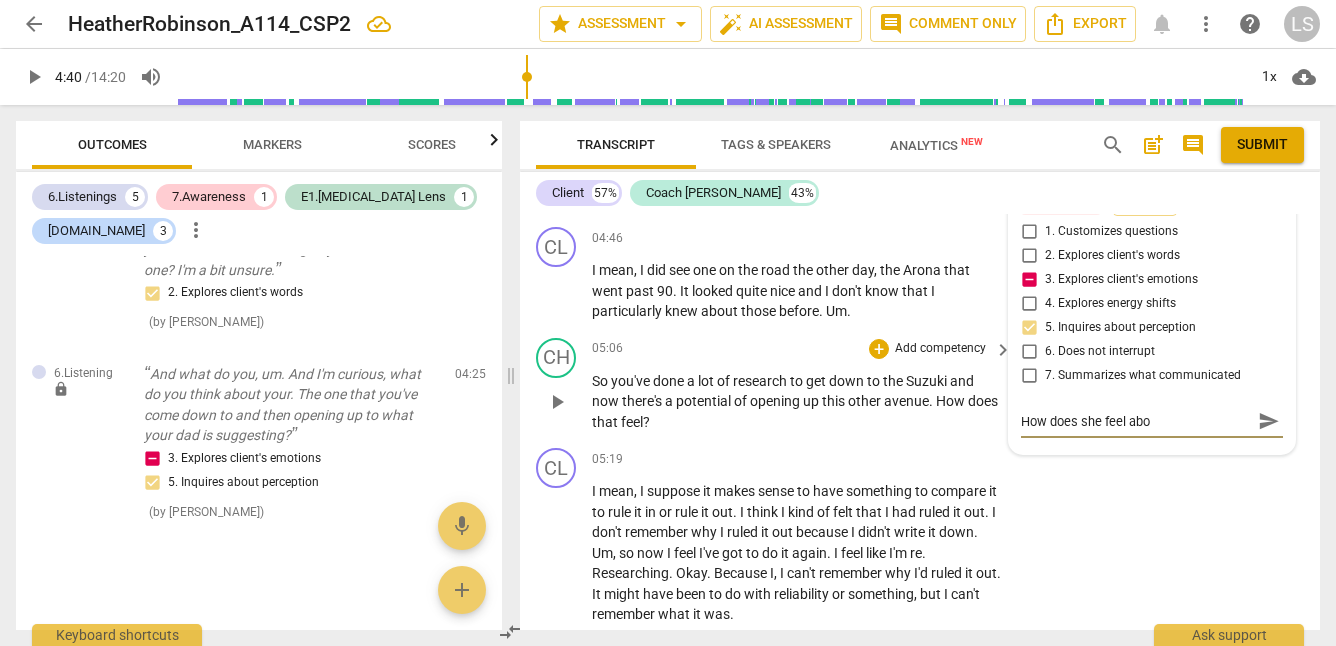 type on "How does she feel abou" 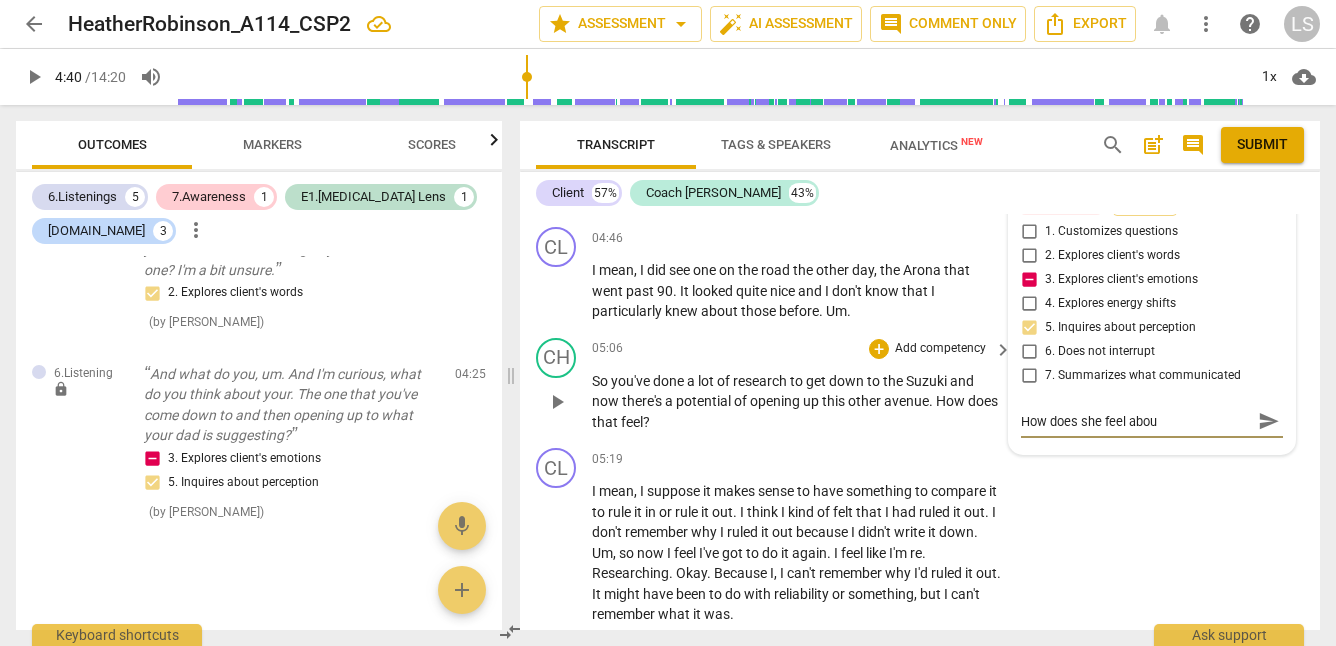 type on "How does she feel abou" 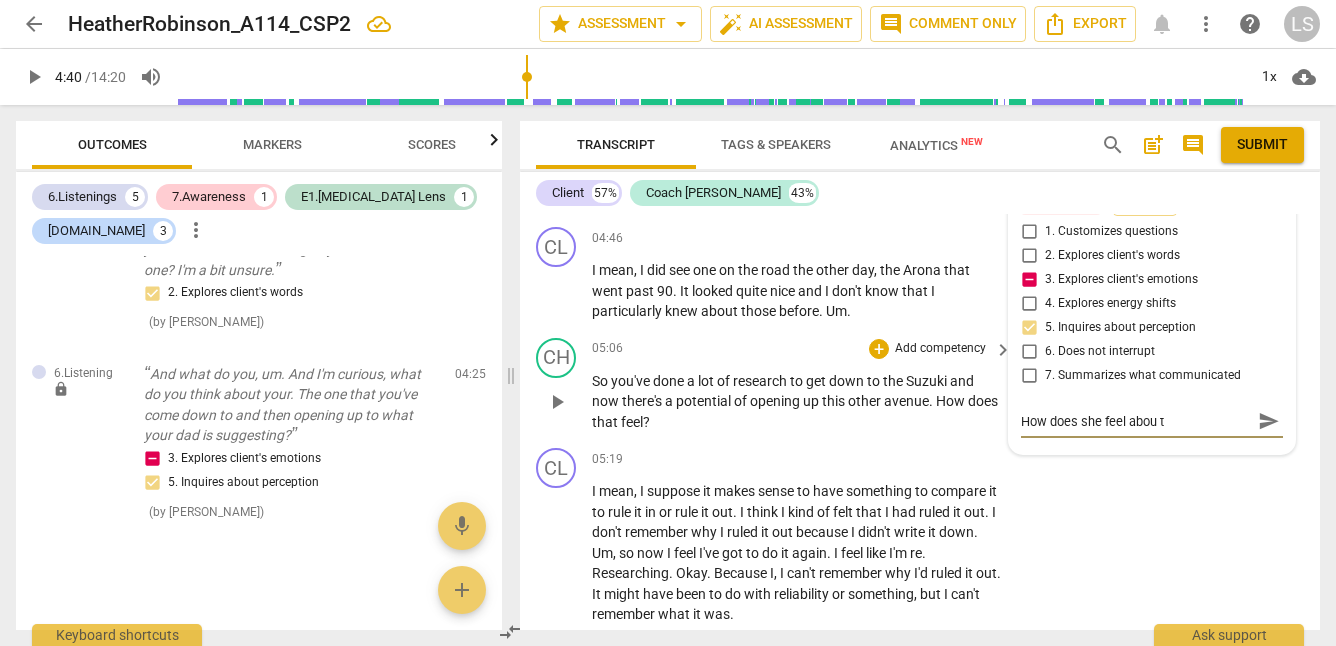 type on "How does she feel abou" 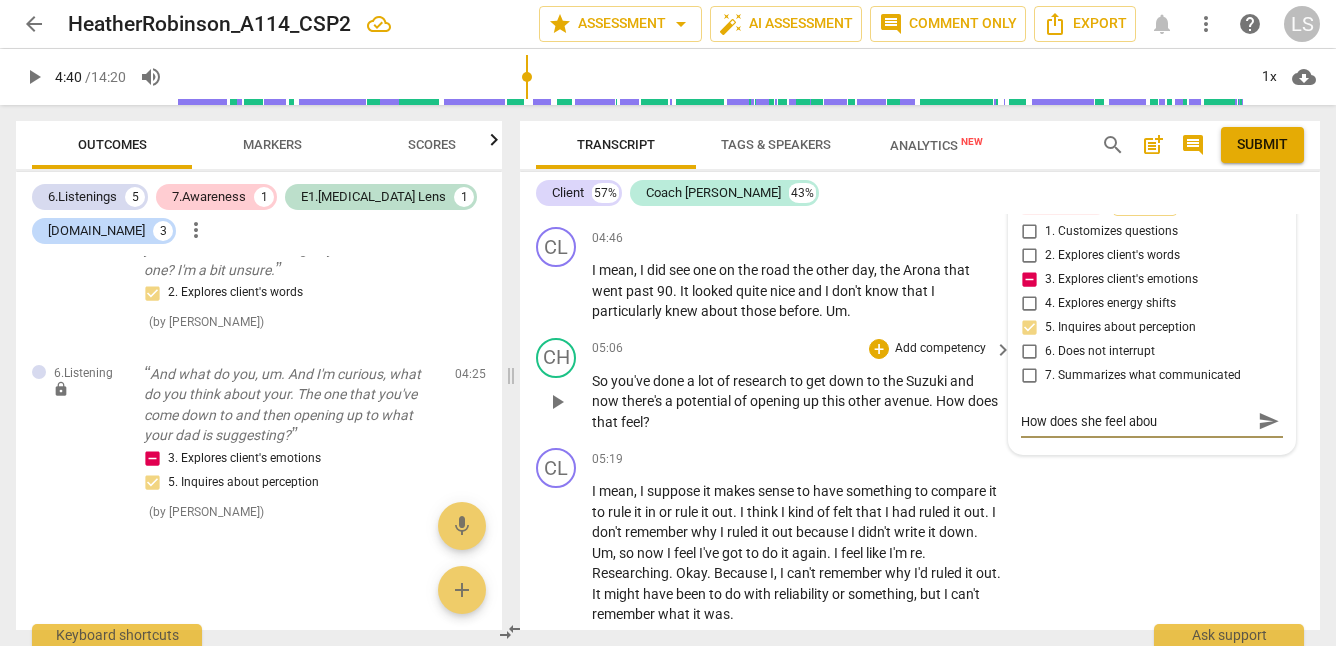 type on "How does she feel abou" 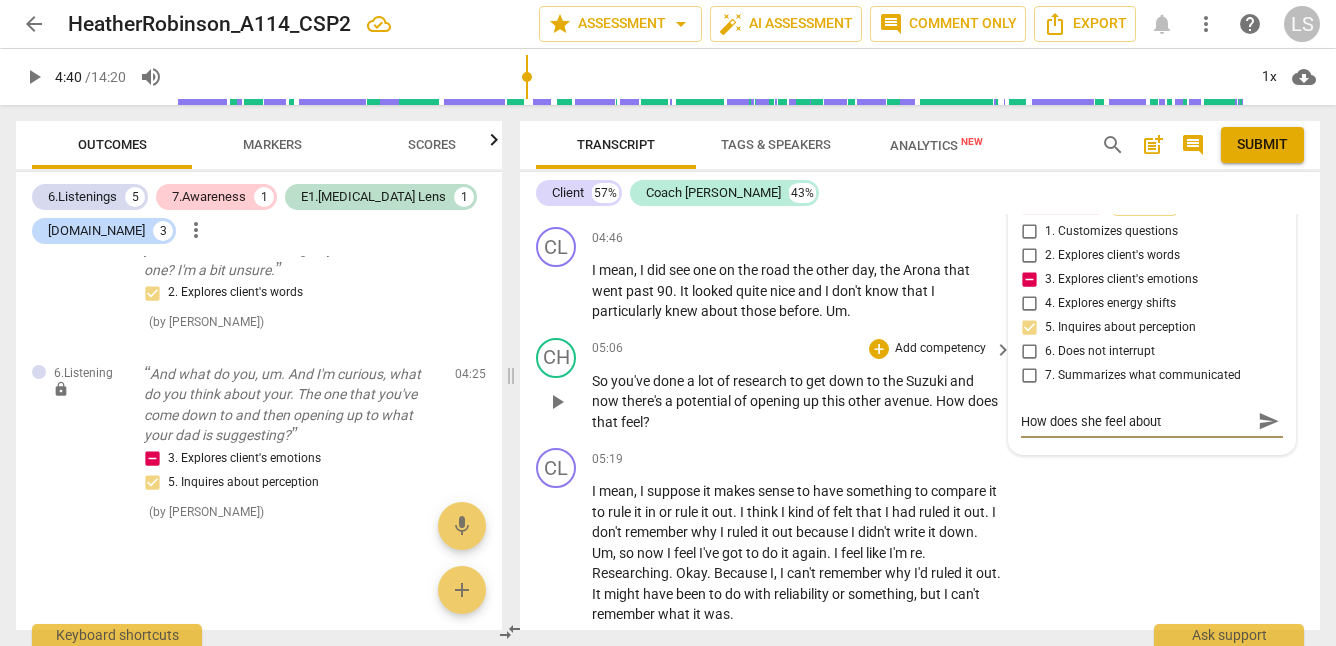 type on "How does she feel about" 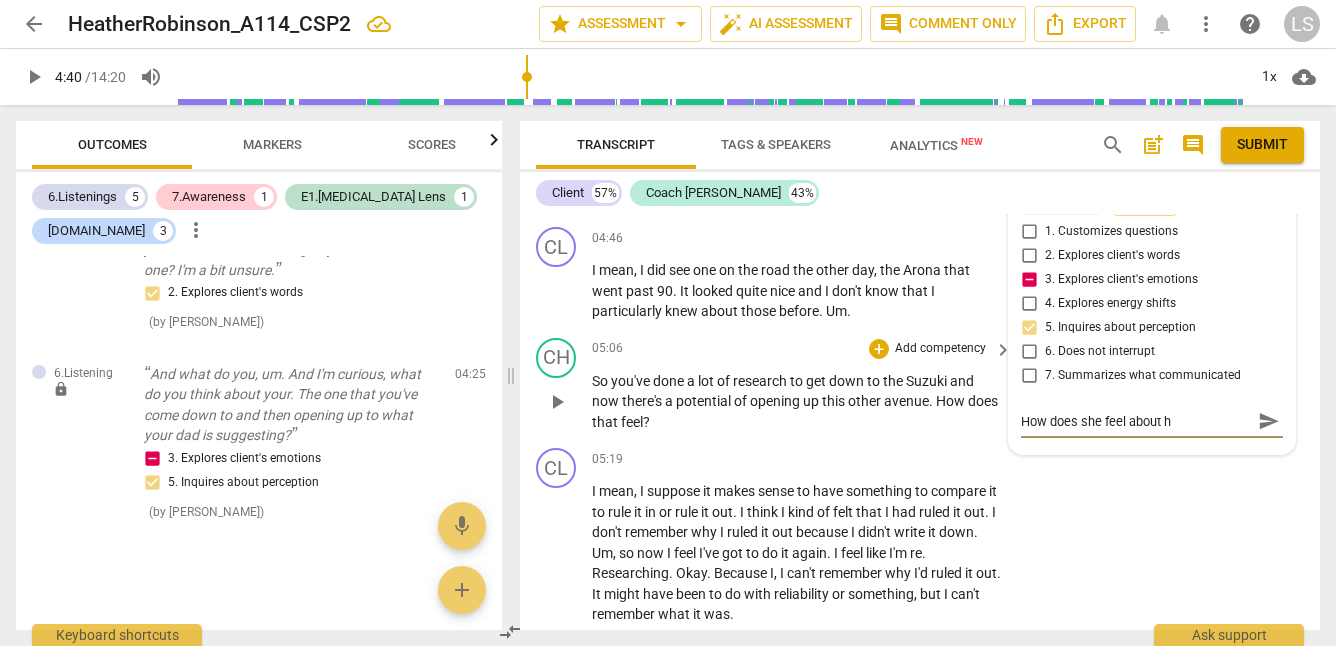type on "How does she feel about he" 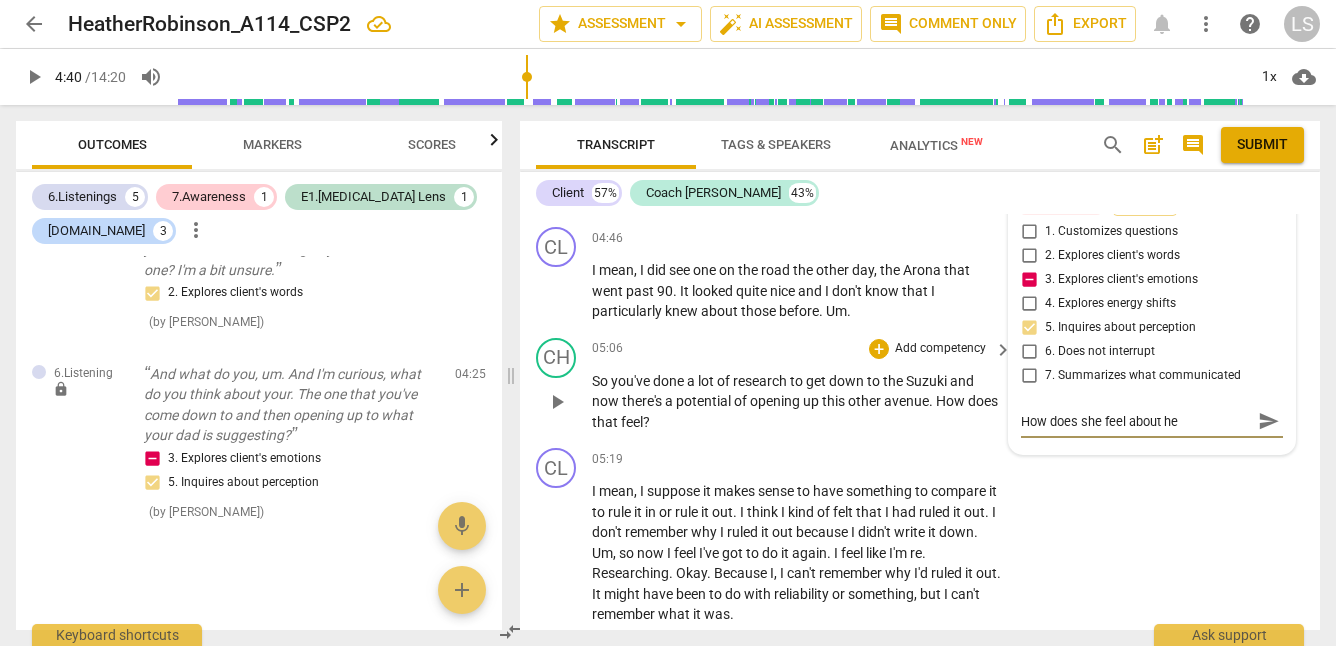 type on "How does she feel about her" 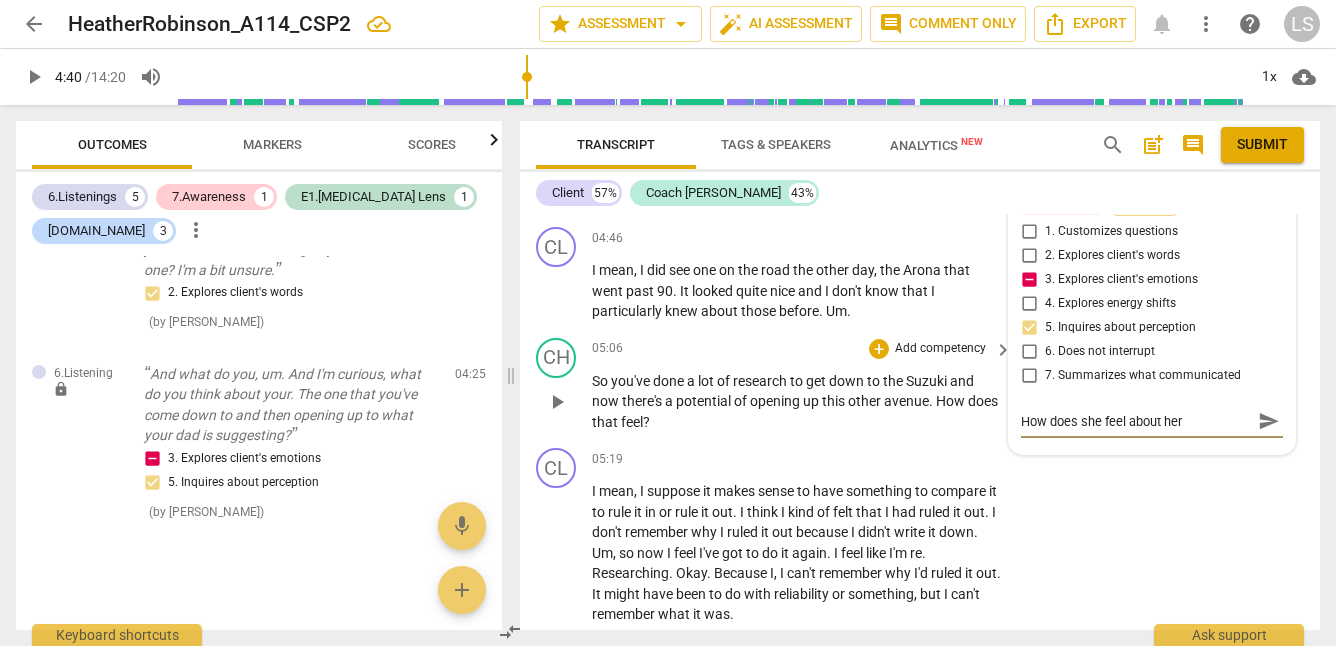 type on "How does she feel about her" 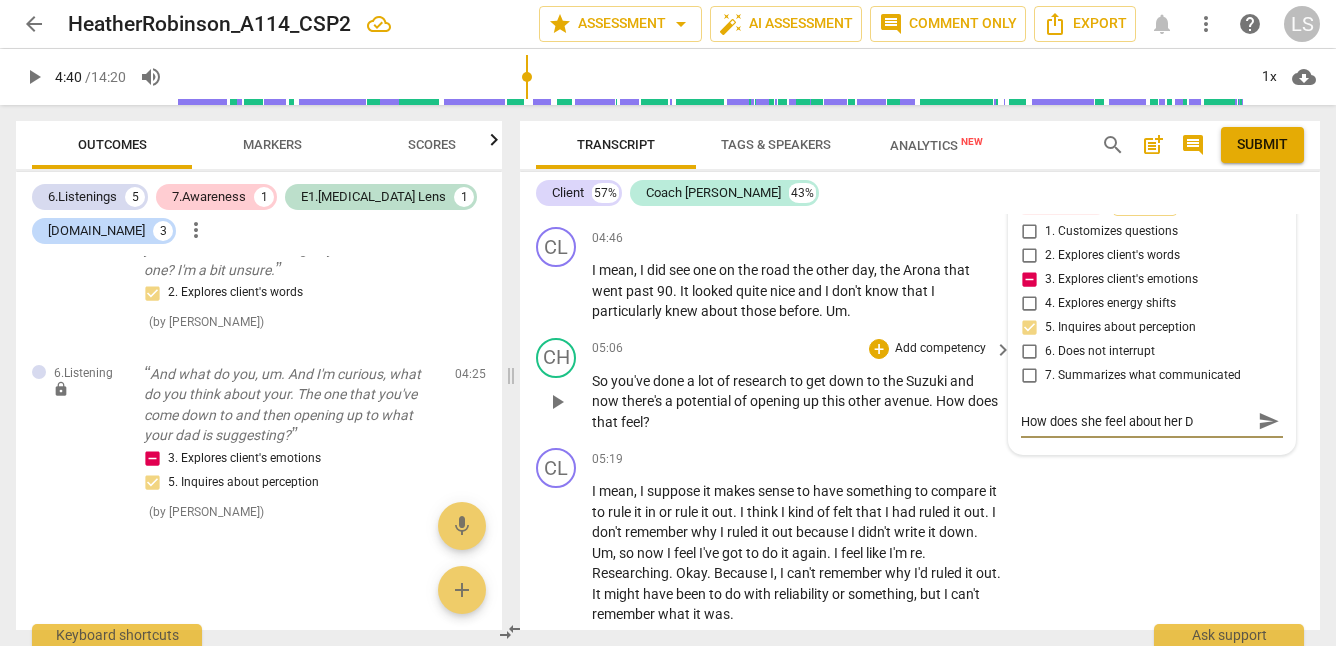 type on "How does she feel about her Da" 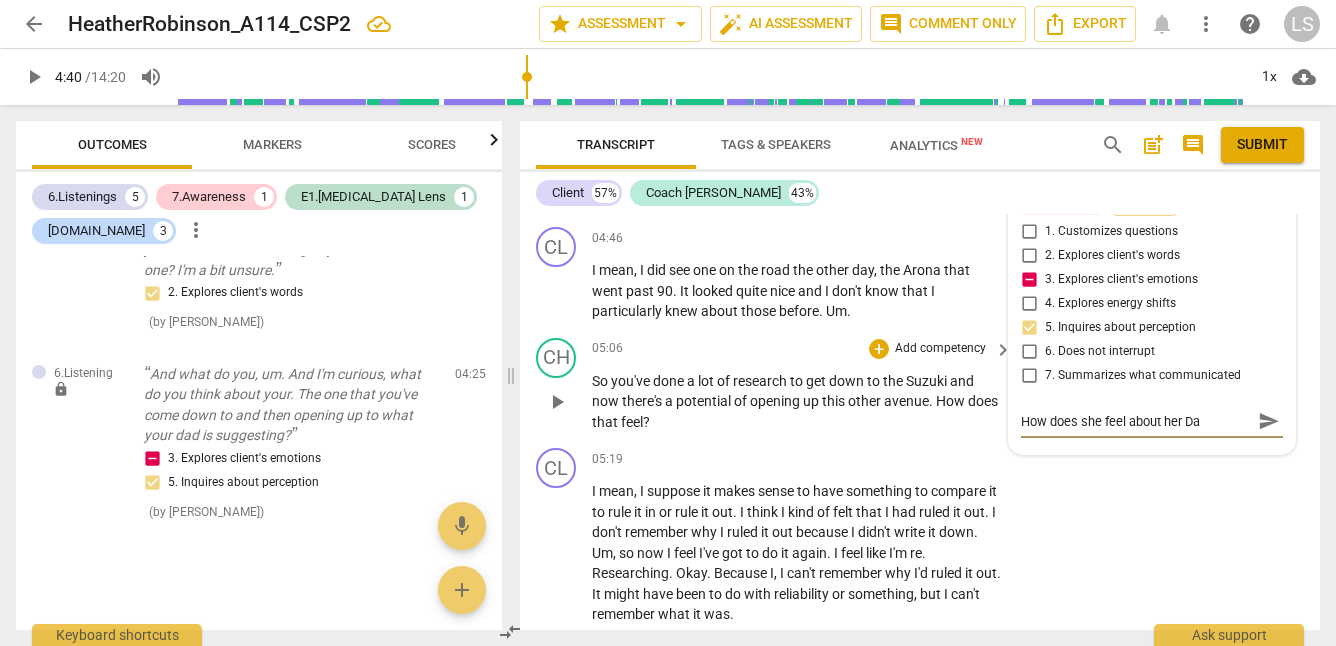 type on "How does she feel about her Dad" 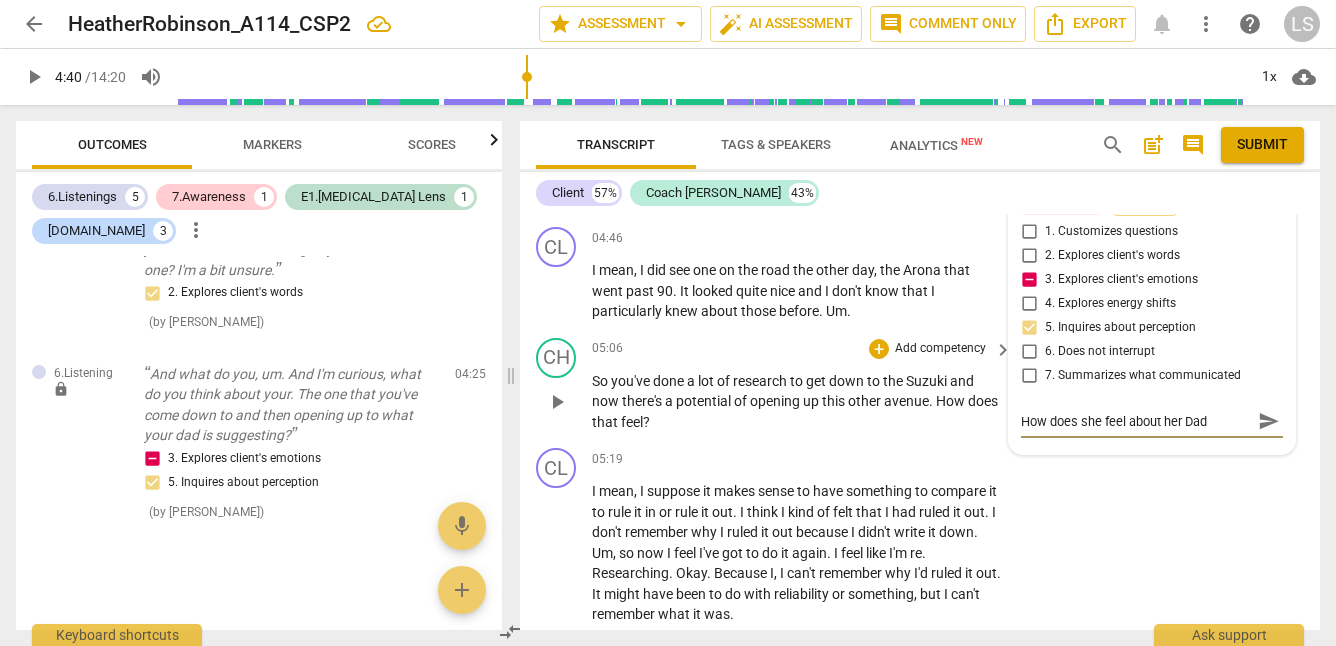 type on "How does she feel about her Dad'" 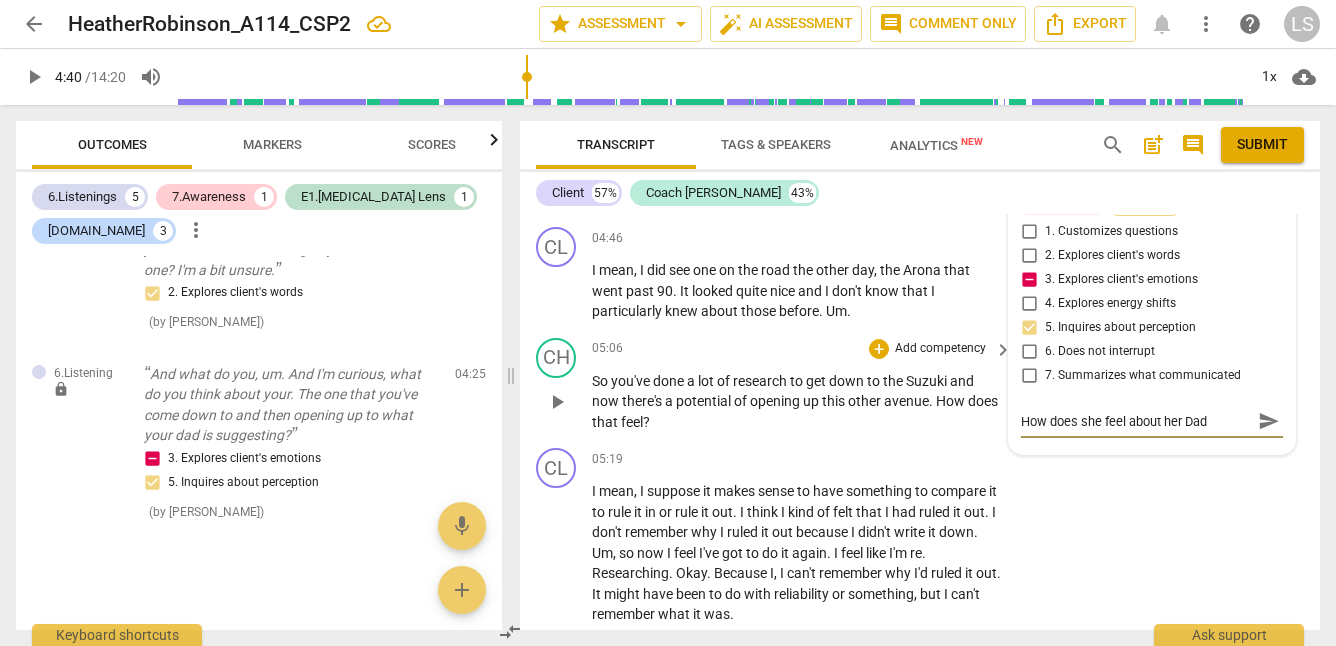 type on "How does she feel about her Dad'" 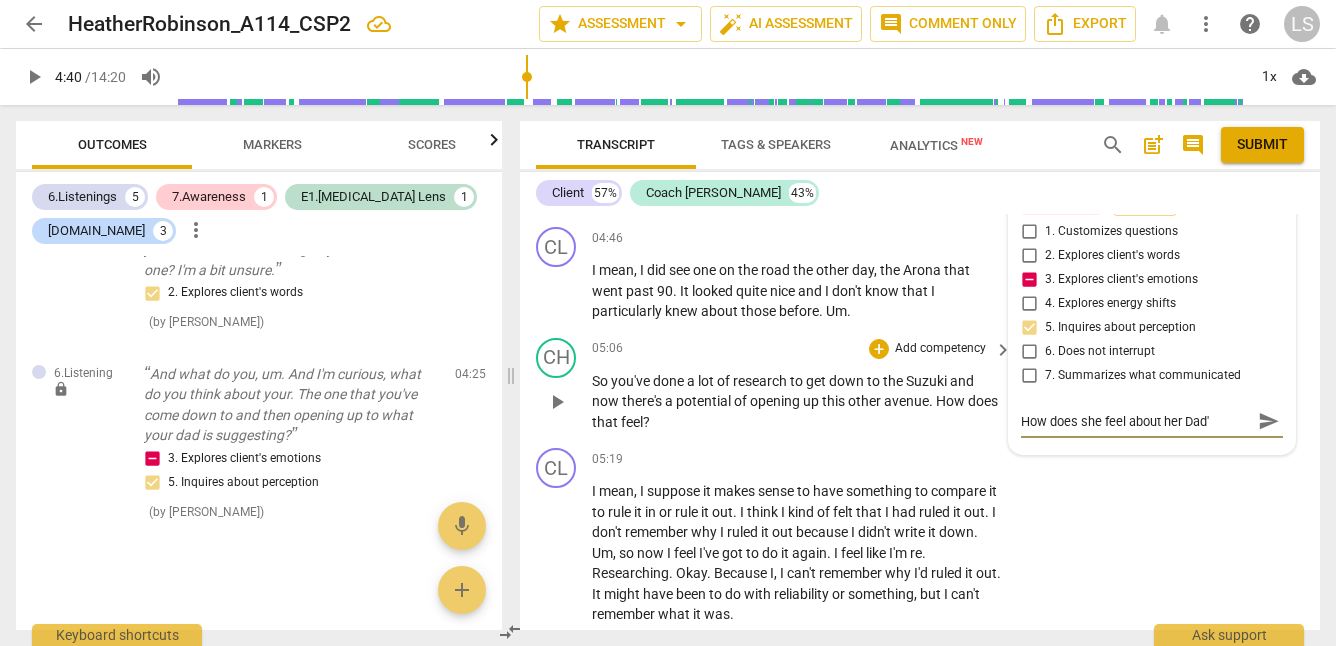 type on "How does she feel about her Dad's" 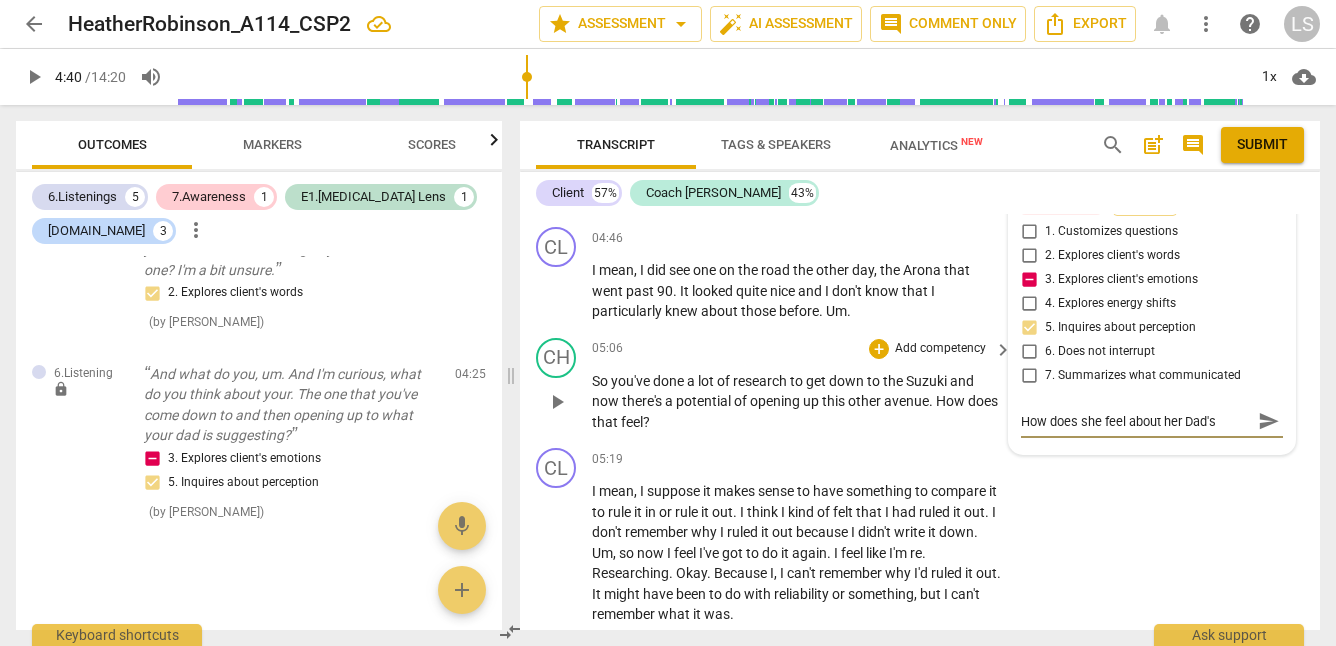 type on "How does she feel about her Dad's" 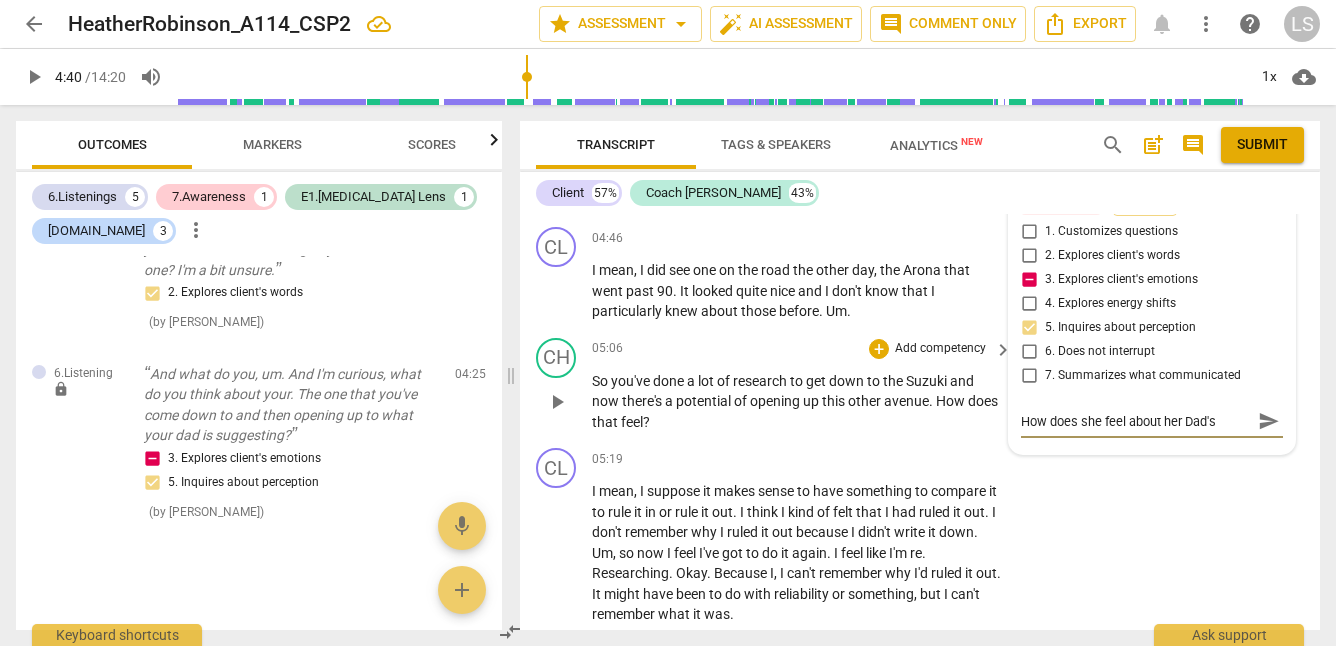 type on "How does she feel about her Dad's h" 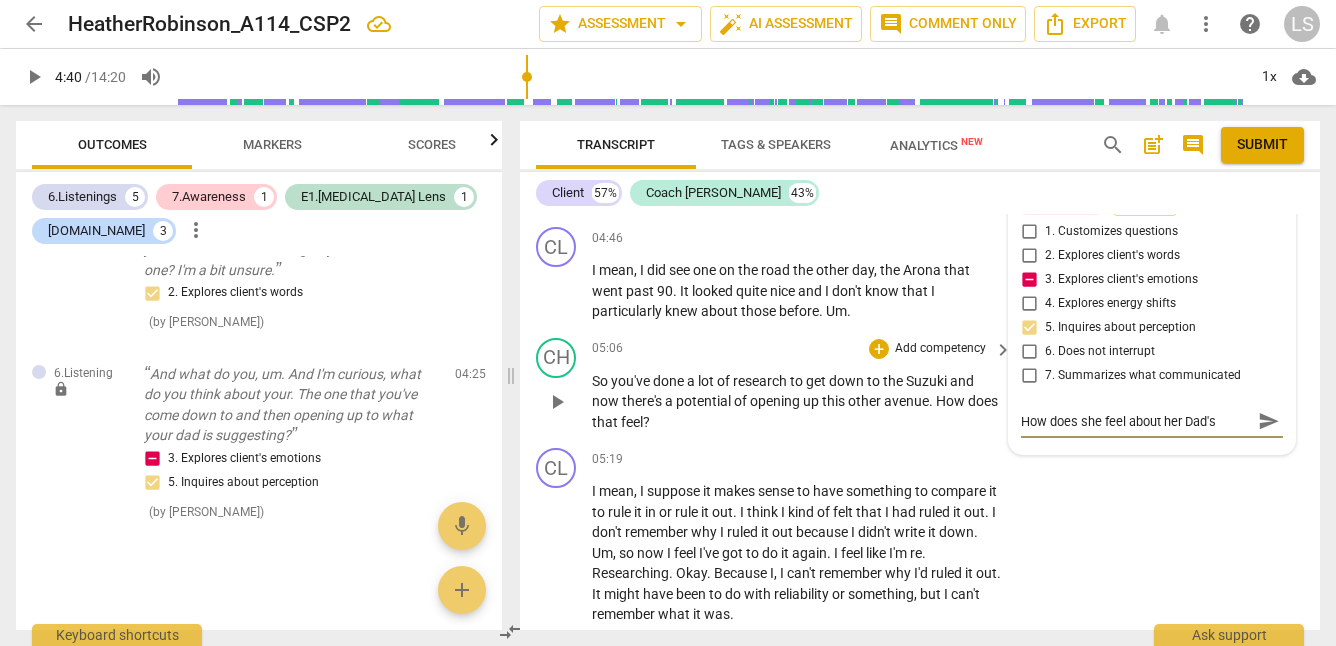 type on "How does she feel about her Dad's h" 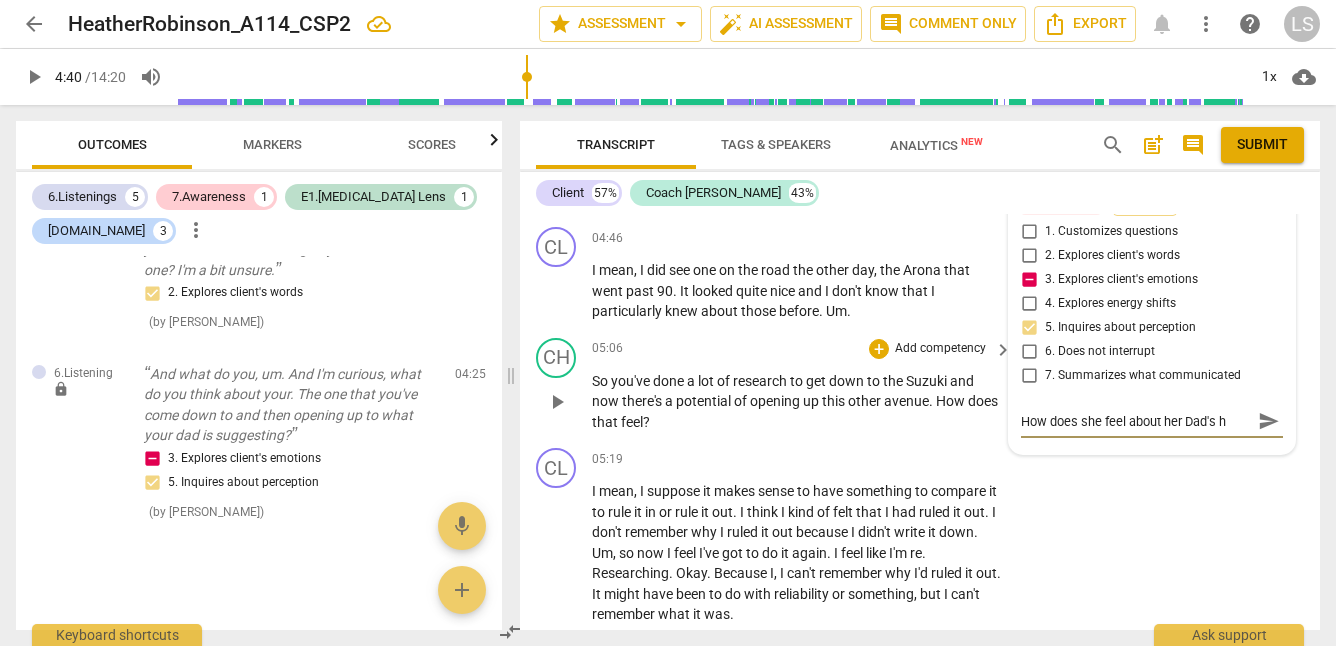 type on "How does she feel about her Dad's he" 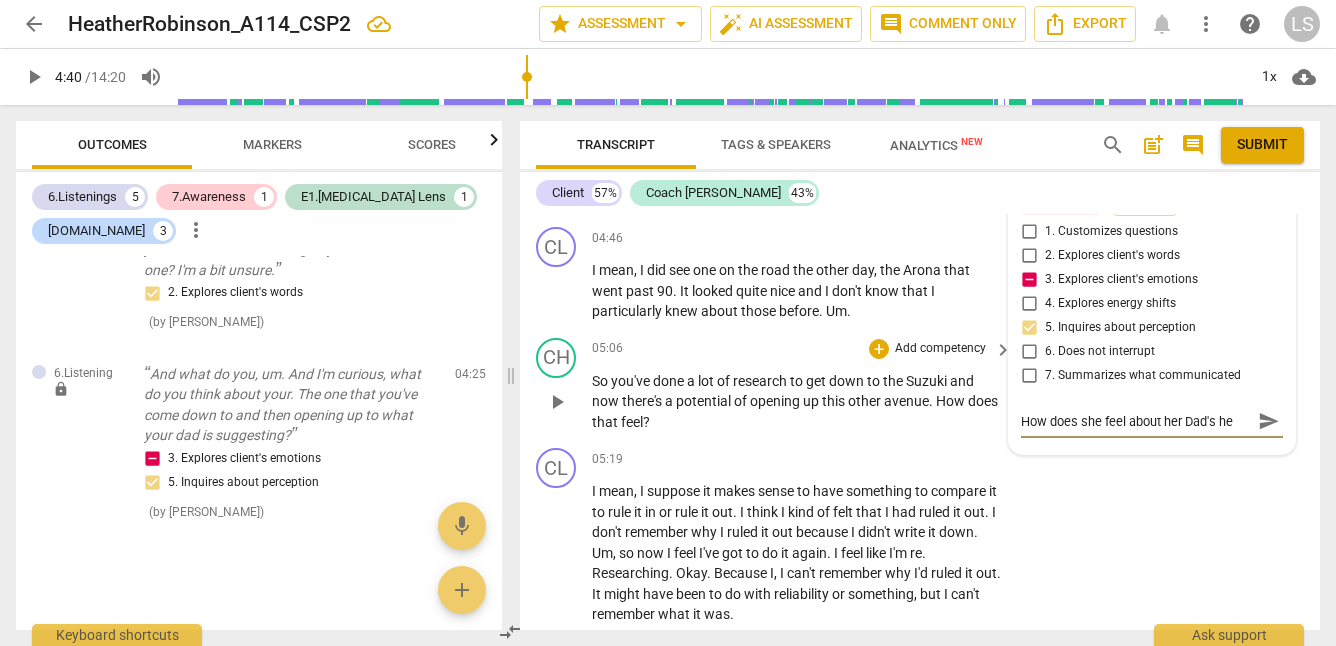 type on "How does she feel about her Dad's hel" 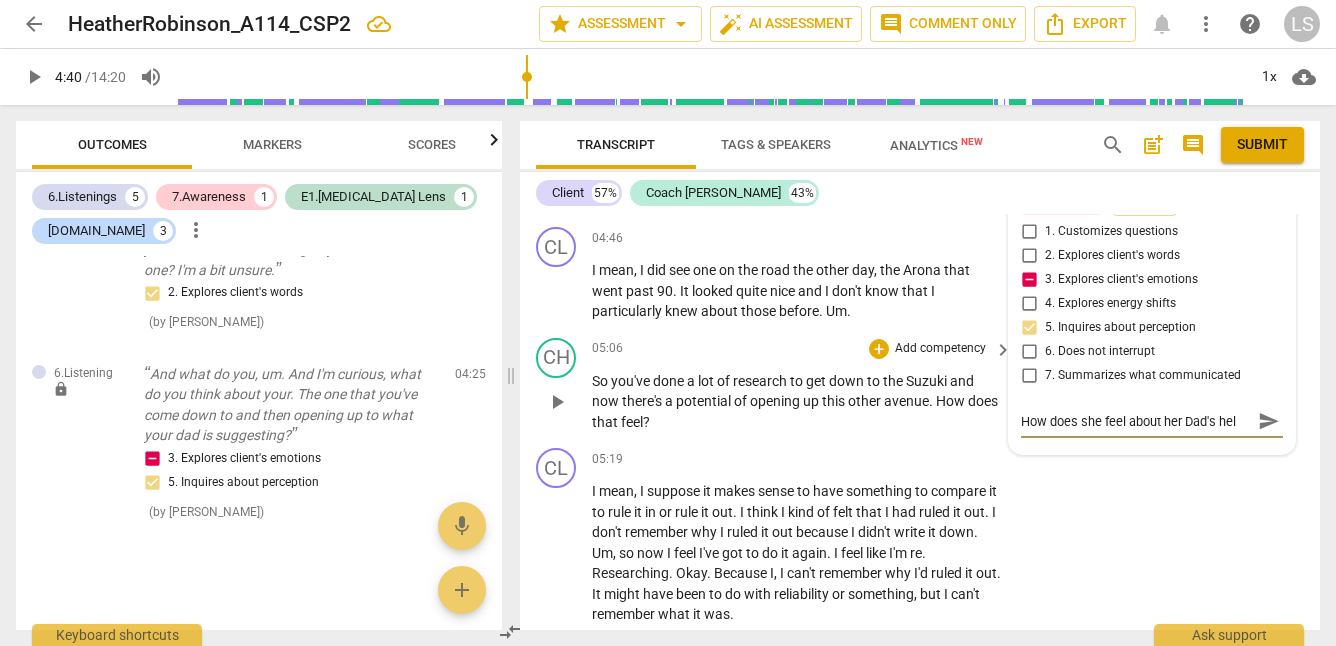 type on "How does she feel about her Dad's help" 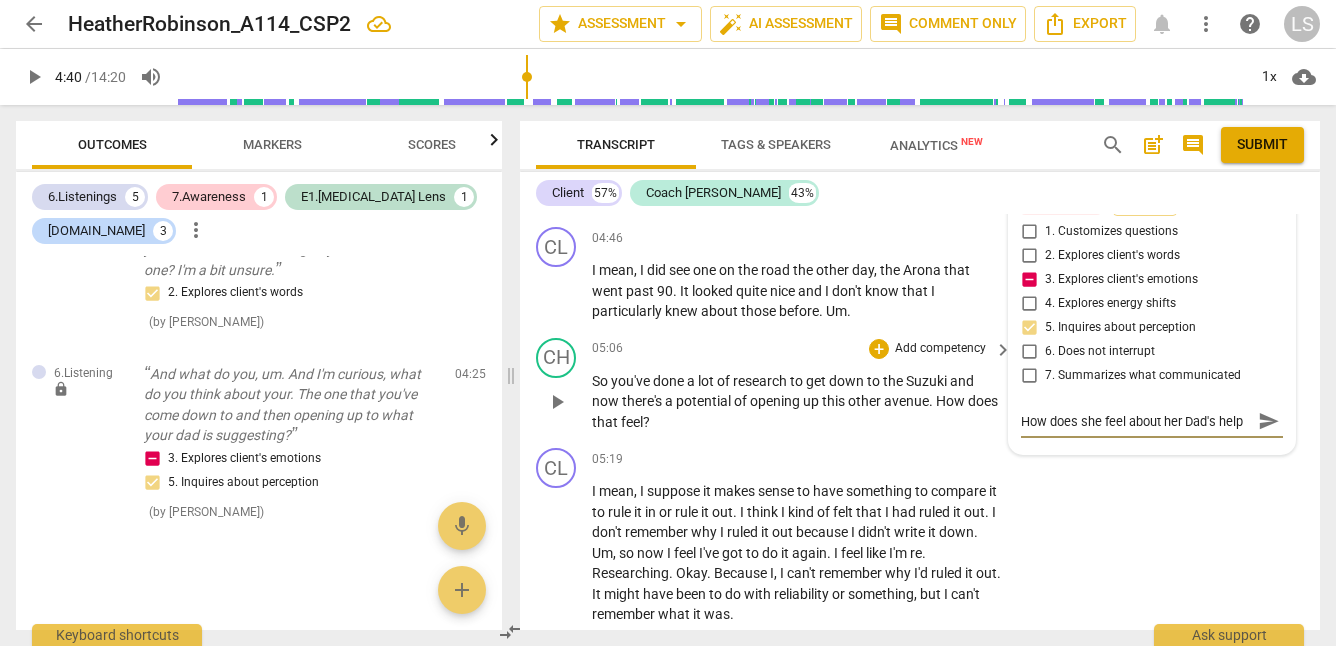 type on "How does she feel about her Dad's help" 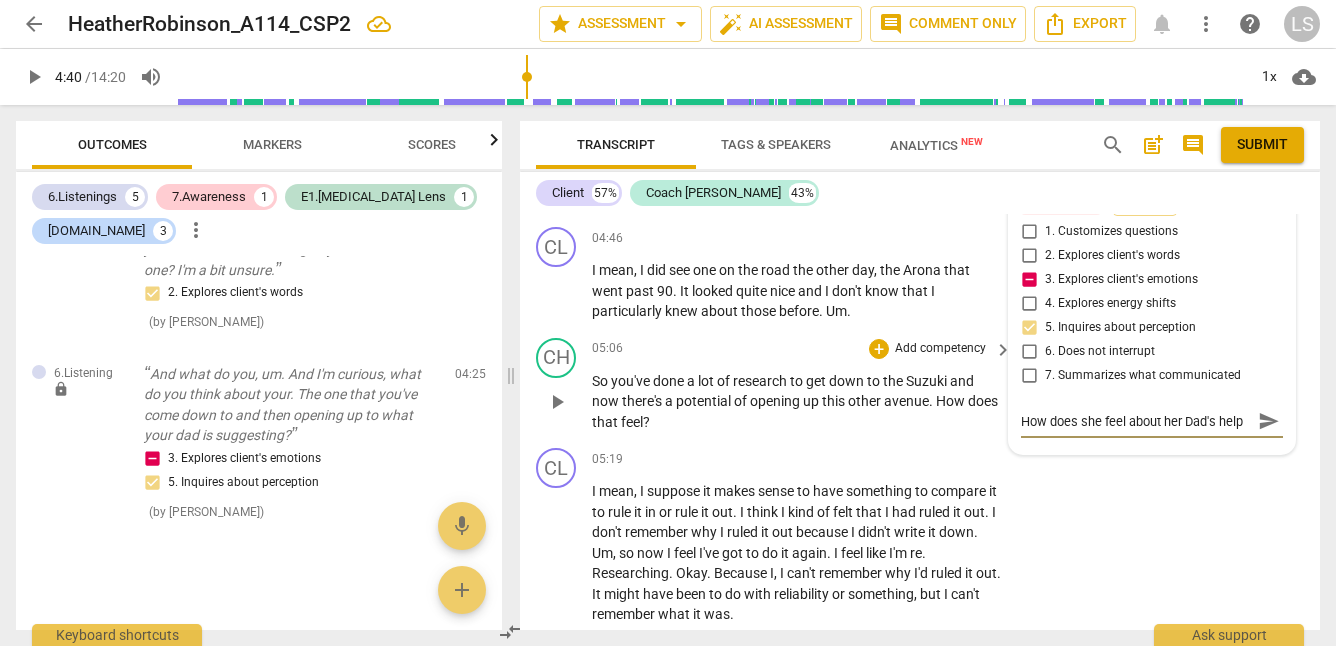 type on "How does she feel about her Dad's help" 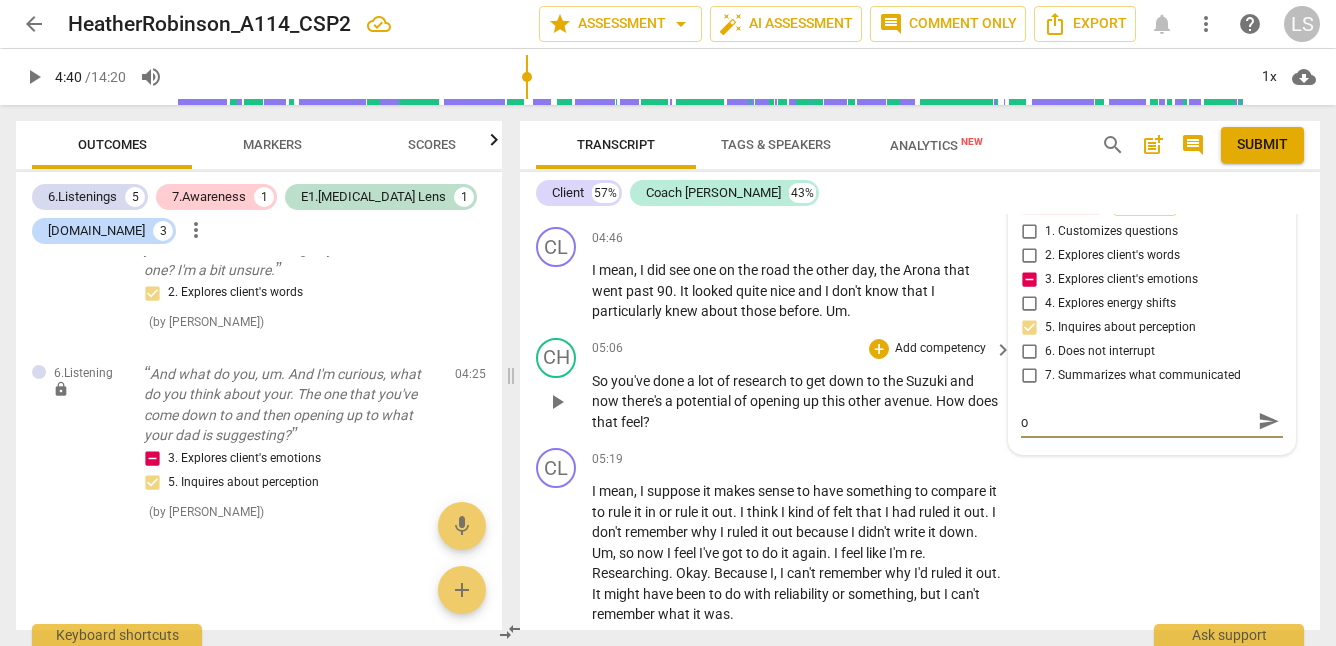 type on "How does she feel about her Dad's help or" 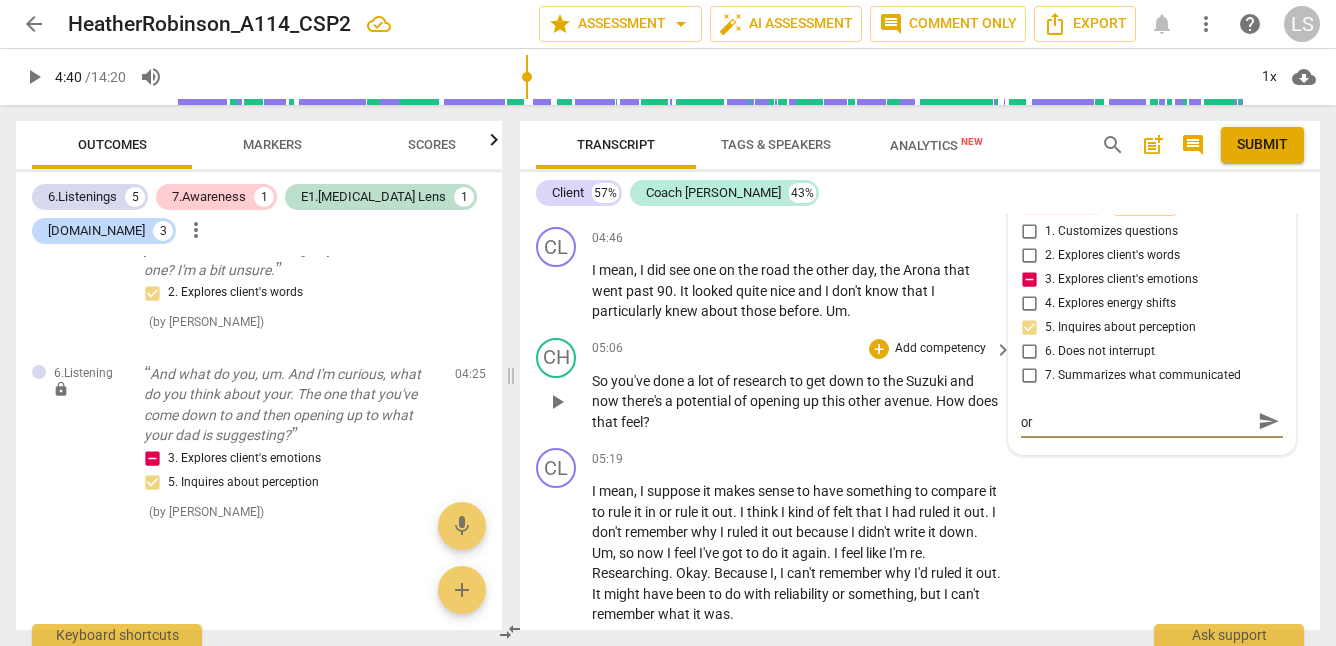 type on "How does she feel about her Dad's help or" 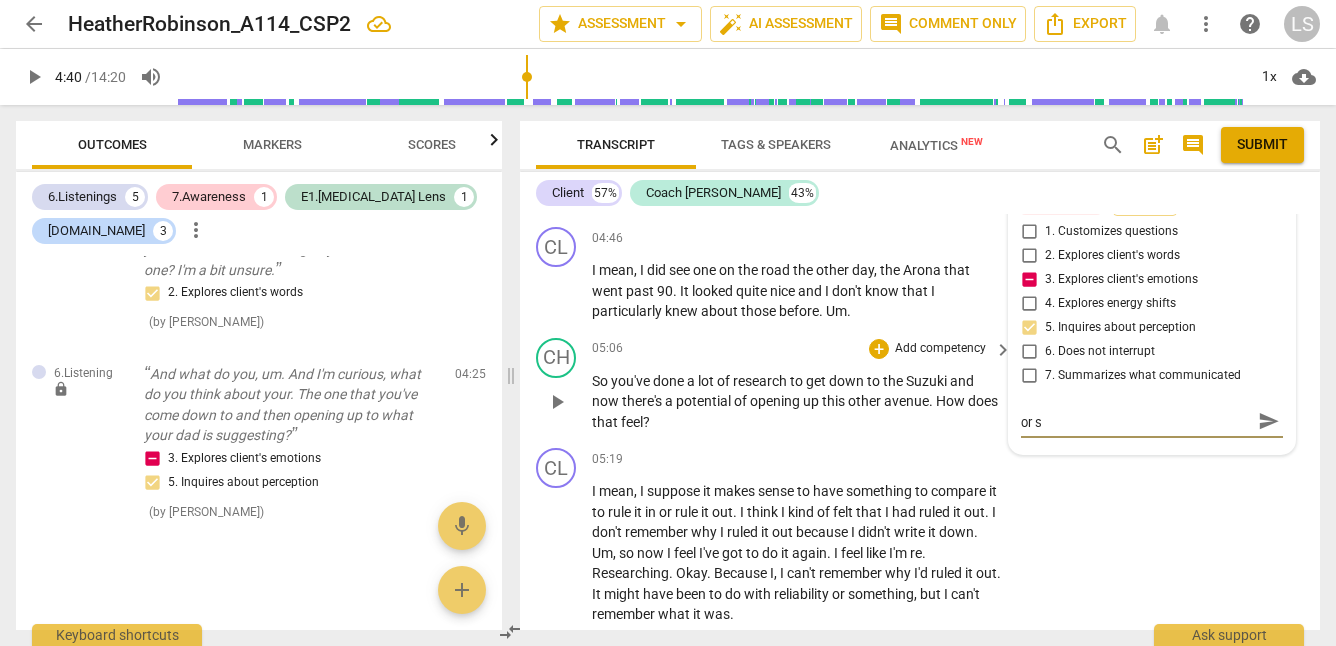 type on "How does she feel about her Dad's help or su" 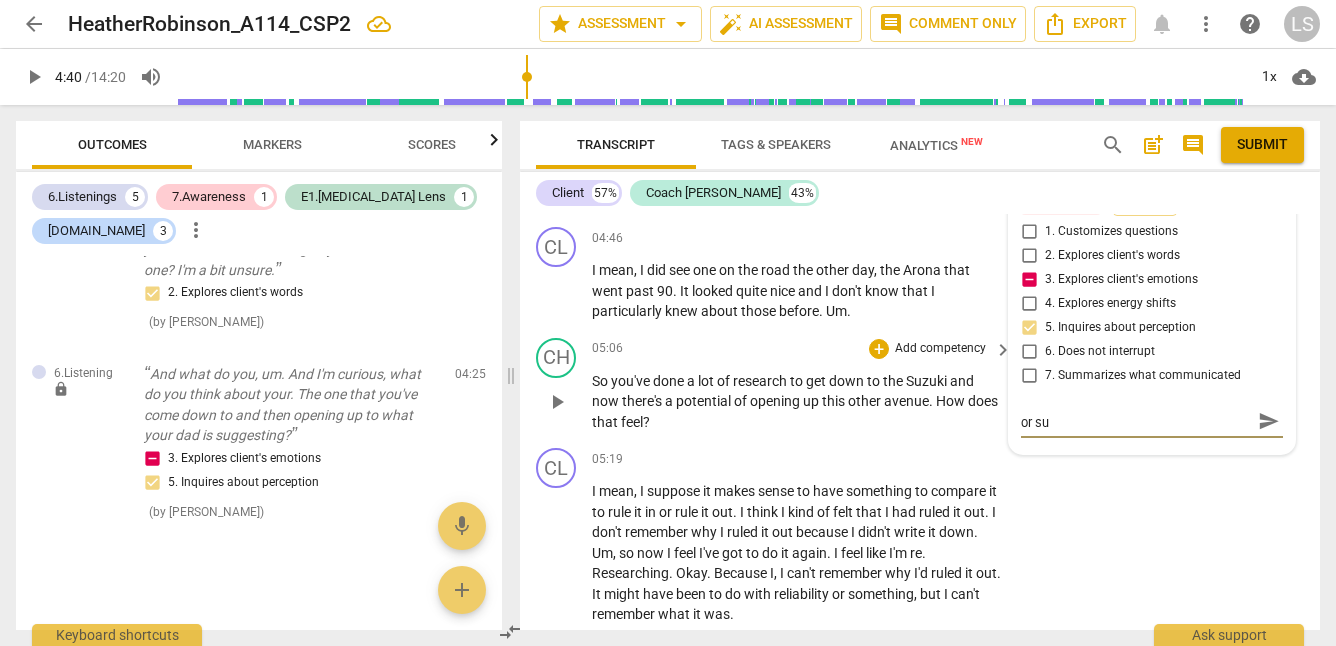 type on "How does she feel about her Dad's help or sug" 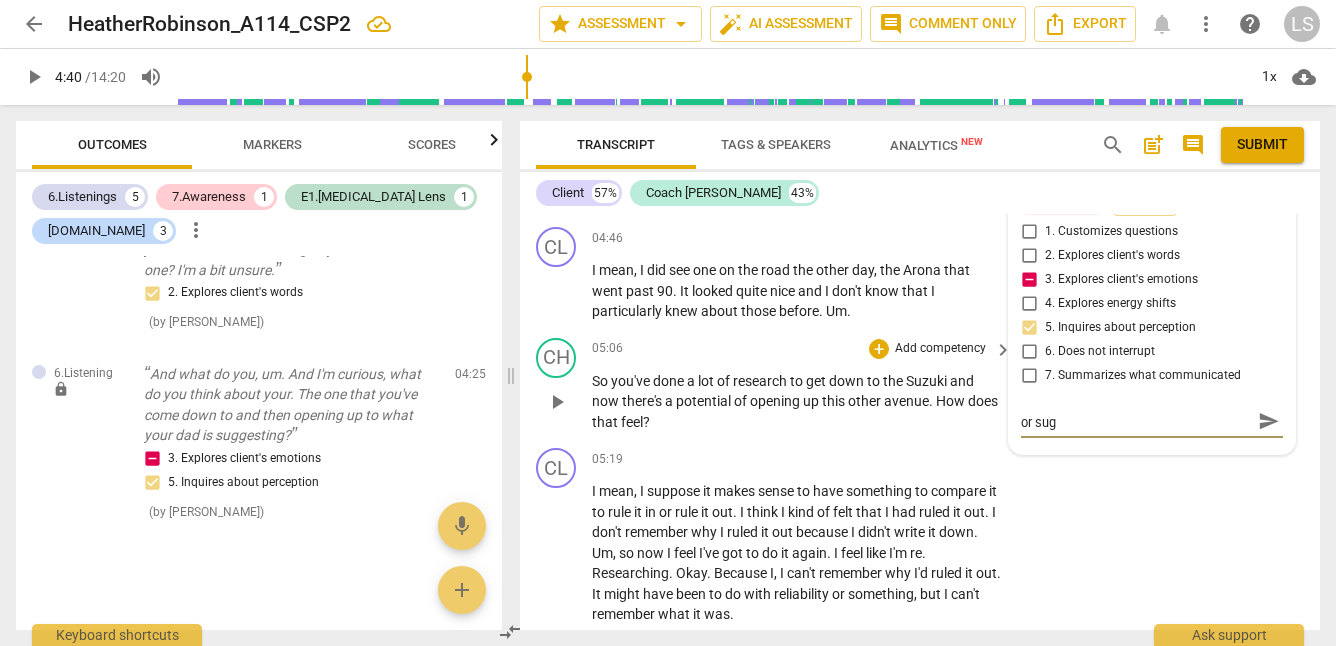 scroll, scrollTop: 0, scrollLeft: 0, axis: both 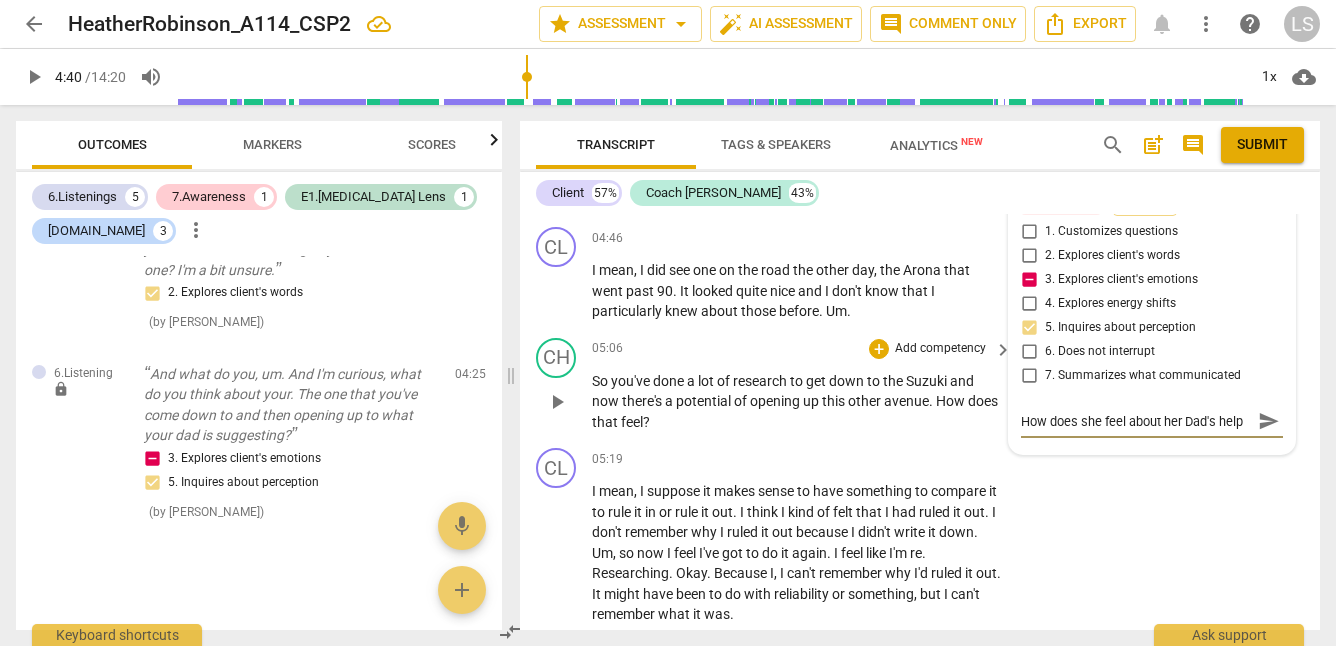 type on "How does she feel about her Dad's help or [PERSON_NAME]" 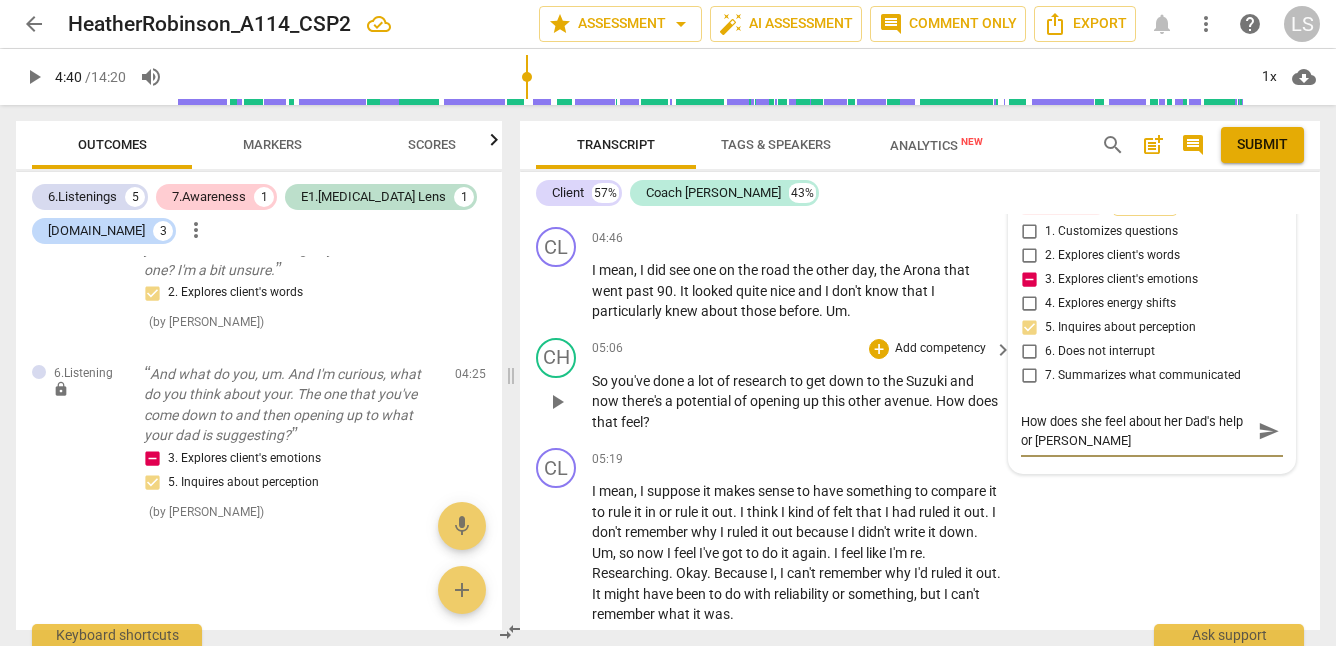 type on "How does she feel about her Dad's help or sugge" 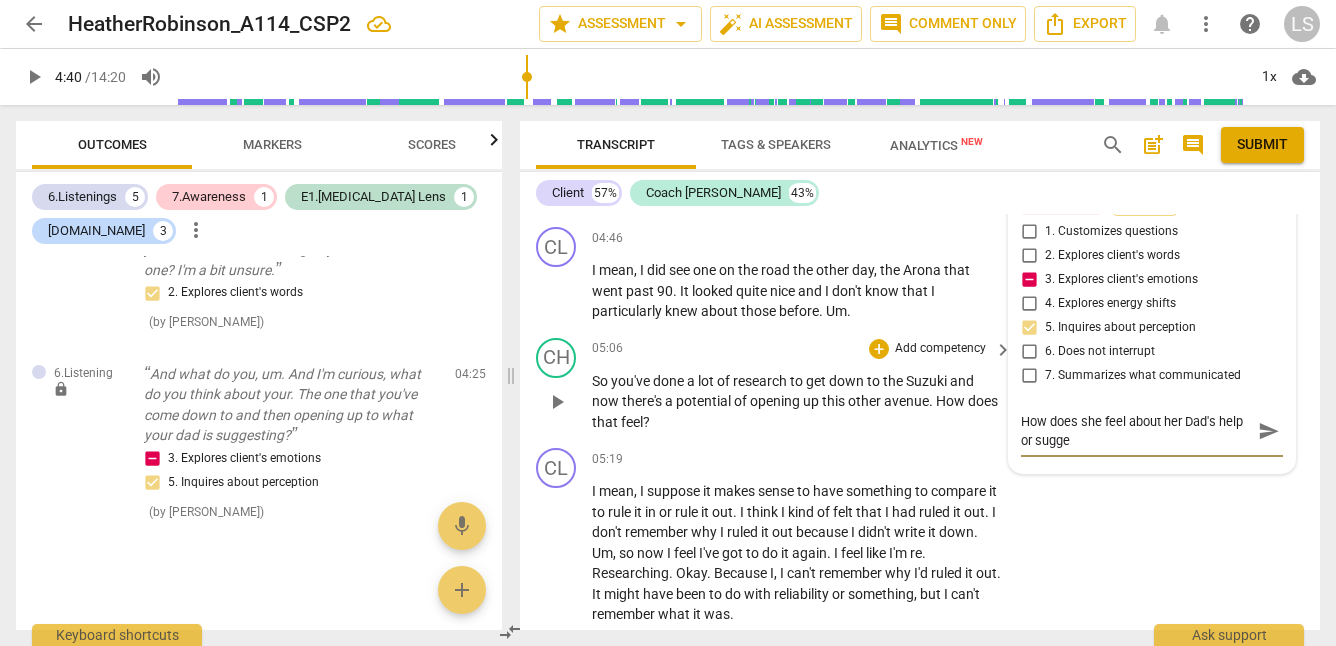 type on "How does she feel about her Dad's help or sugges" 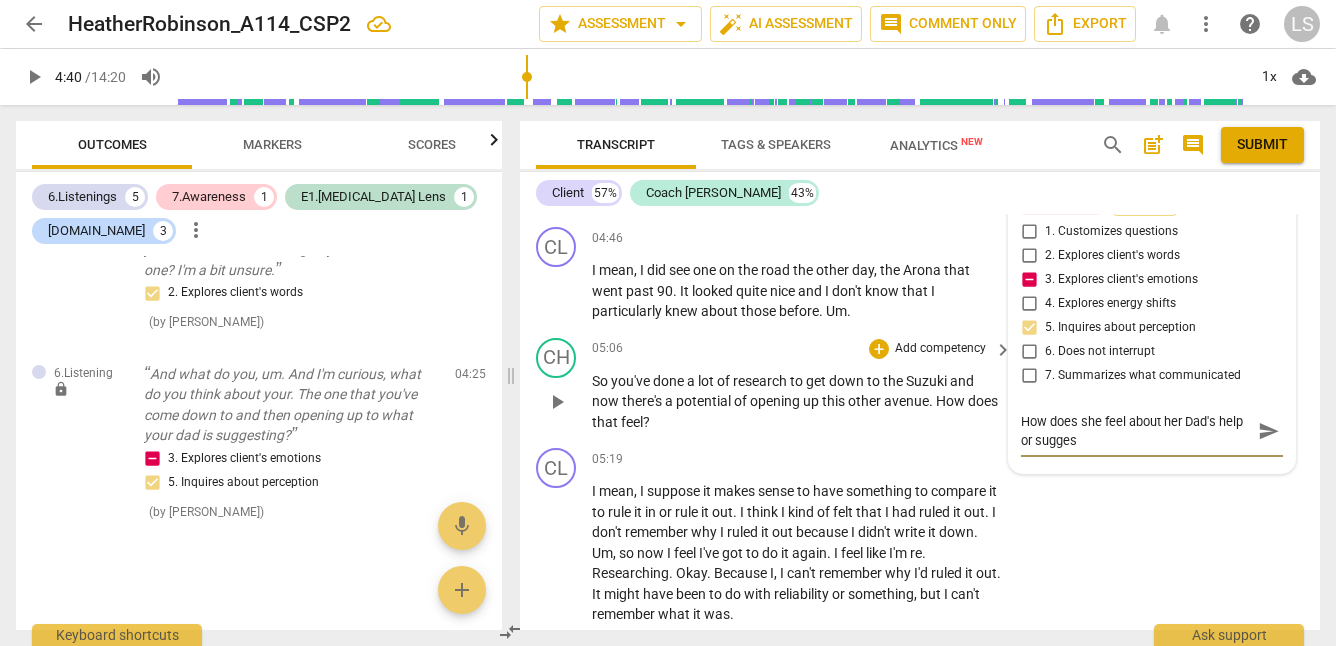 type on "How does she feel about her Dad's help or suggest" 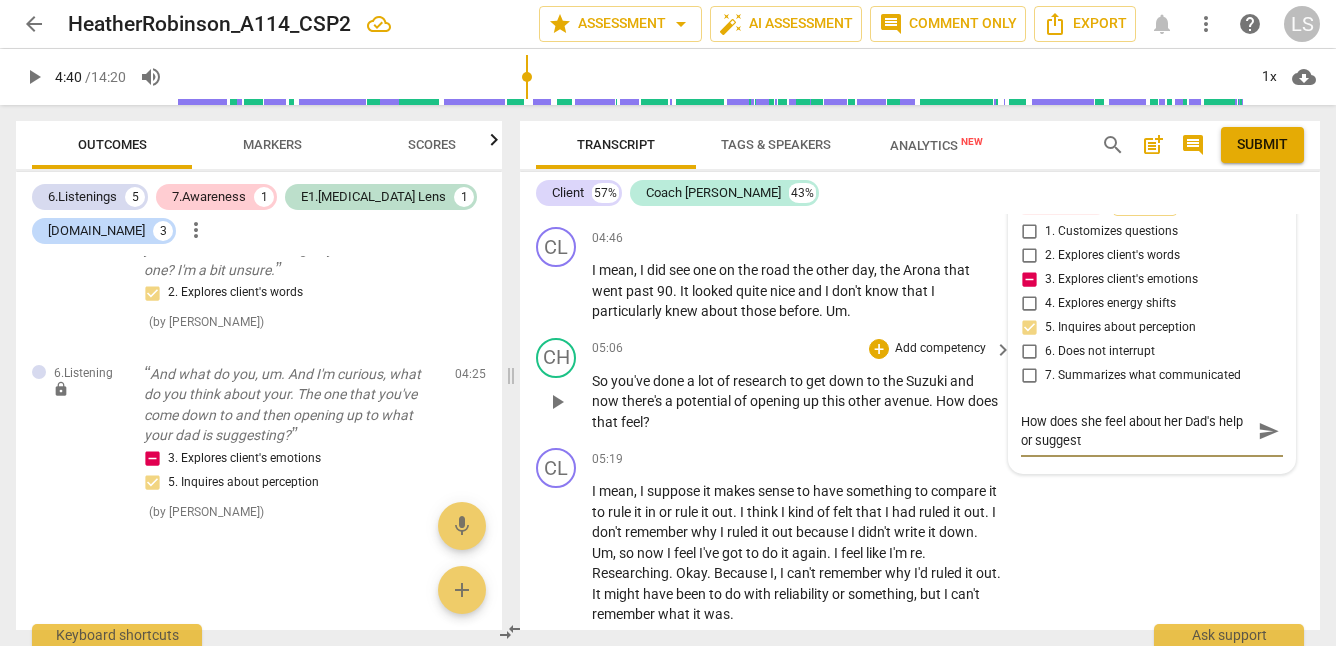 type on "How does she feel about her Dad's help or suggesti" 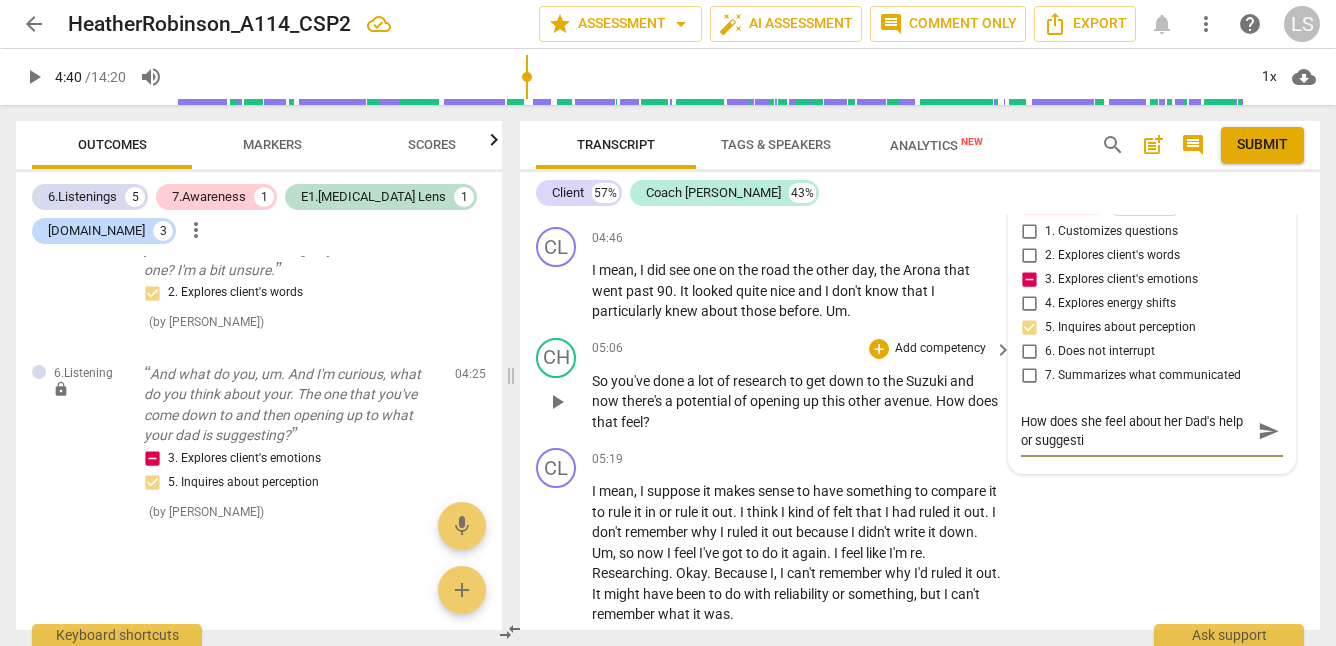 type on "How does she feel about her Dad's help or suggestio" 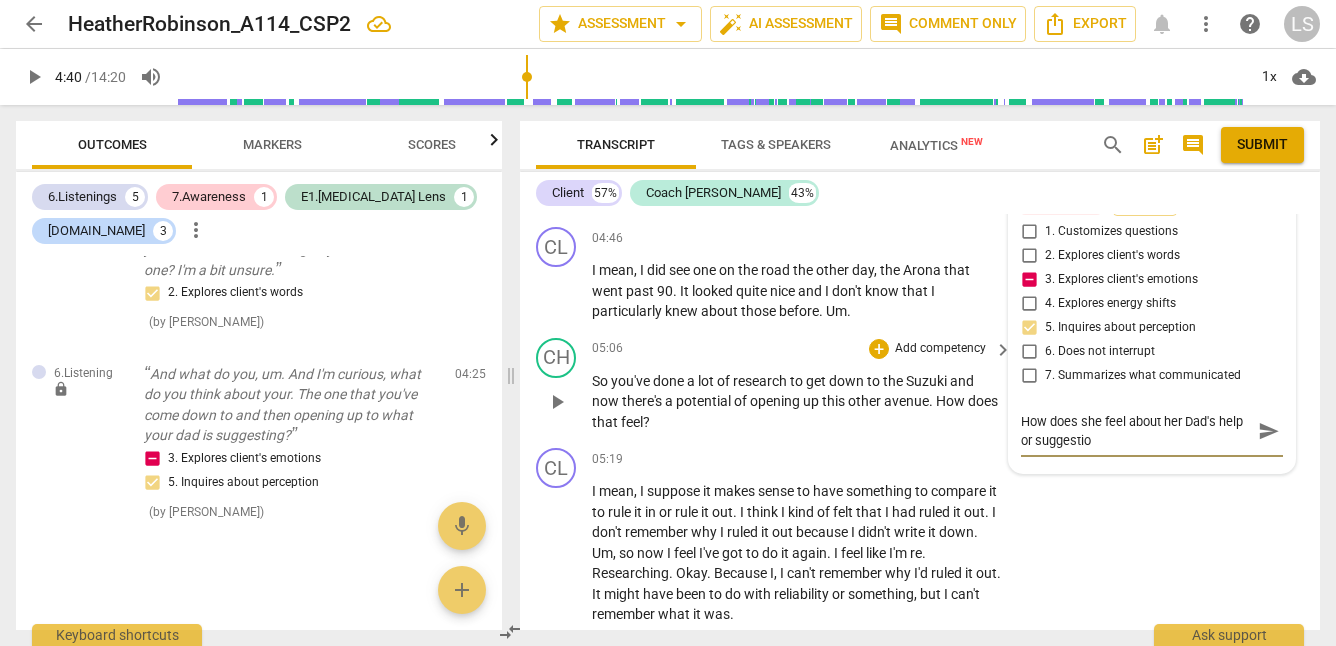 type on "How does she feel about her Dad's help or suggestion" 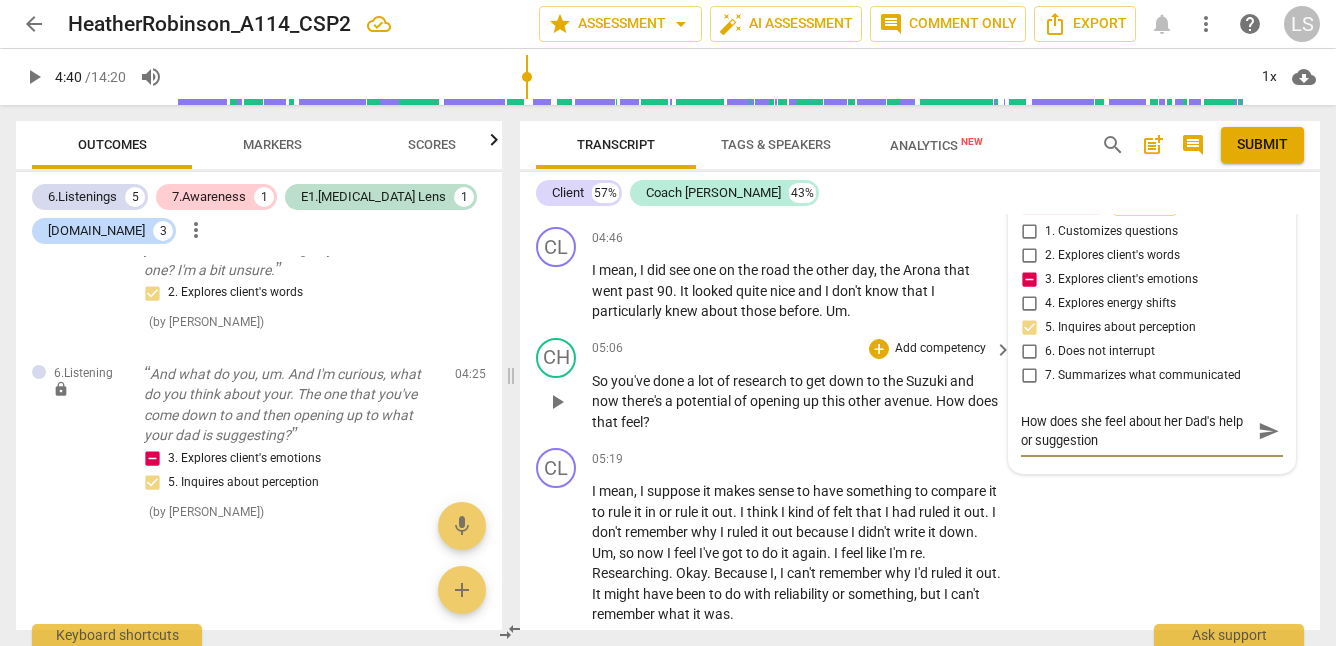 type on "How does she feel about her Dad's help or suggestions" 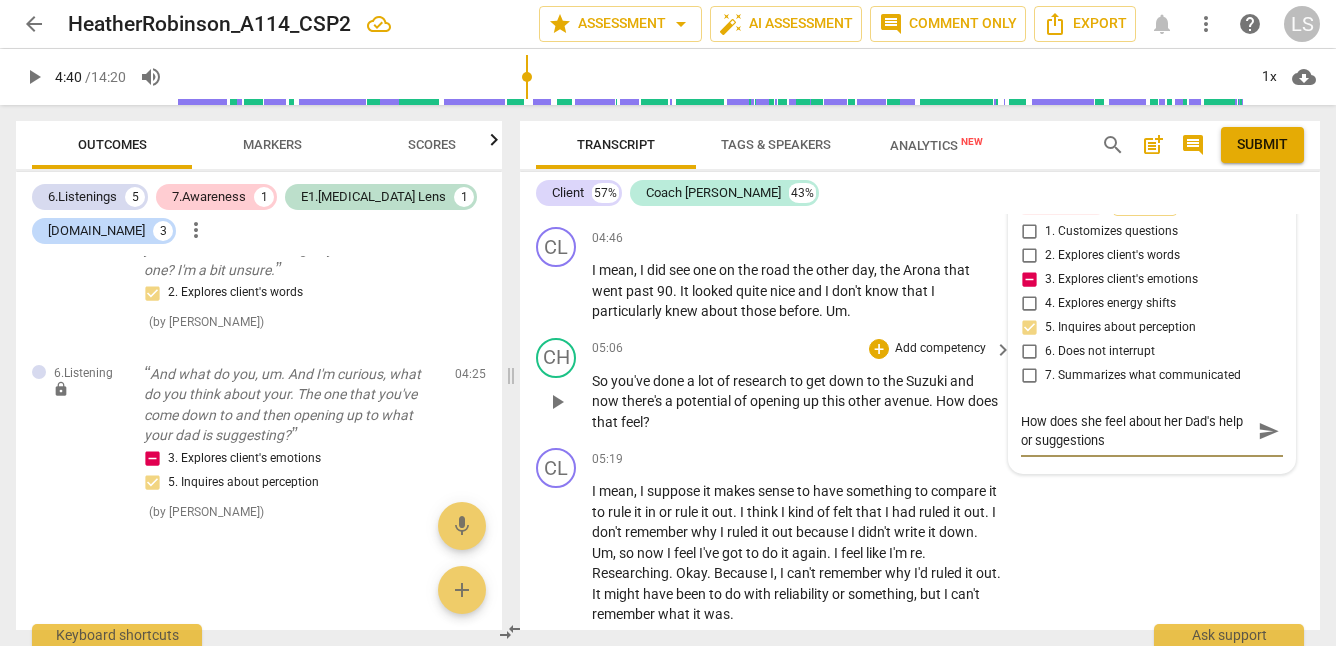 type on "How does she feel about her Dad's help or suggestions?" 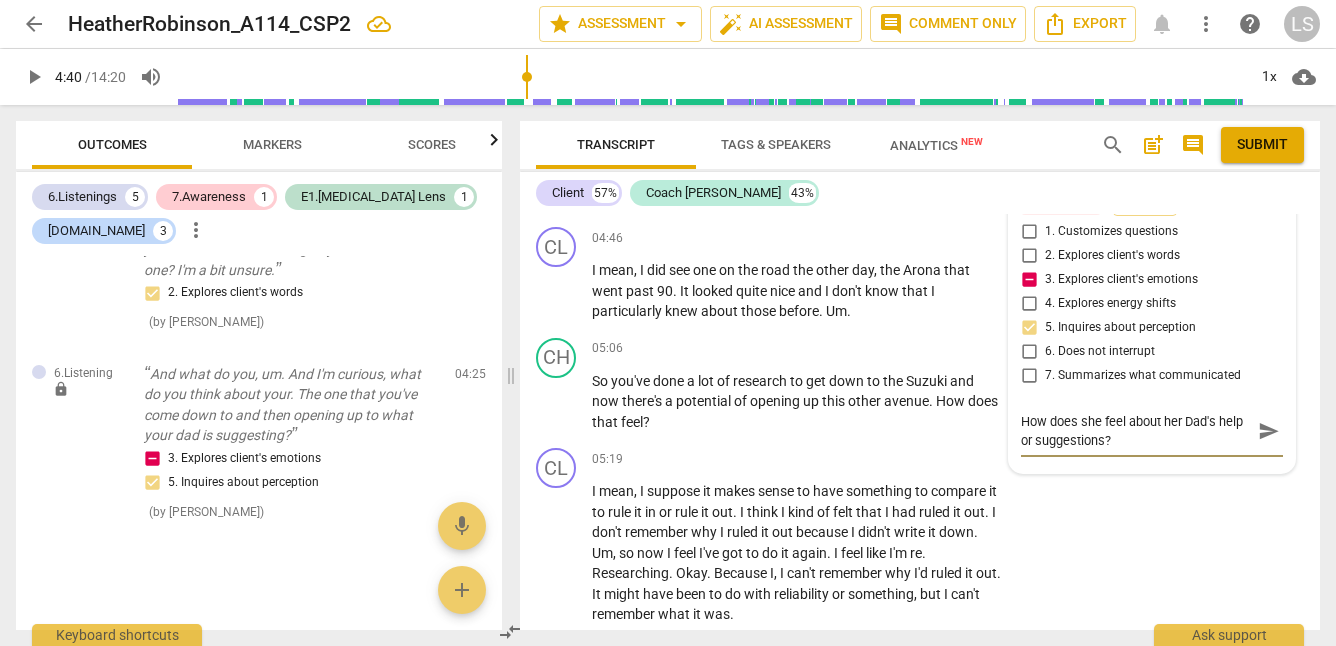 type on "How does she feel about her Dad's help or suggestions?" 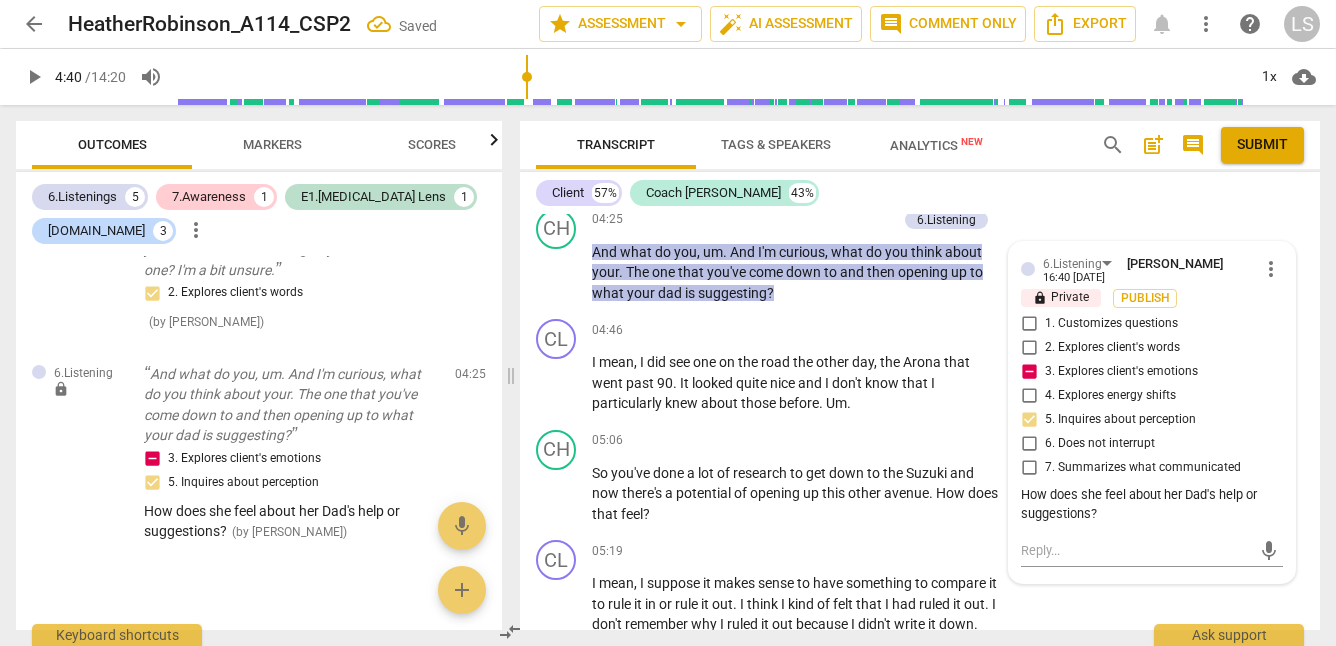 scroll, scrollTop: 1959, scrollLeft: 0, axis: vertical 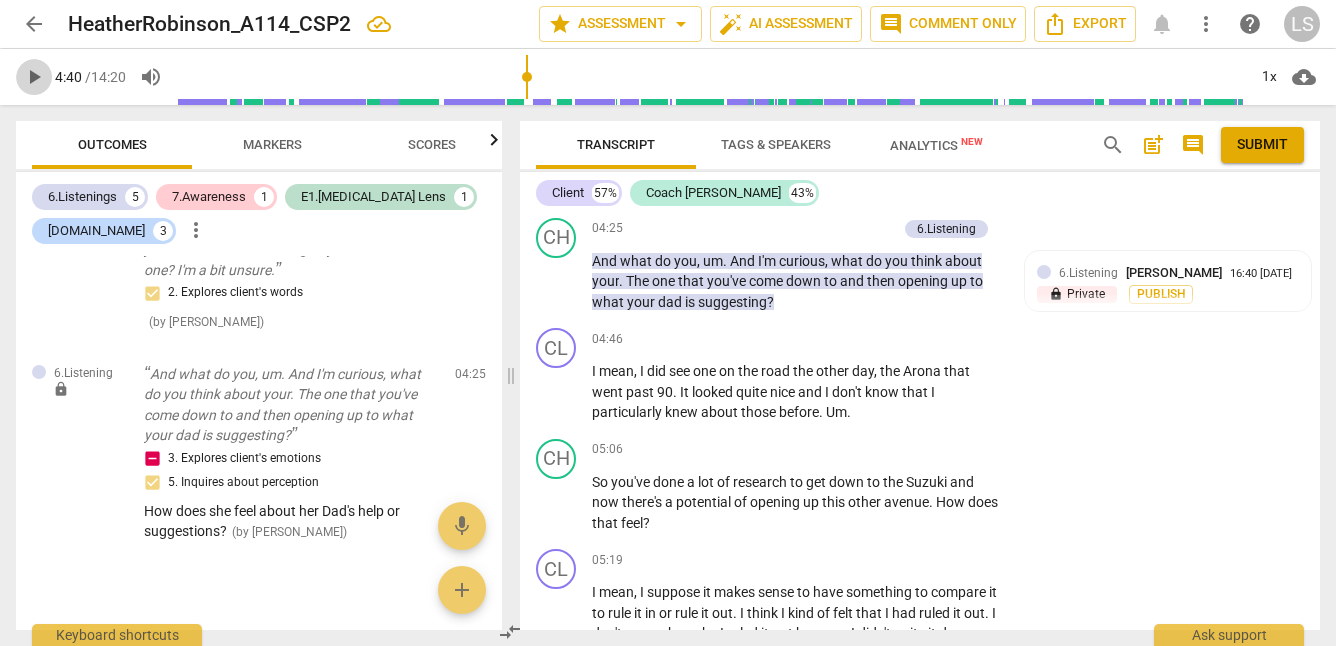 click on "play_arrow" at bounding box center (34, 77) 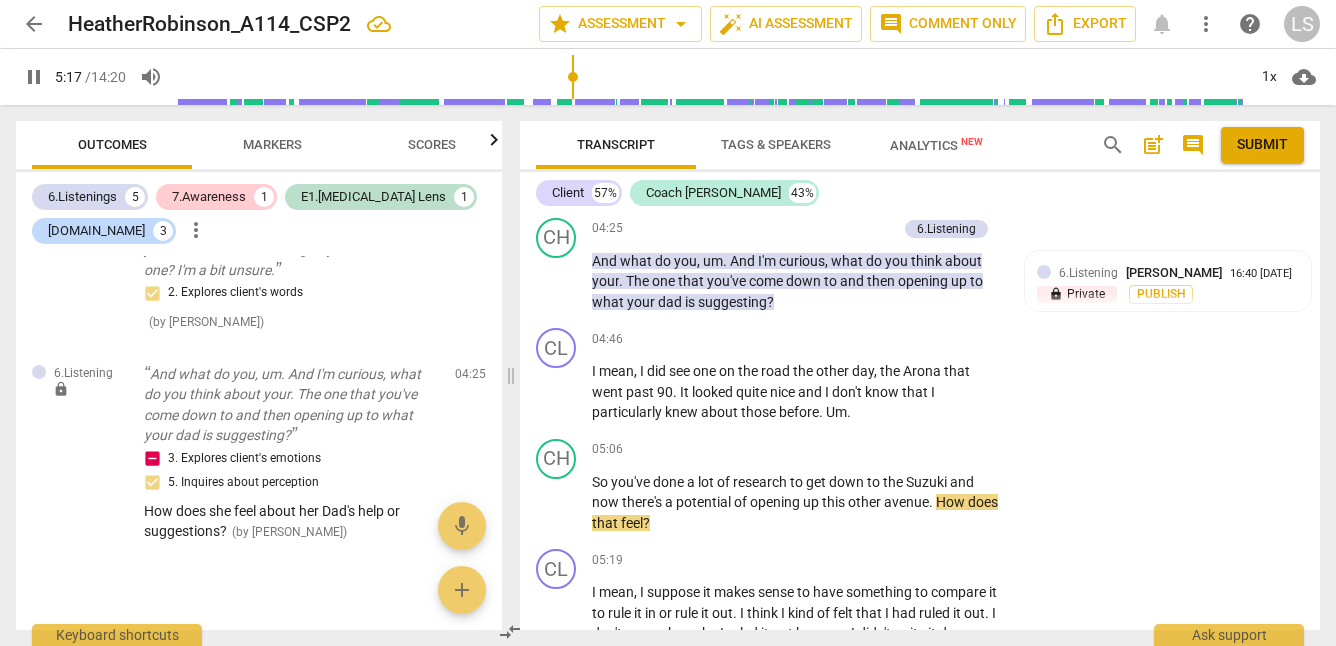click on "pause" at bounding box center [34, 77] 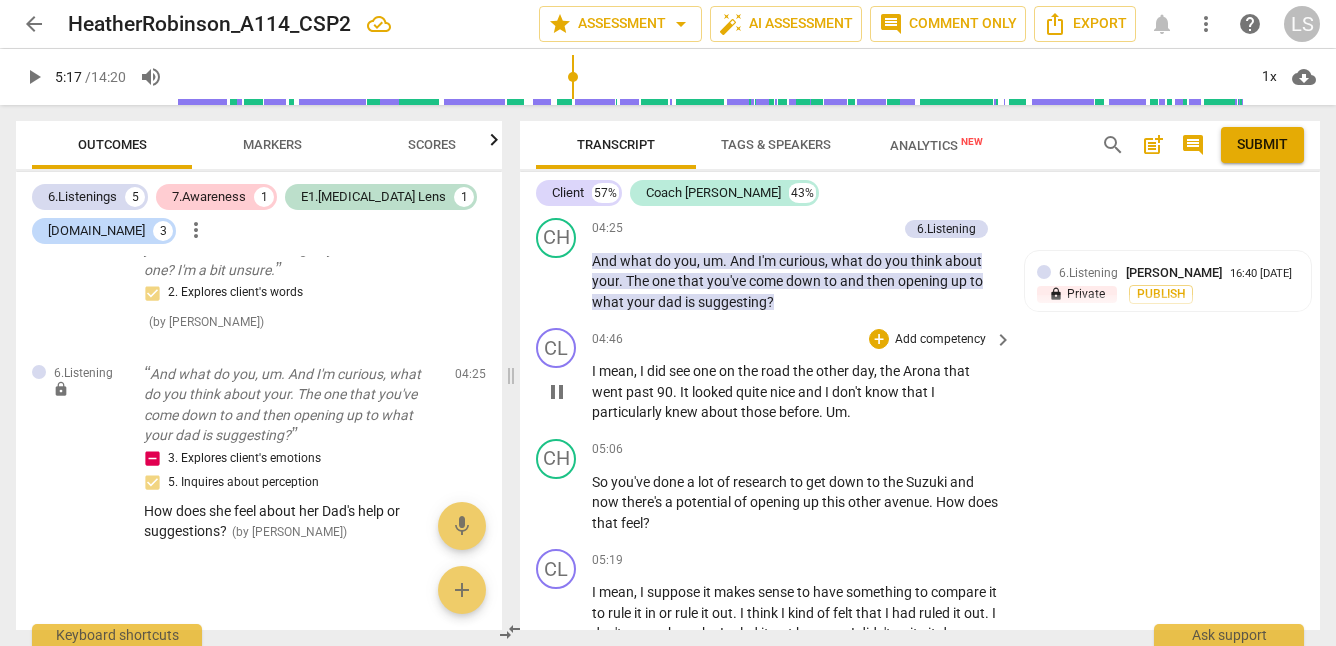 type on "318" 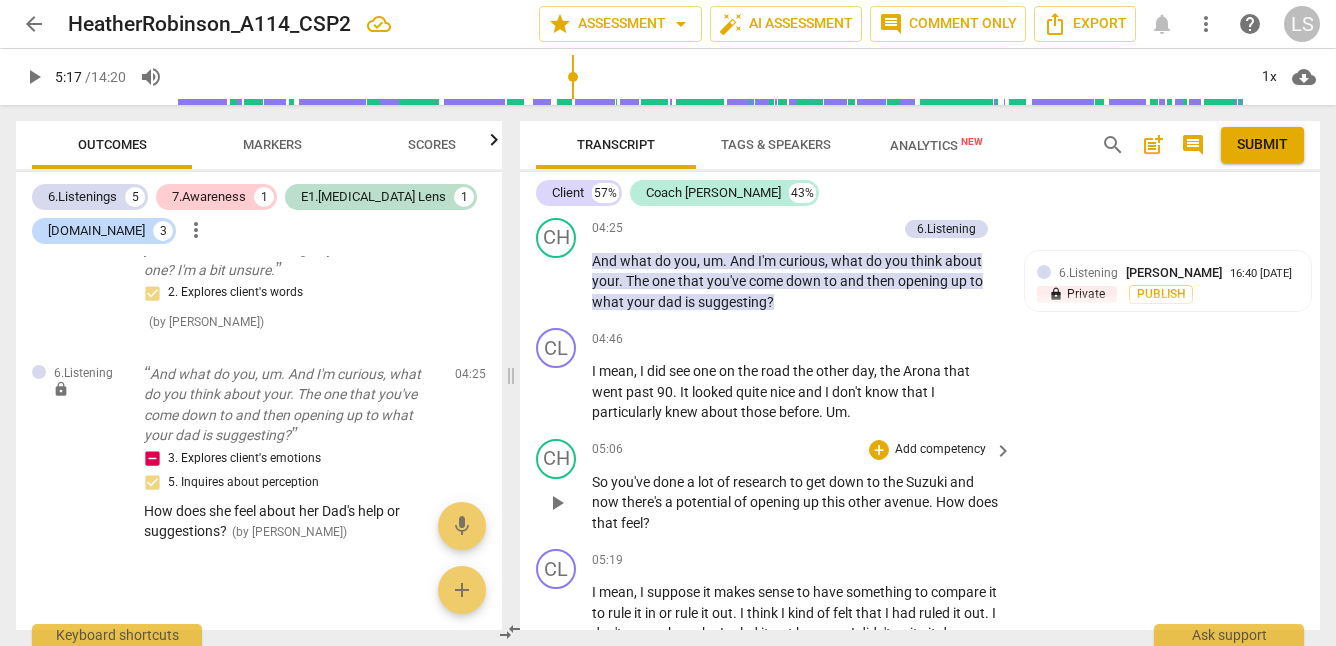 click on "+ Add competency" at bounding box center [928, 450] 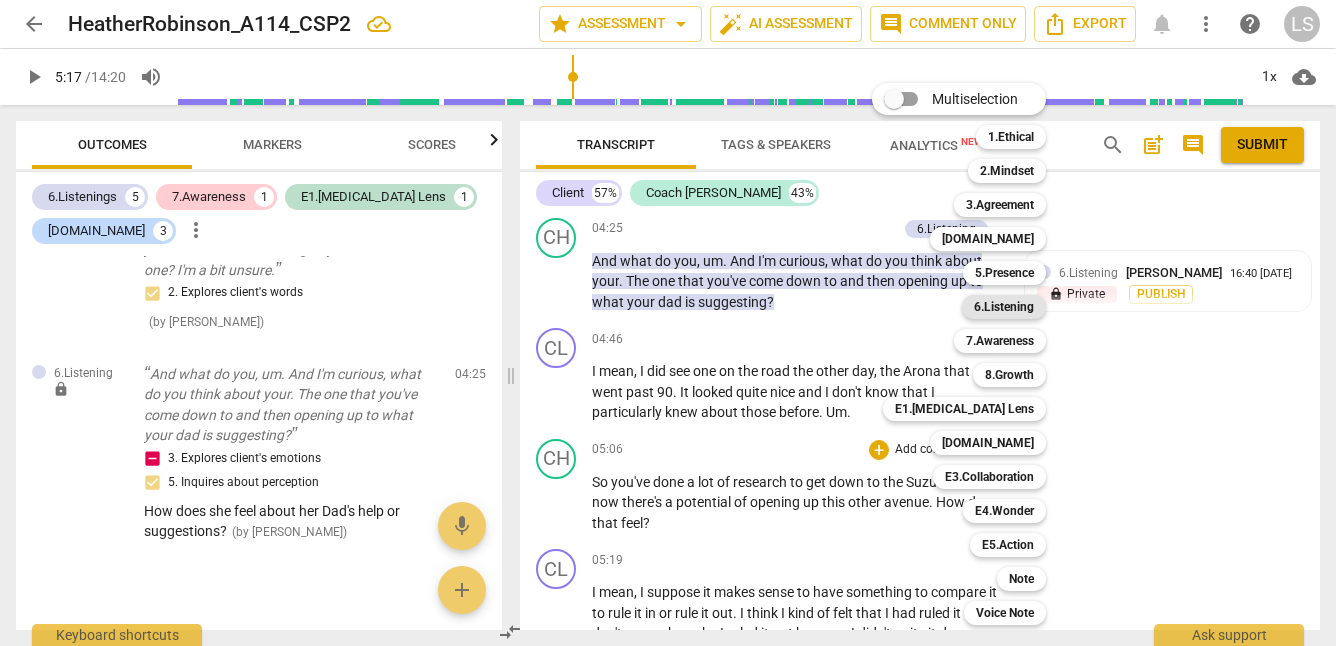 click on "6.Listening" at bounding box center (1004, 307) 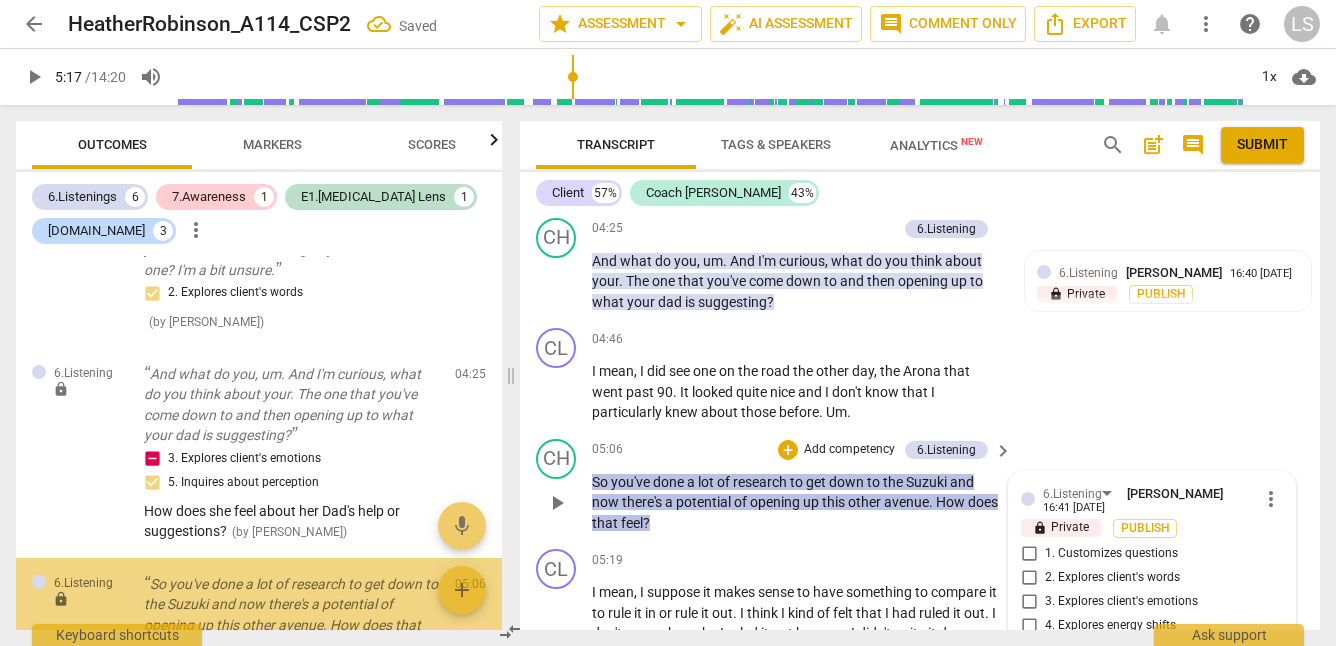 scroll, scrollTop: 2281, scrollLeft: 0, axis: vertical 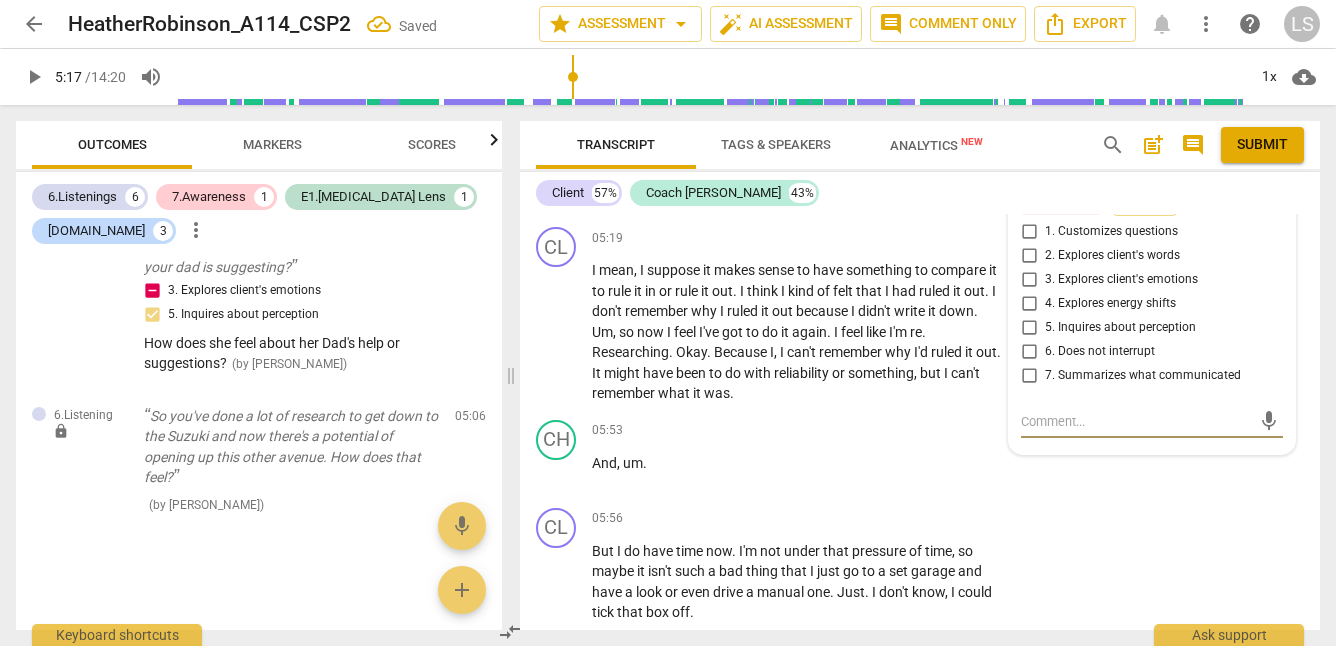 click on "3. Explores client's emotions" at bounding box center (1029, 280) 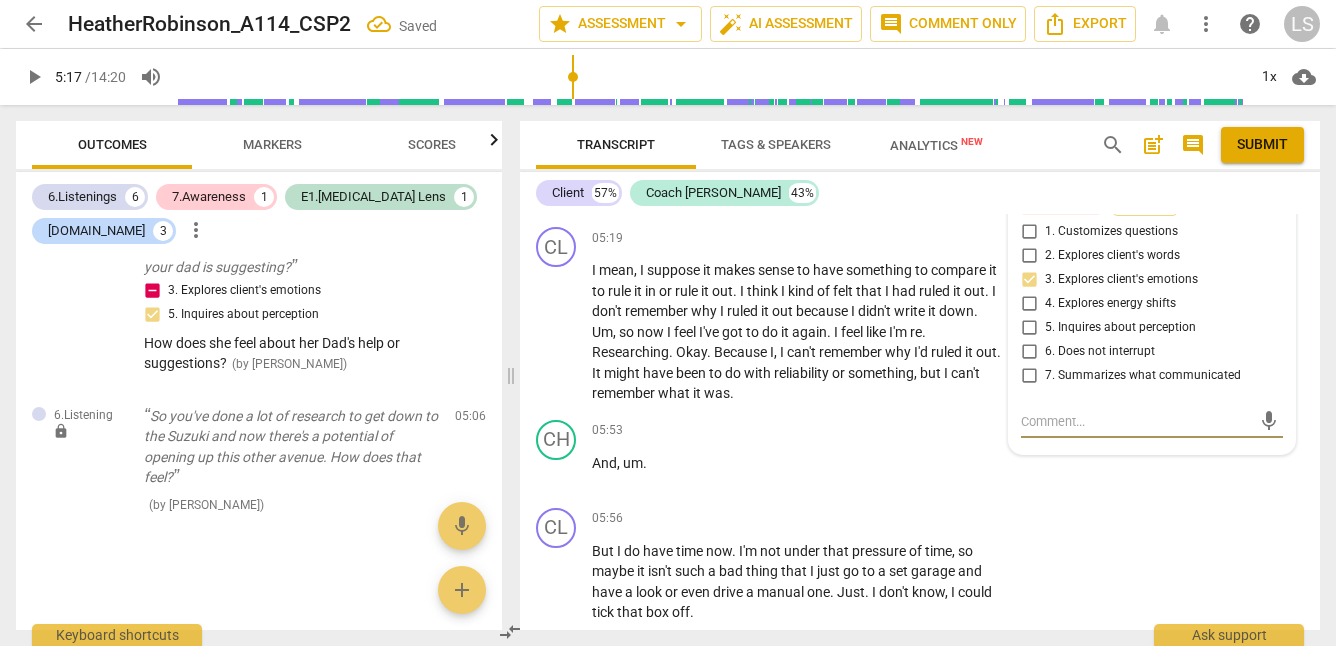 click at bounding box center [1136, 421] 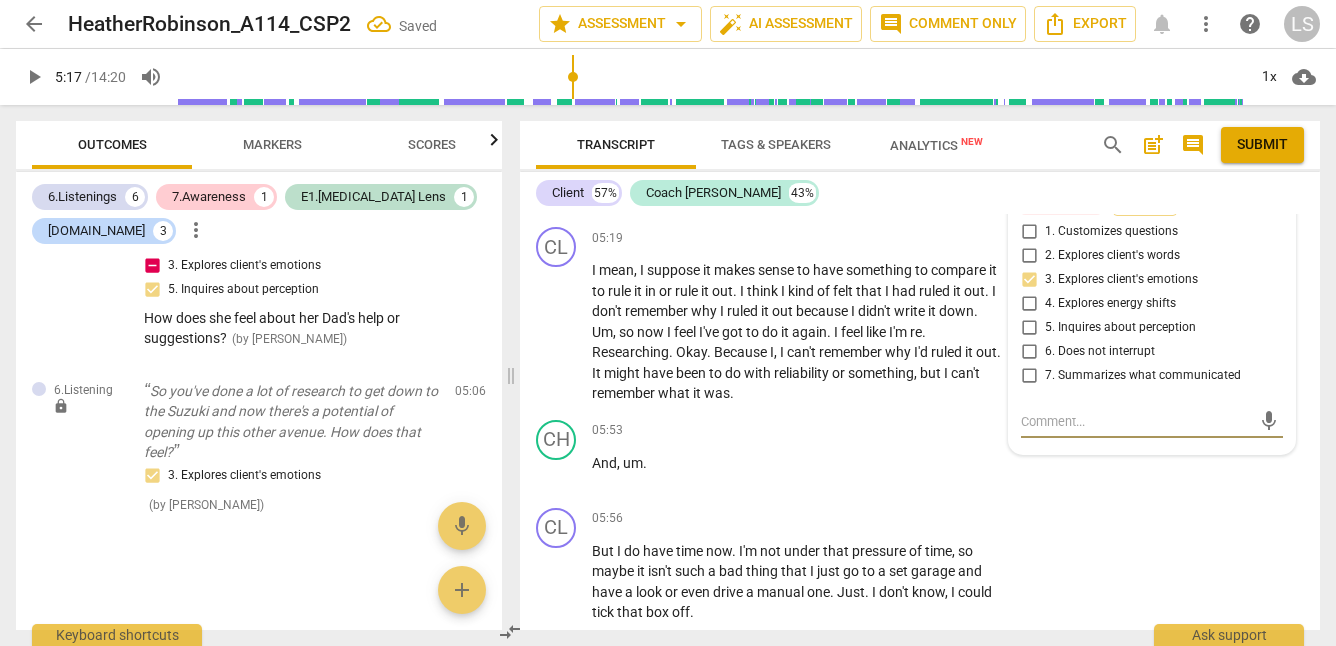 type on "G" 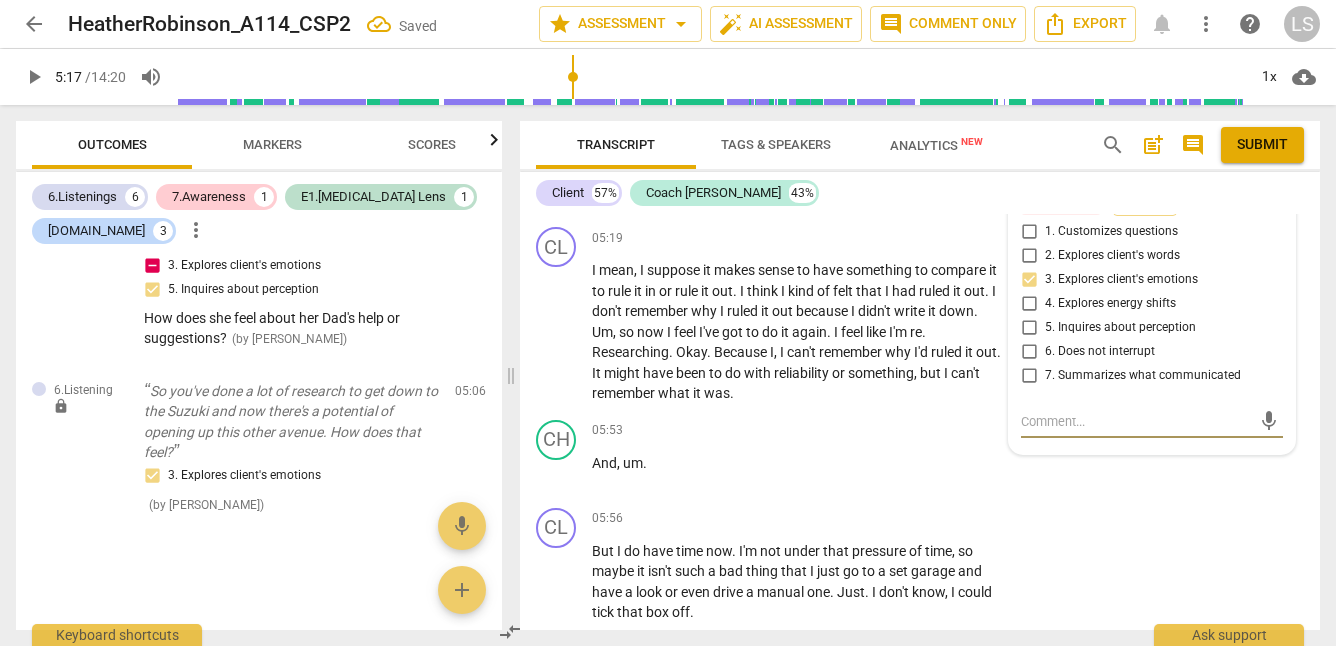 type on "G" 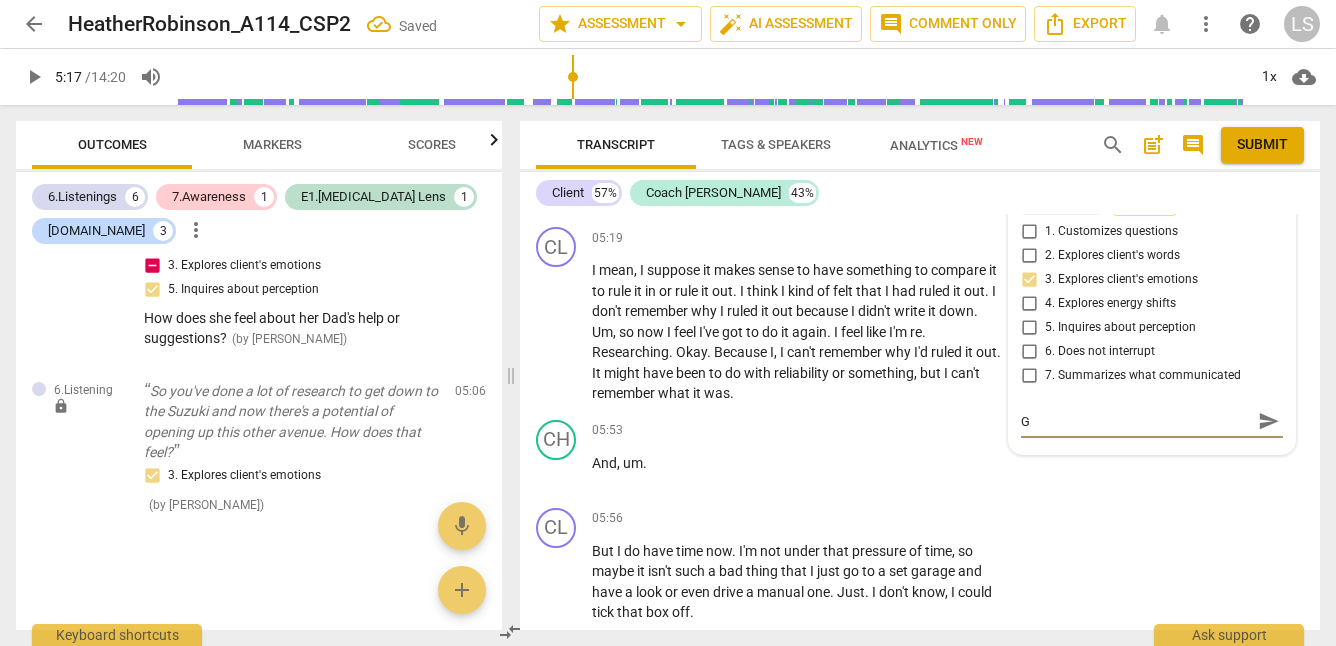 type on "Gr" 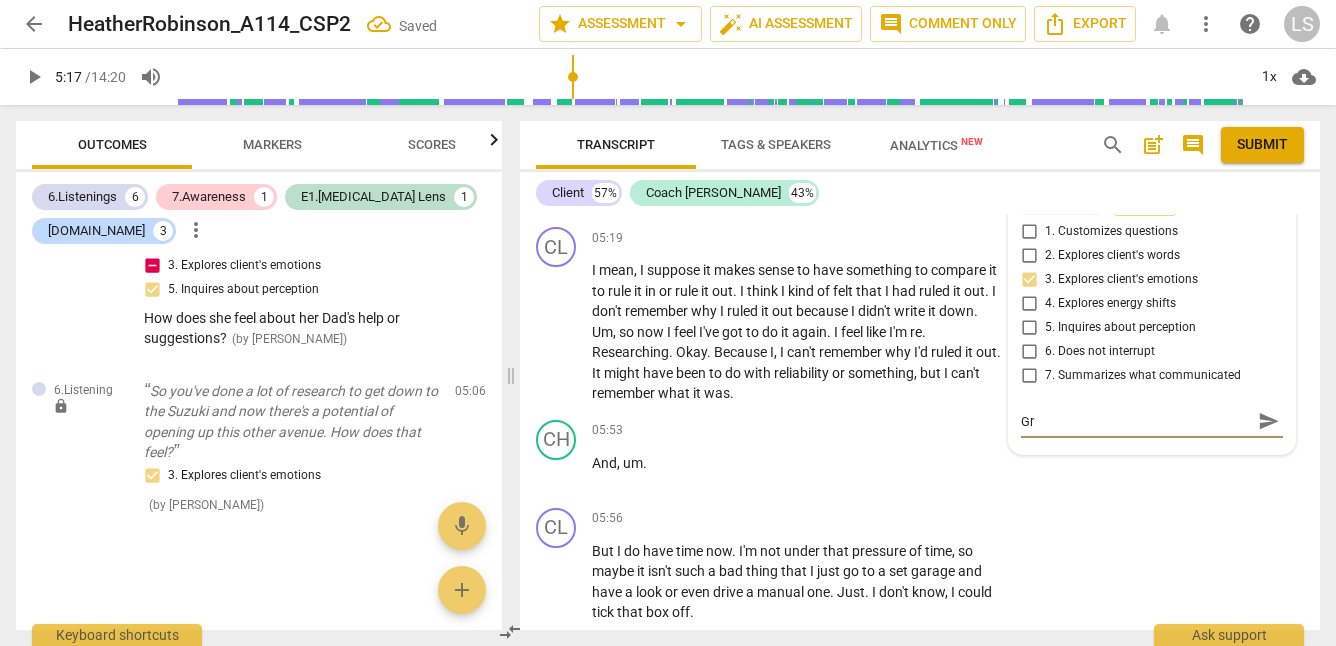 type on "Gre" 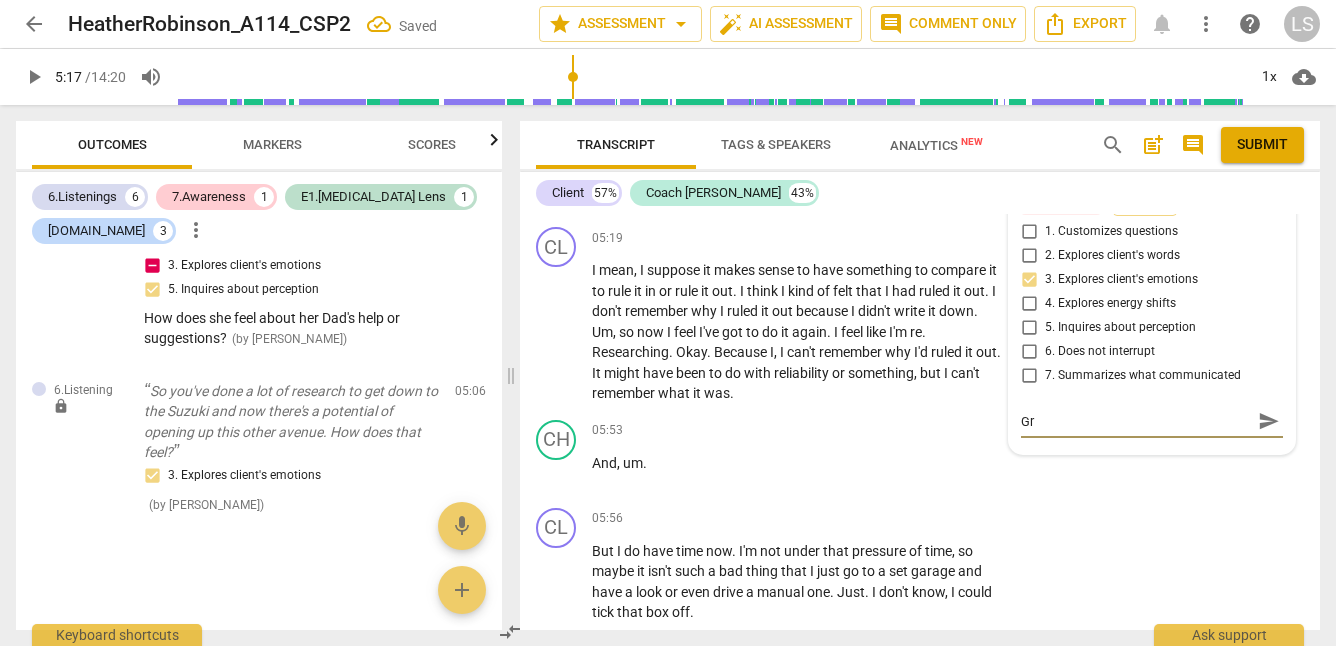 type on "Gre" 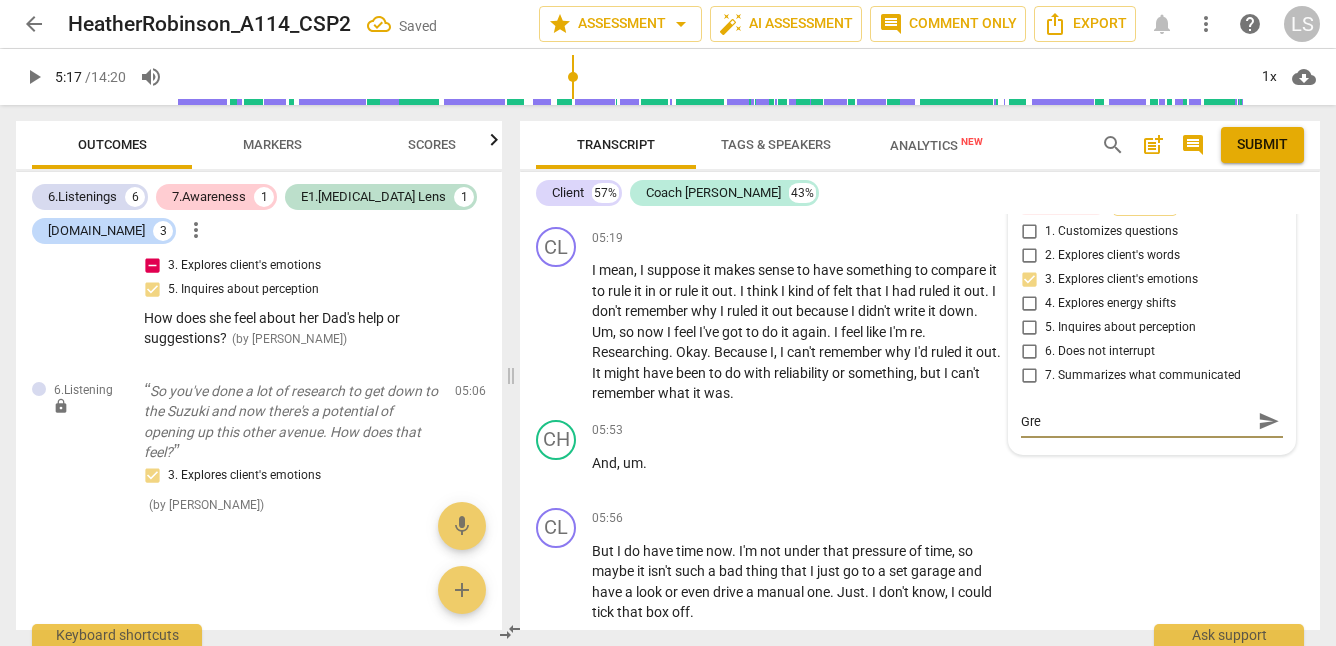 type on "Grea" 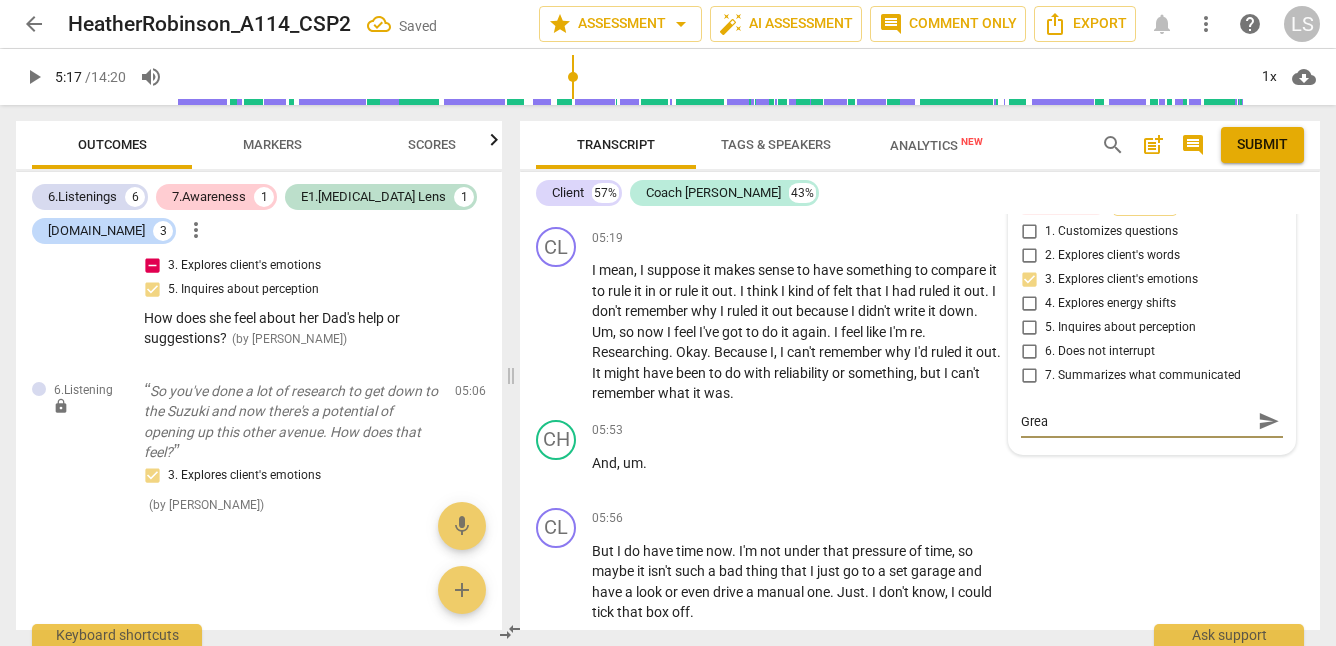 type on "Great" 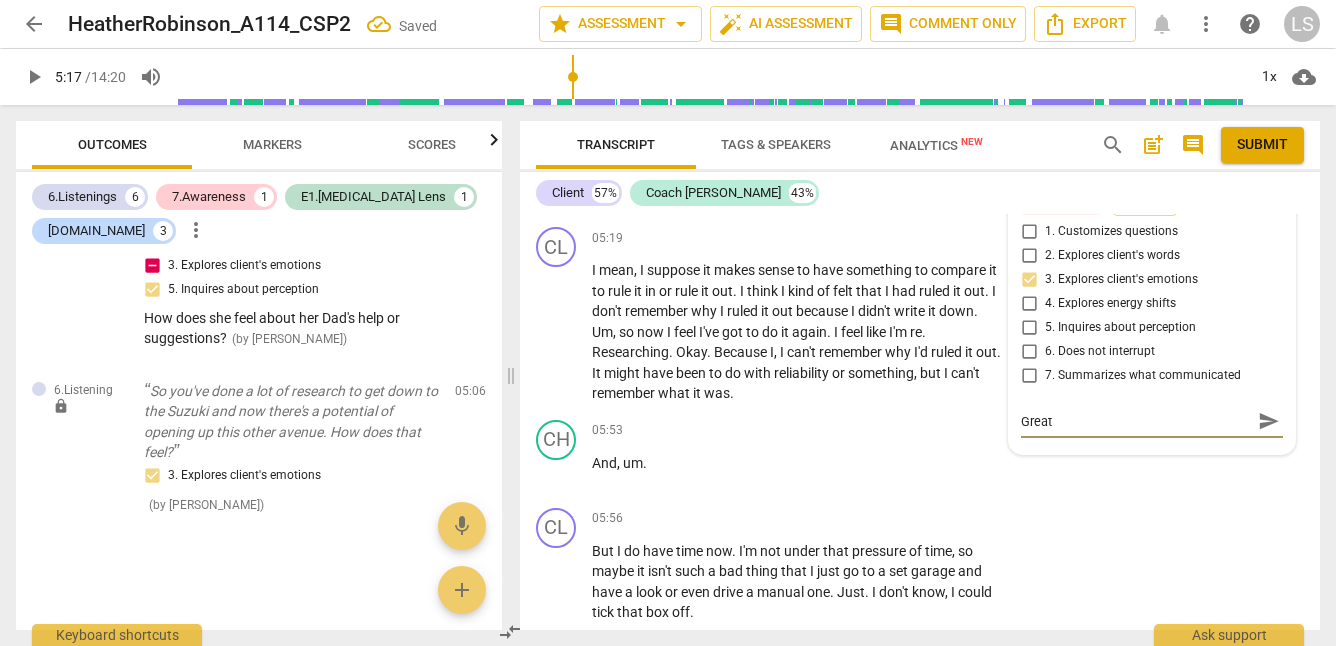 type on "Great" 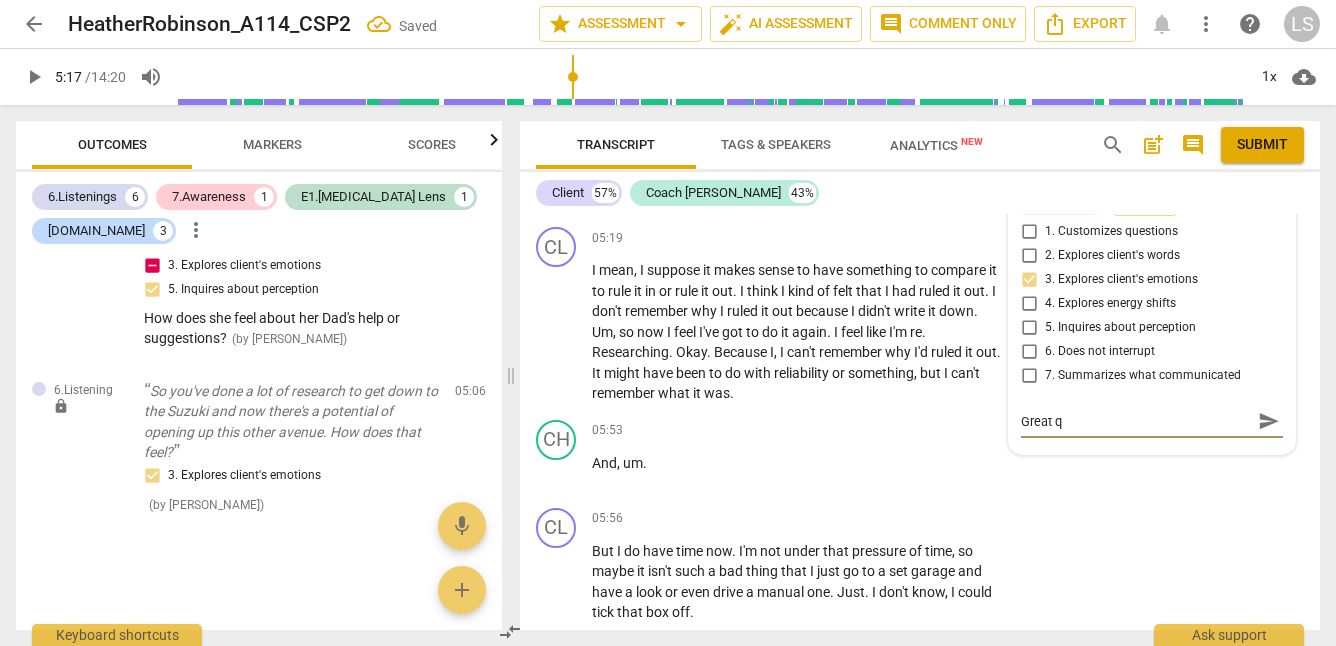 type on "Great qu" 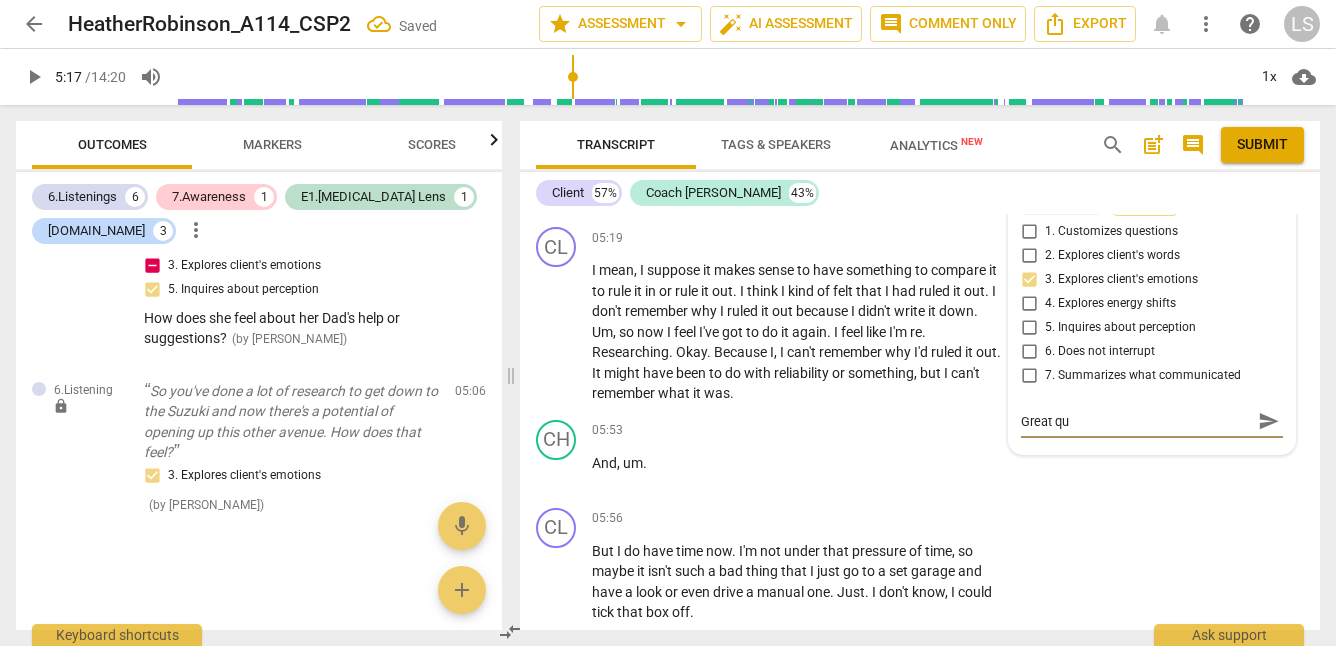 type on "Great que" 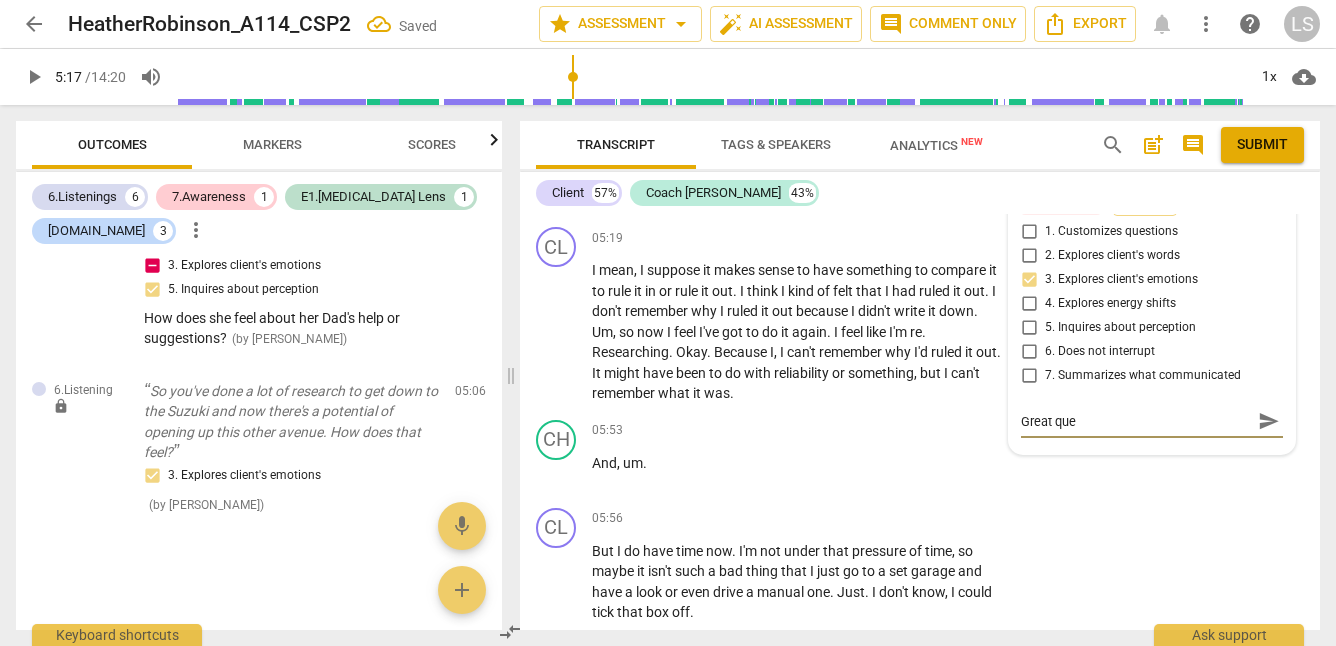 type on "Great ques" 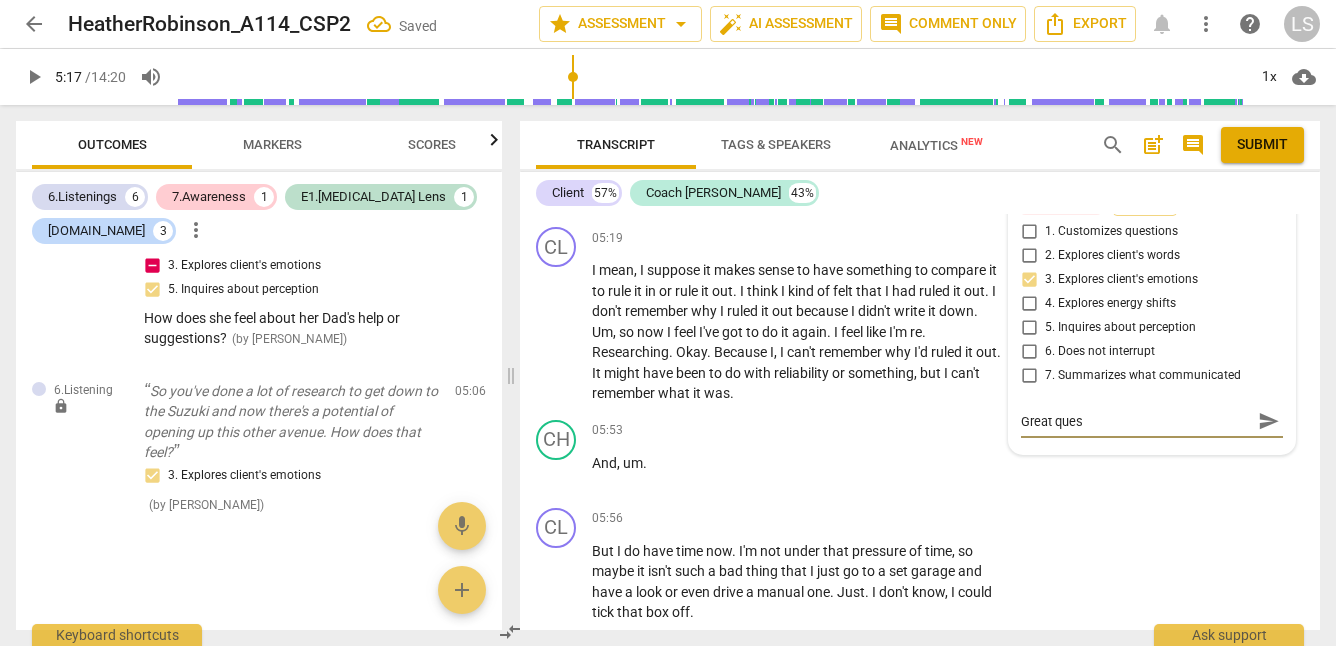 type on "Great quest" 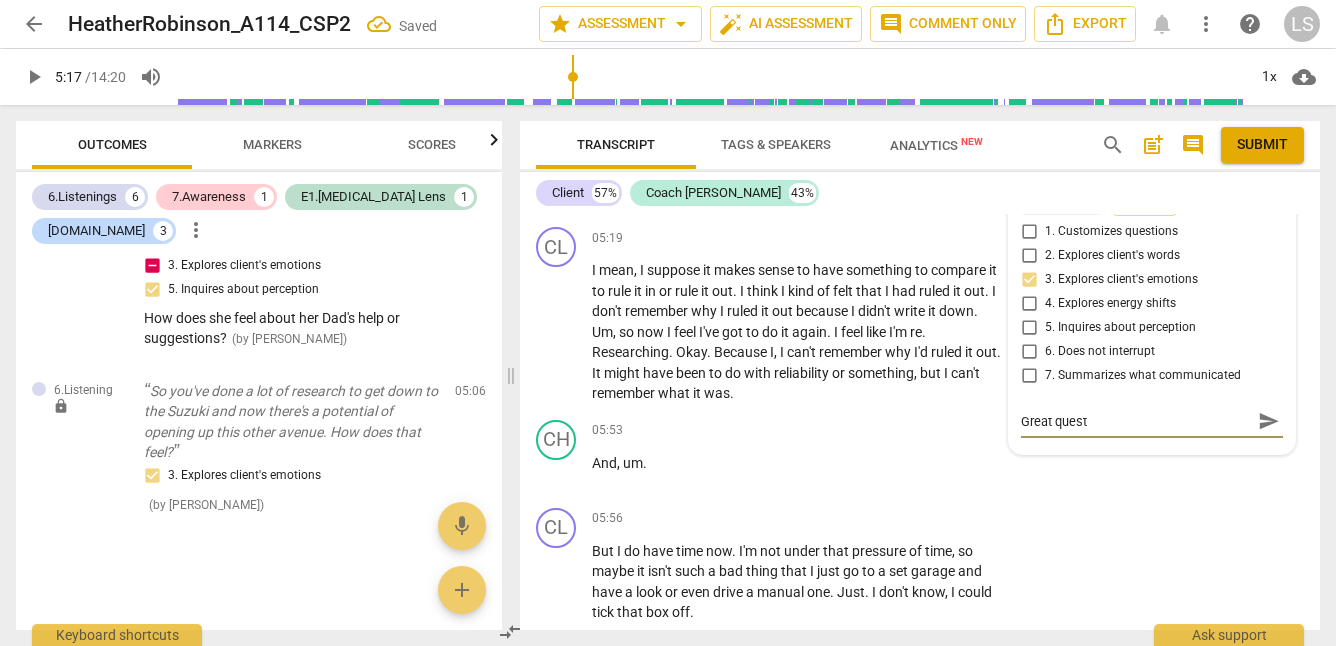 type on "Great questi" 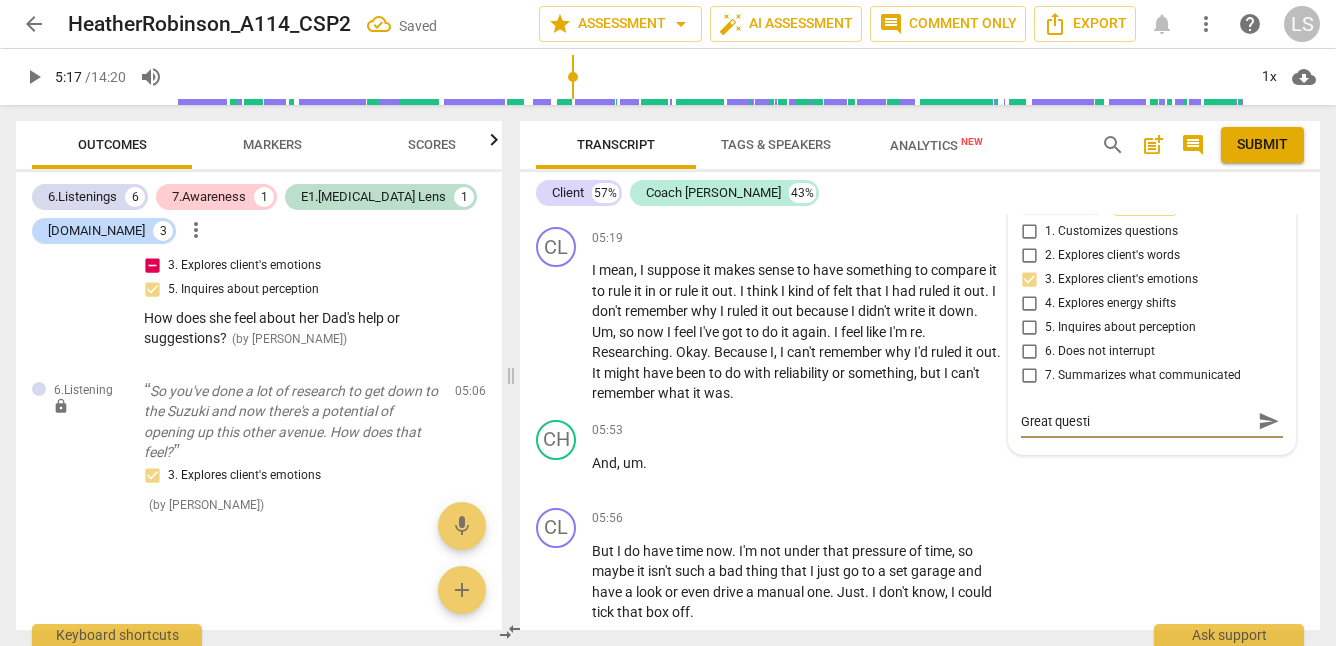 type on "Great questio" 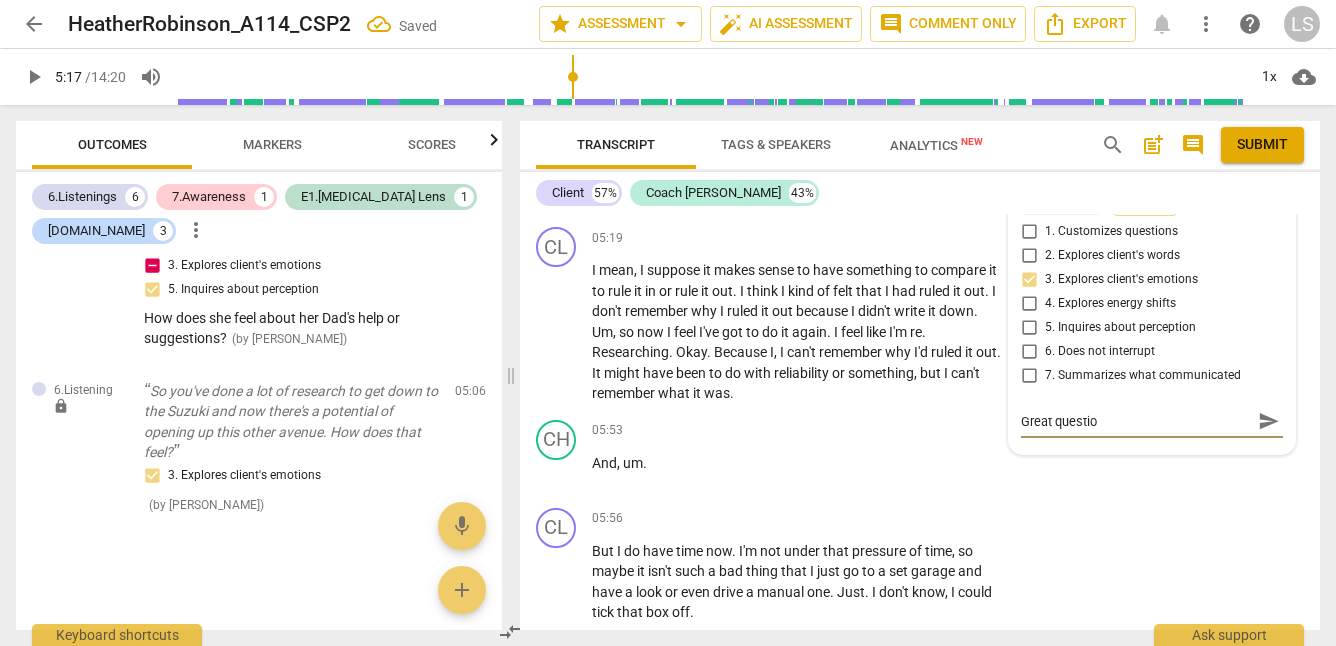 type on "Great question" 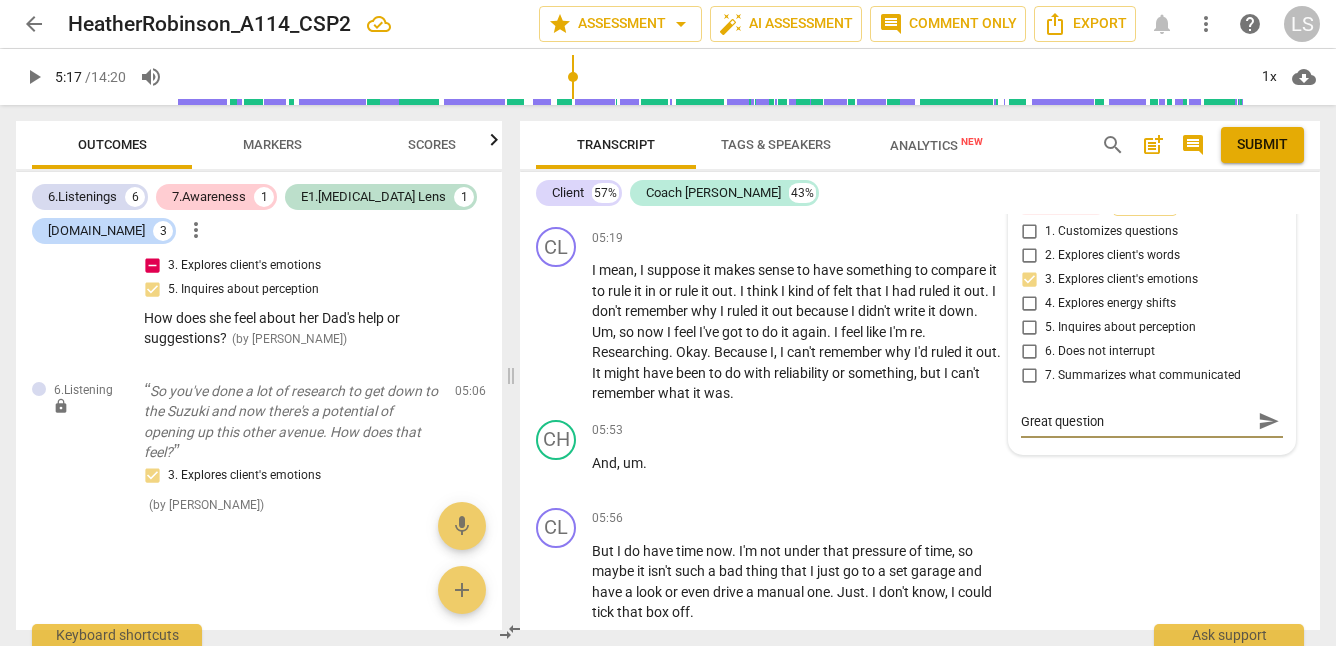 type on "Great question!" 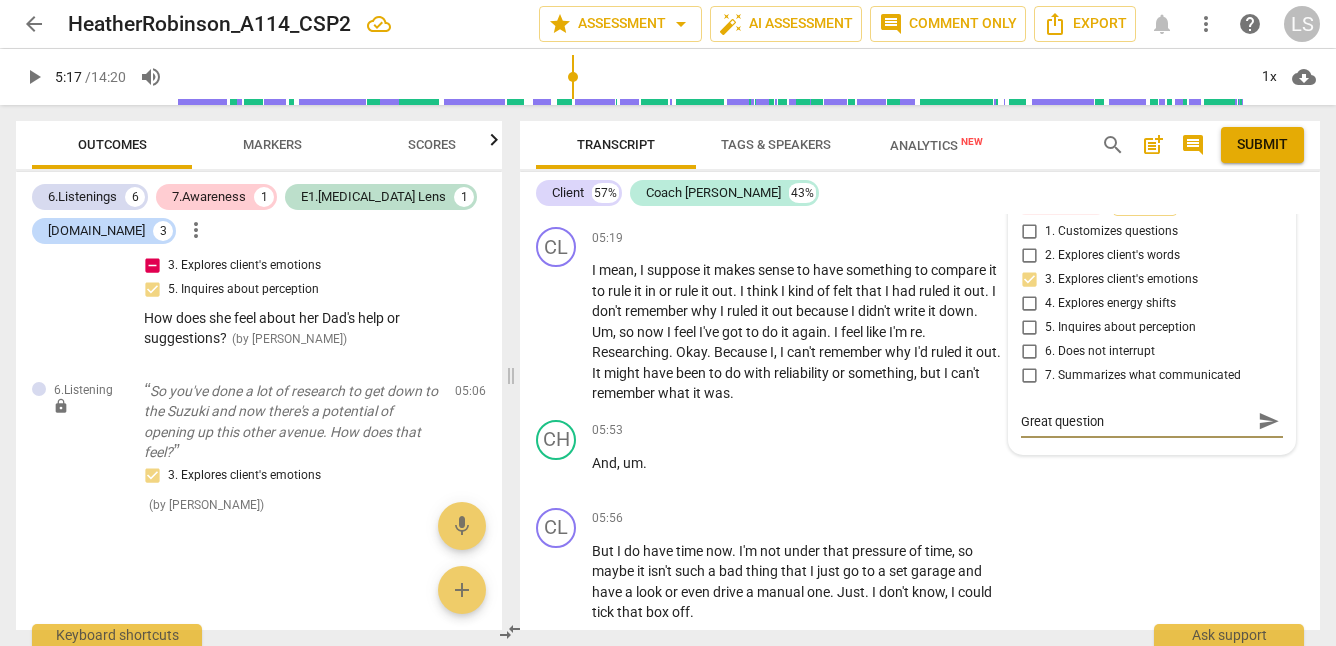 type on "Great question!" 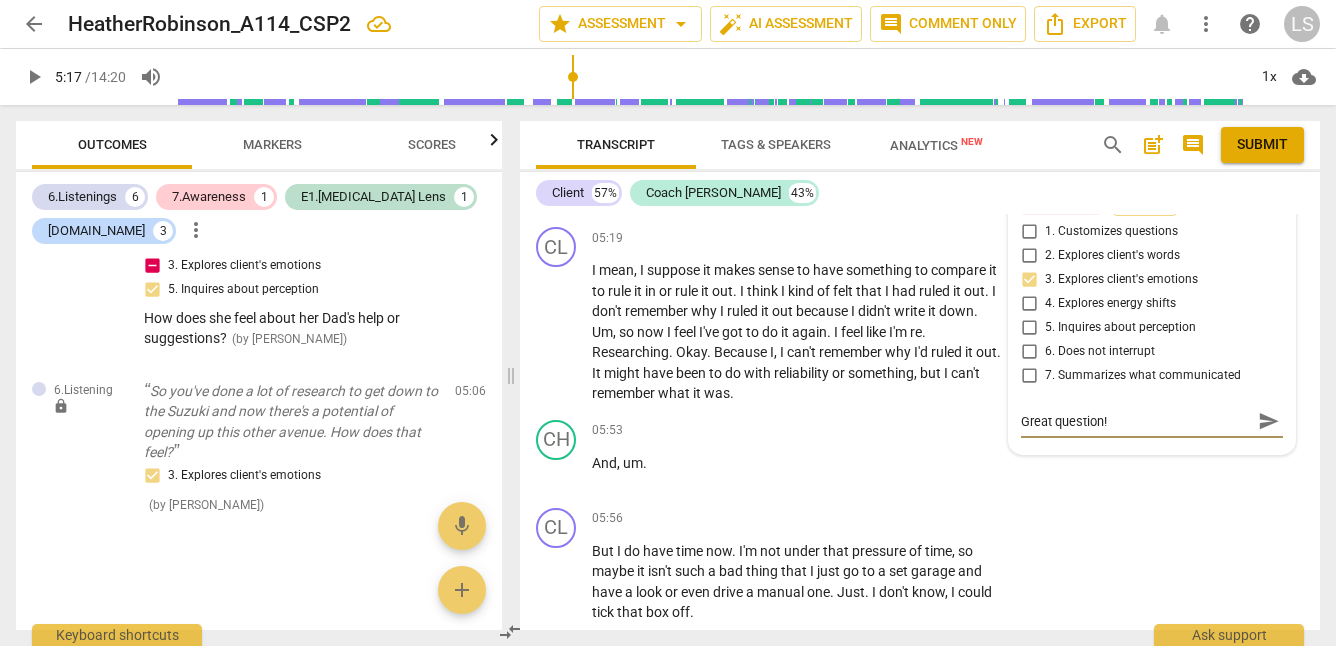 type on "Great question!" 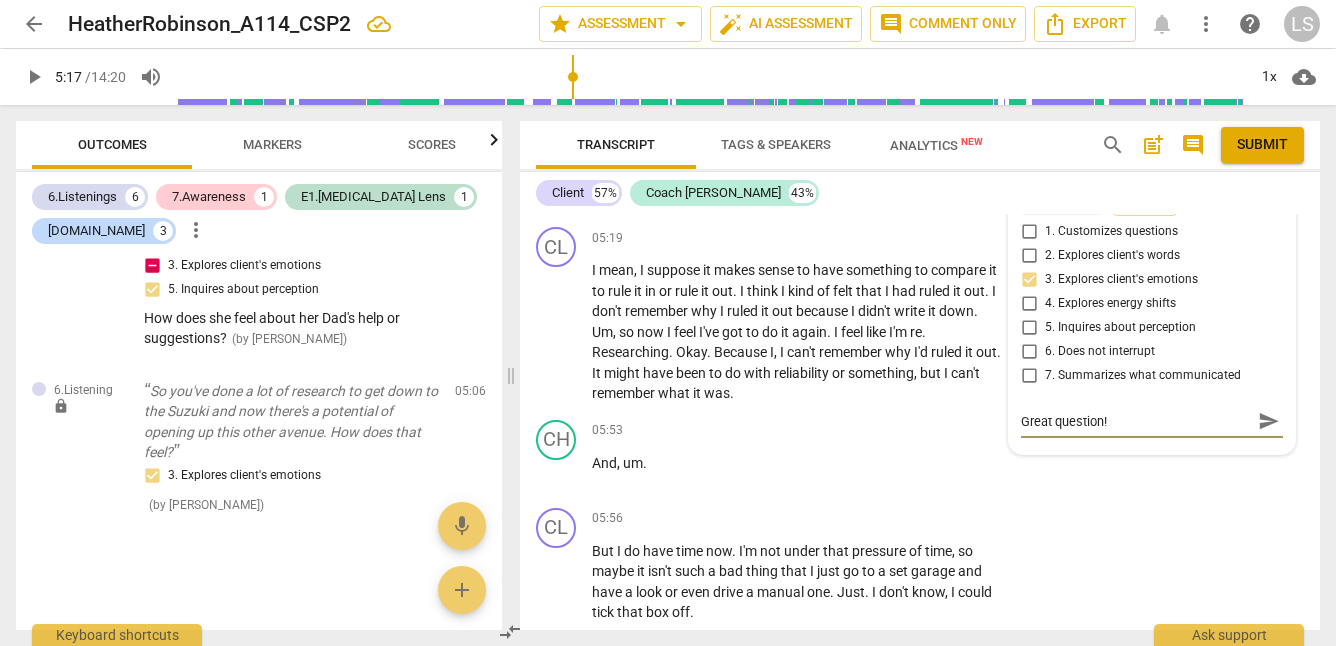 type 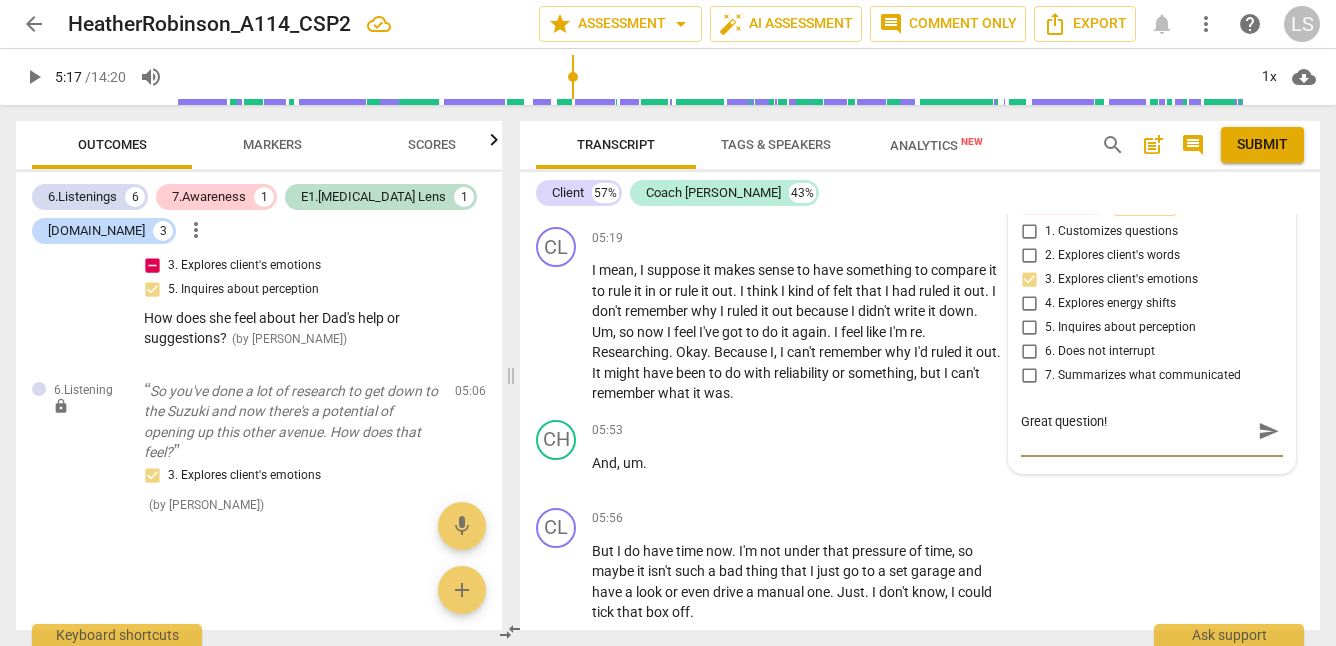 click on "send" at bounding box center [1269, 431] 